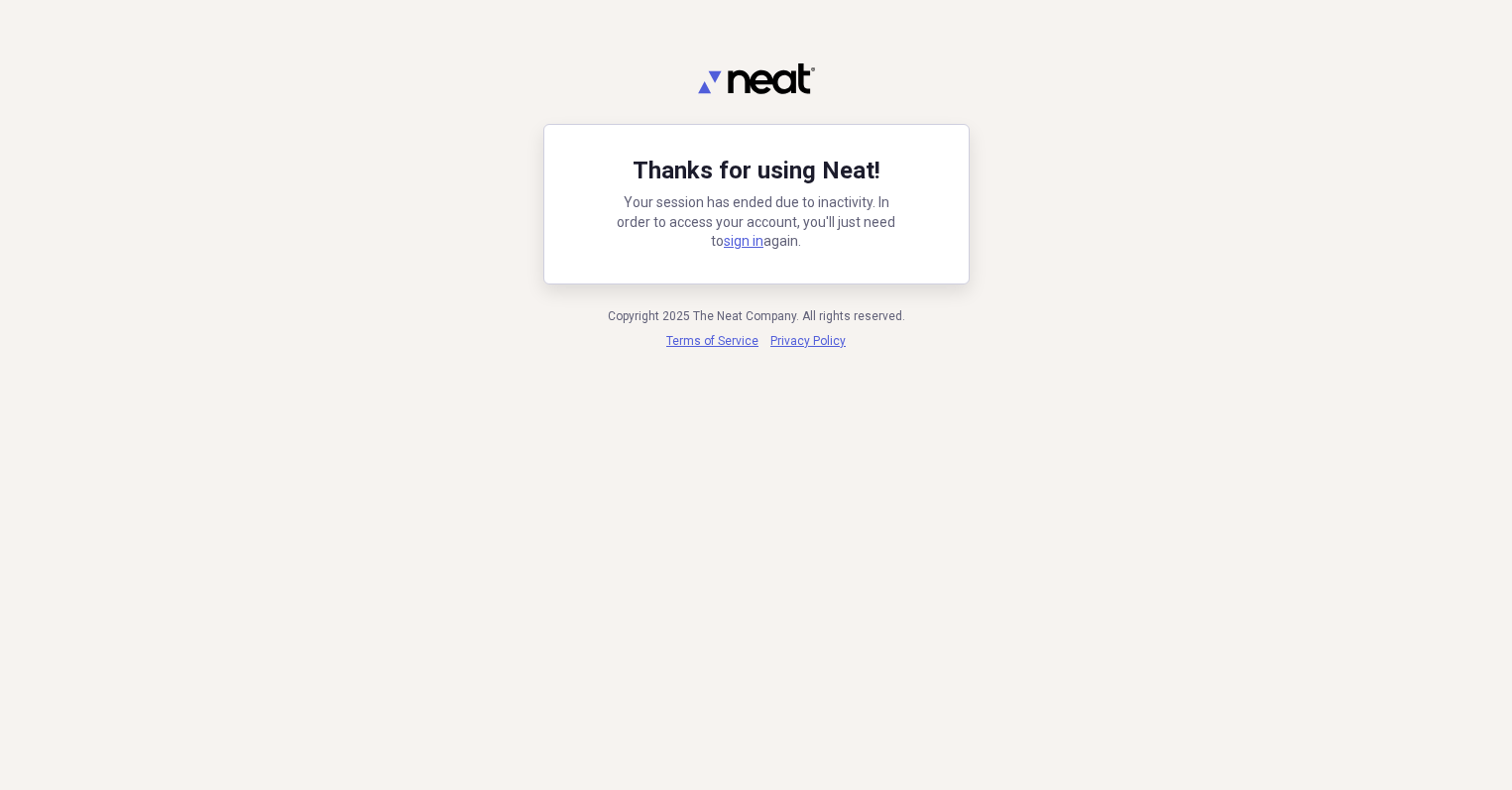 scroll, scrollTop: 0, scrollLeft: 0, axis: both 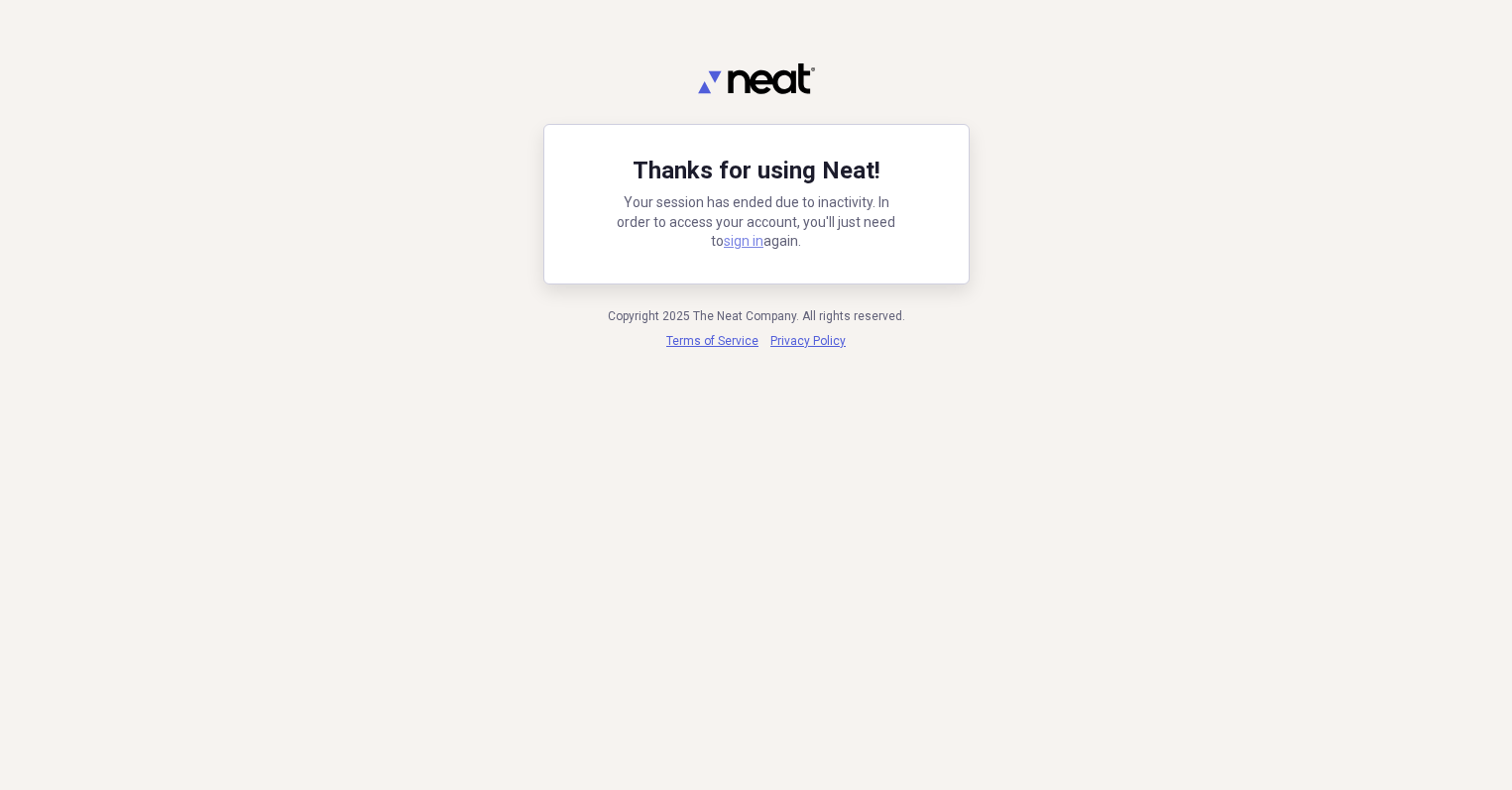 click on "sign in" at bounding box center (744, 241) 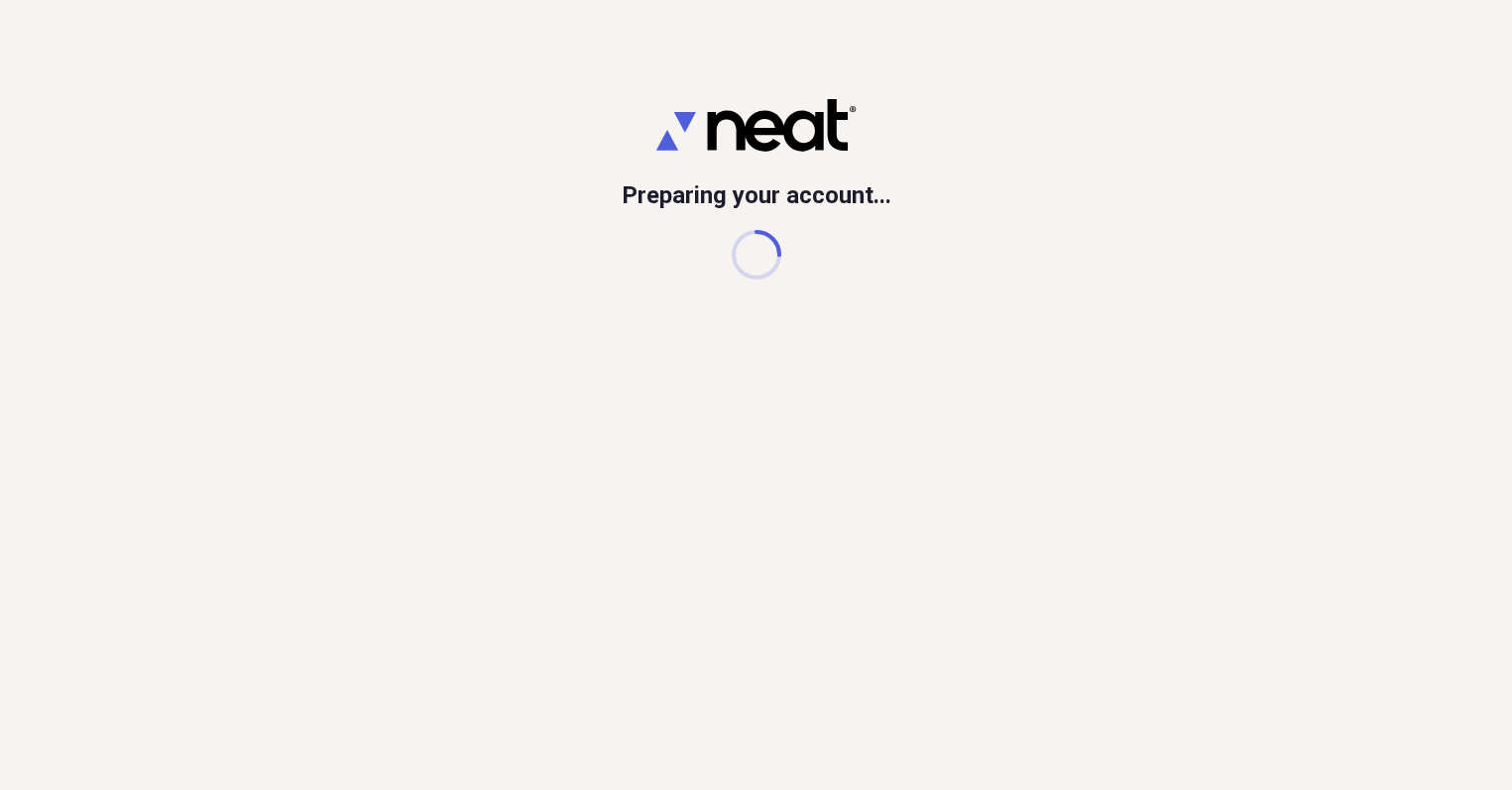 scroll, scrollTop: 0, scrollLeft: 0, axis: both 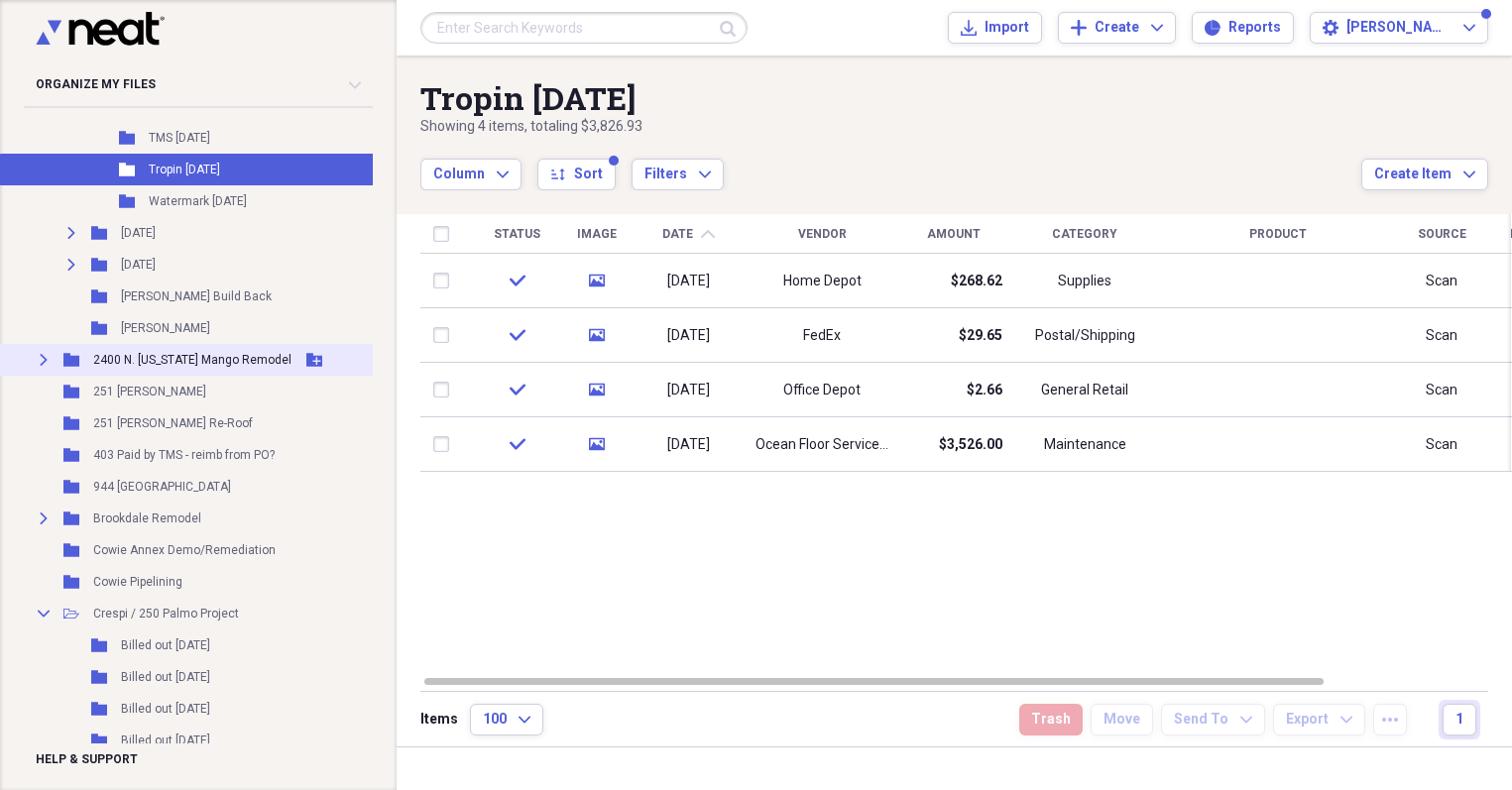 click on "2400 N. [US_STATE] Mango Remodel" at bounding box center (192, 360) 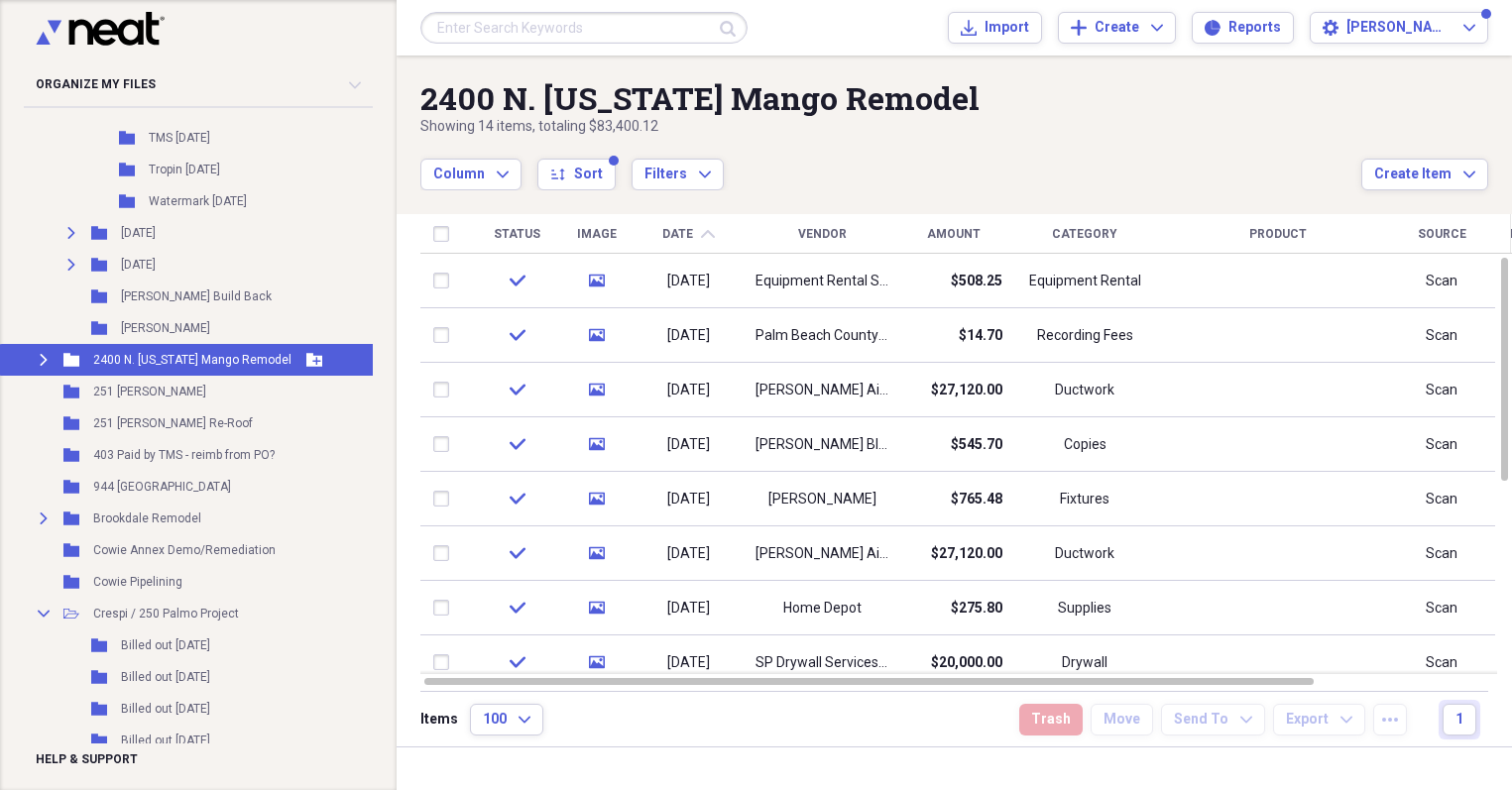 click on "Expand" 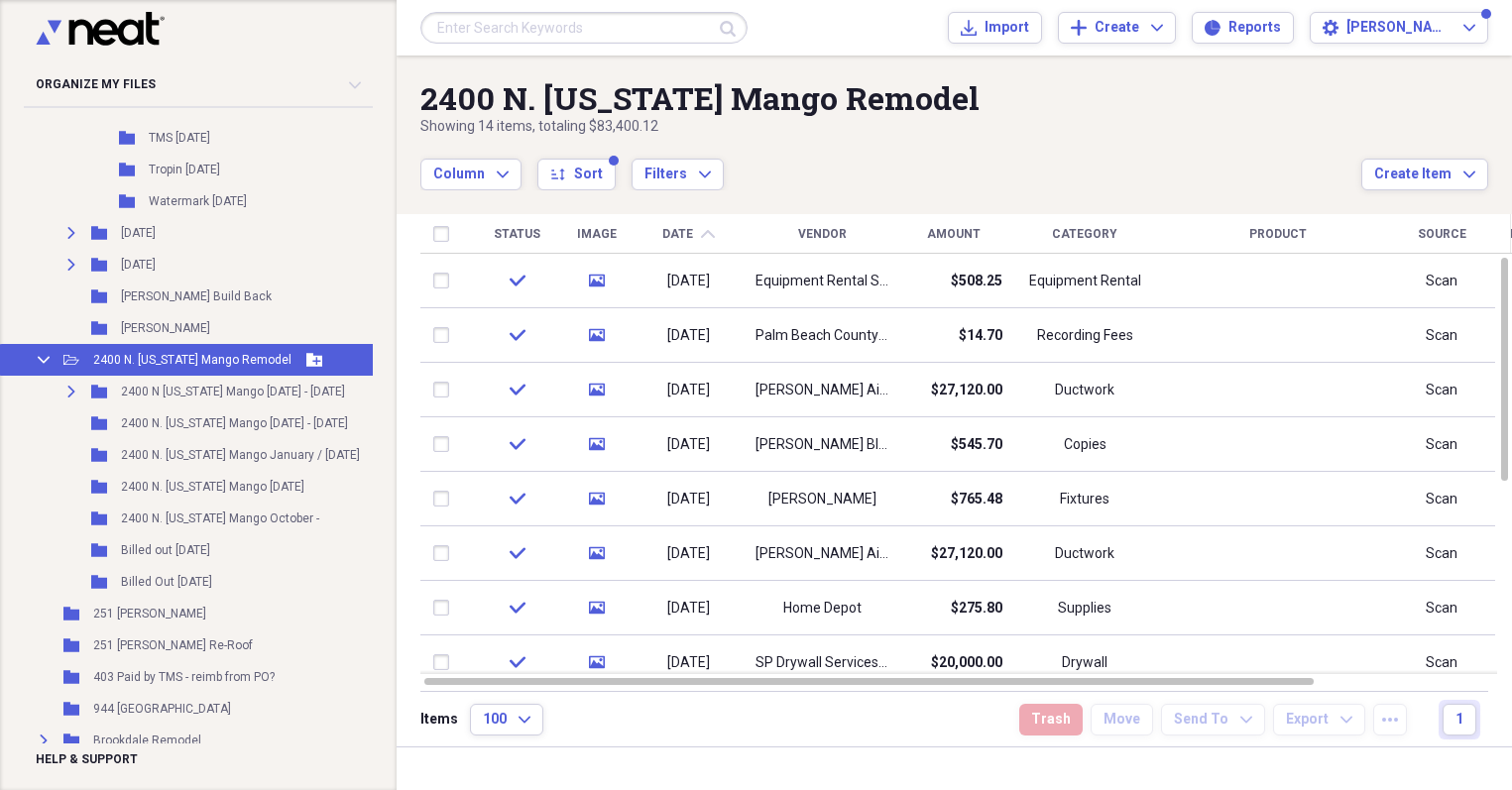 click 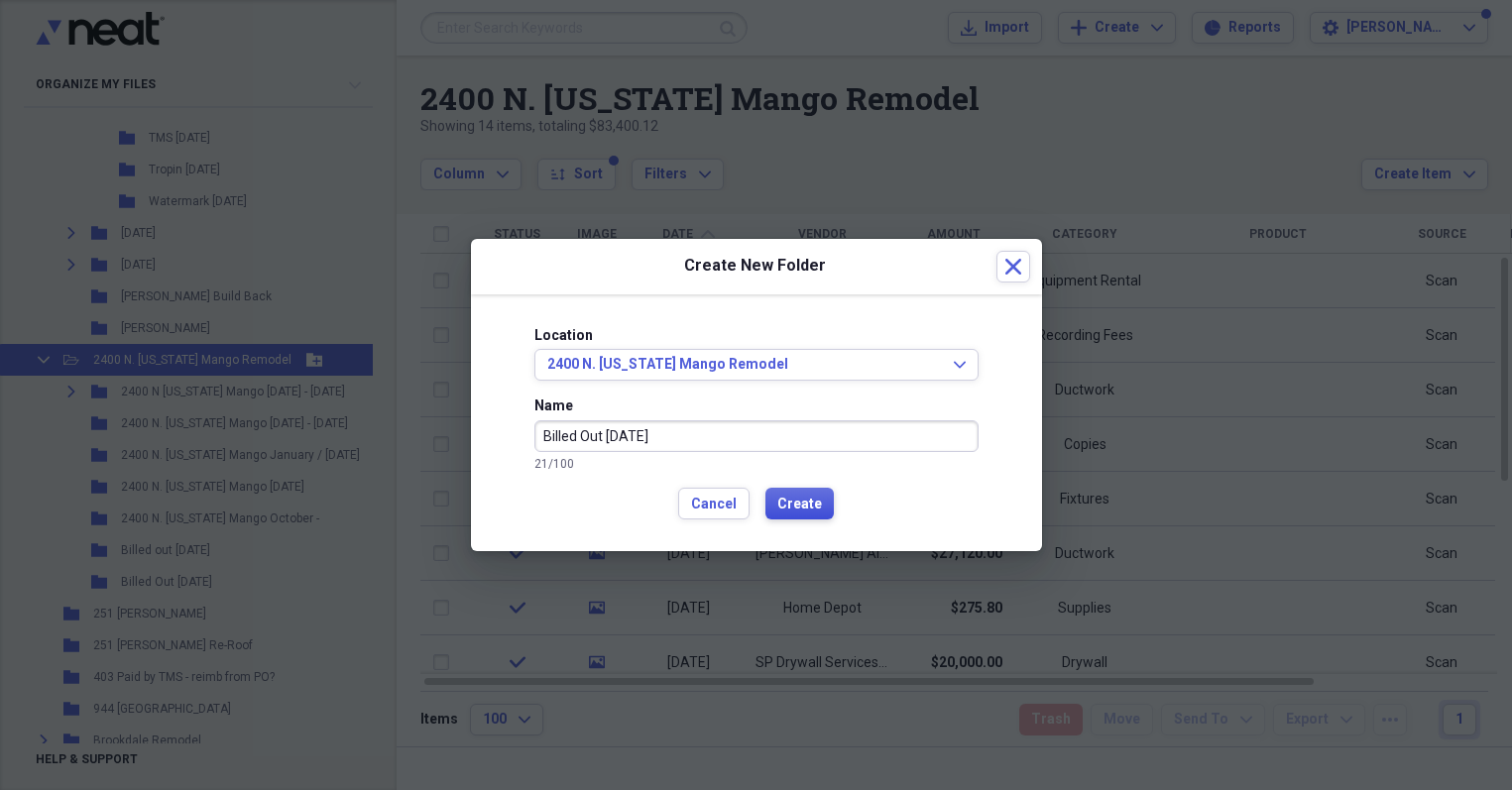 type on "Billed Out [DATE]" 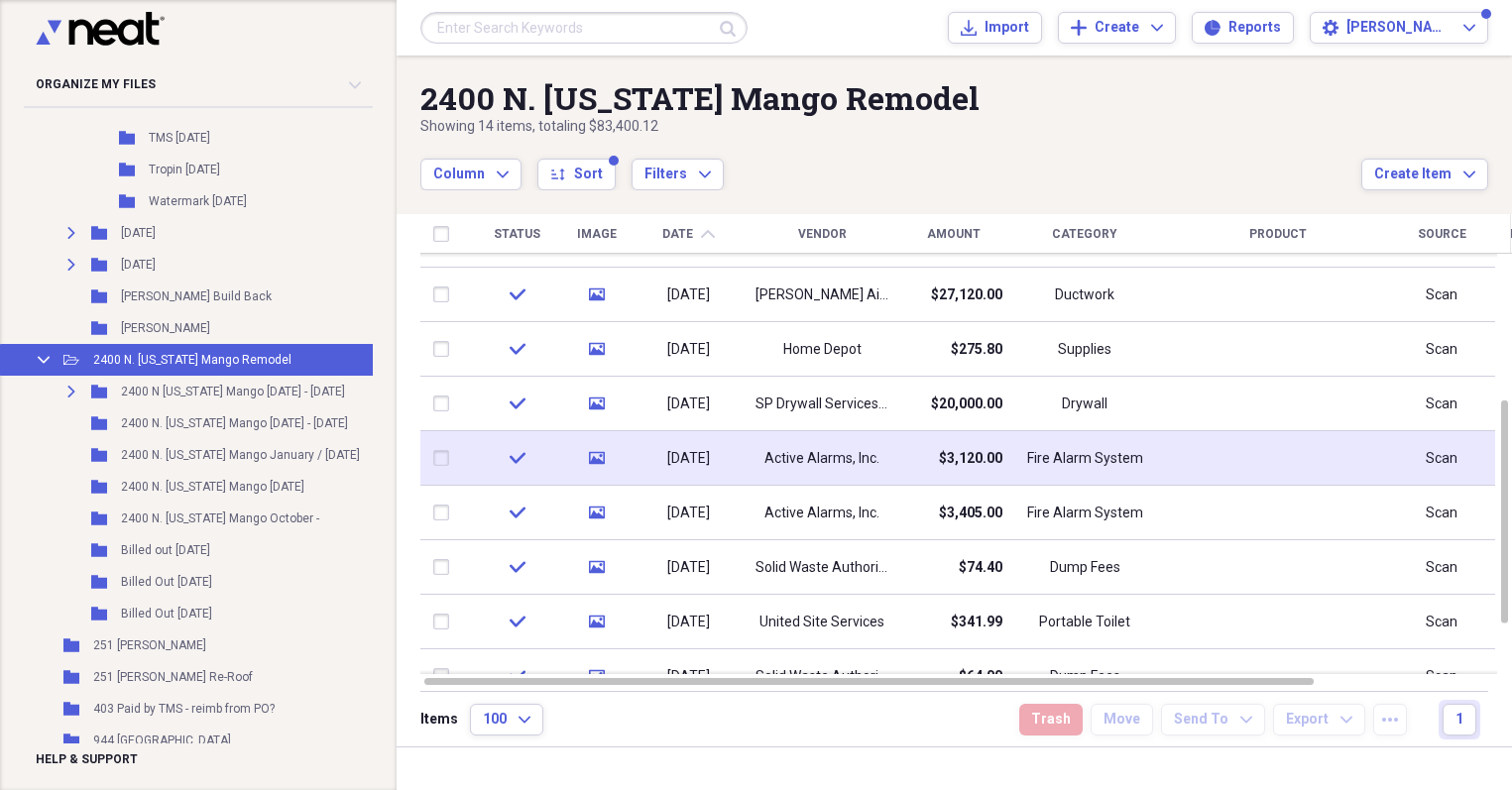 click at bounding box center (445, 458) 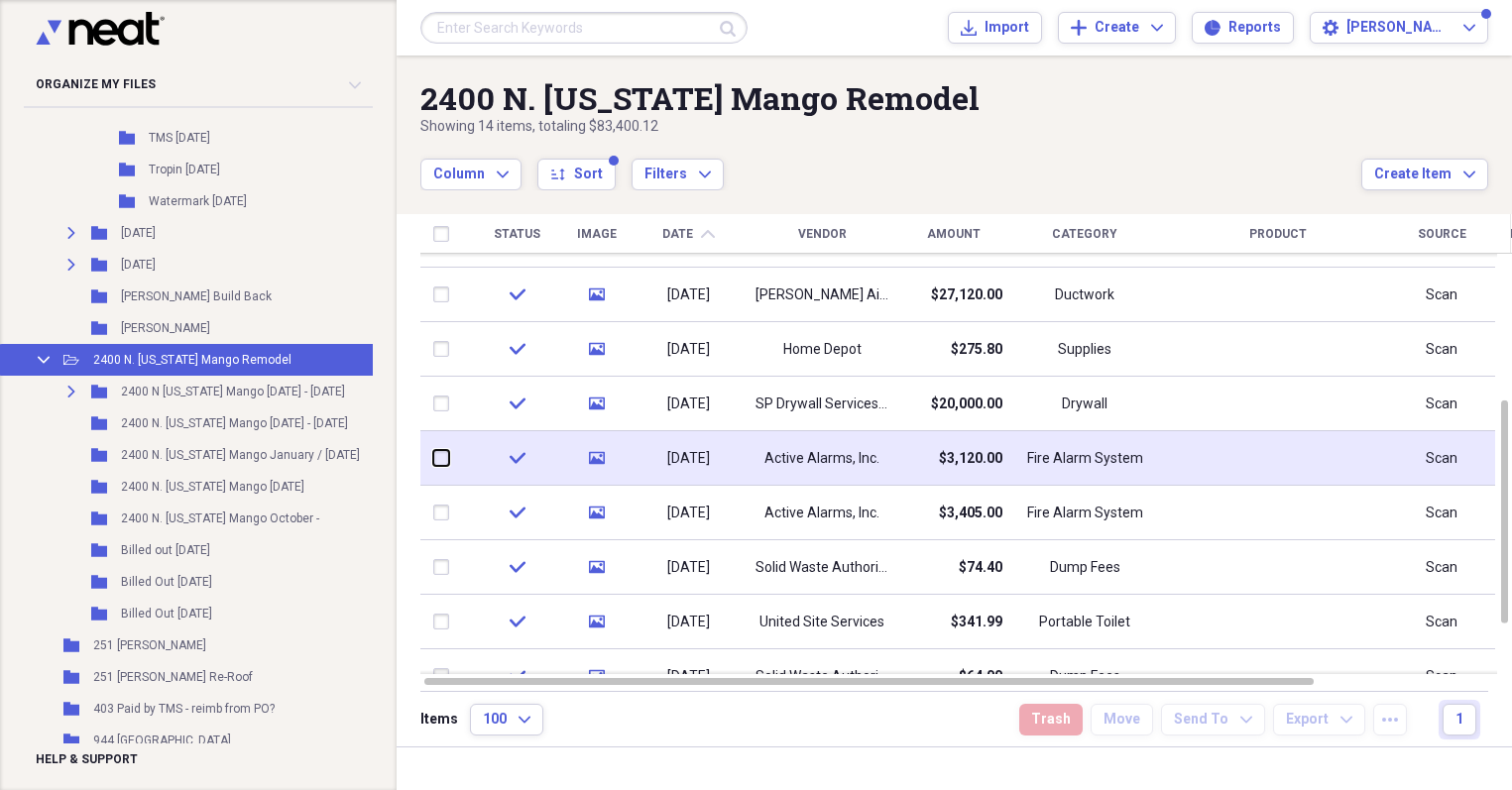 click at bounding box center (433, 458) 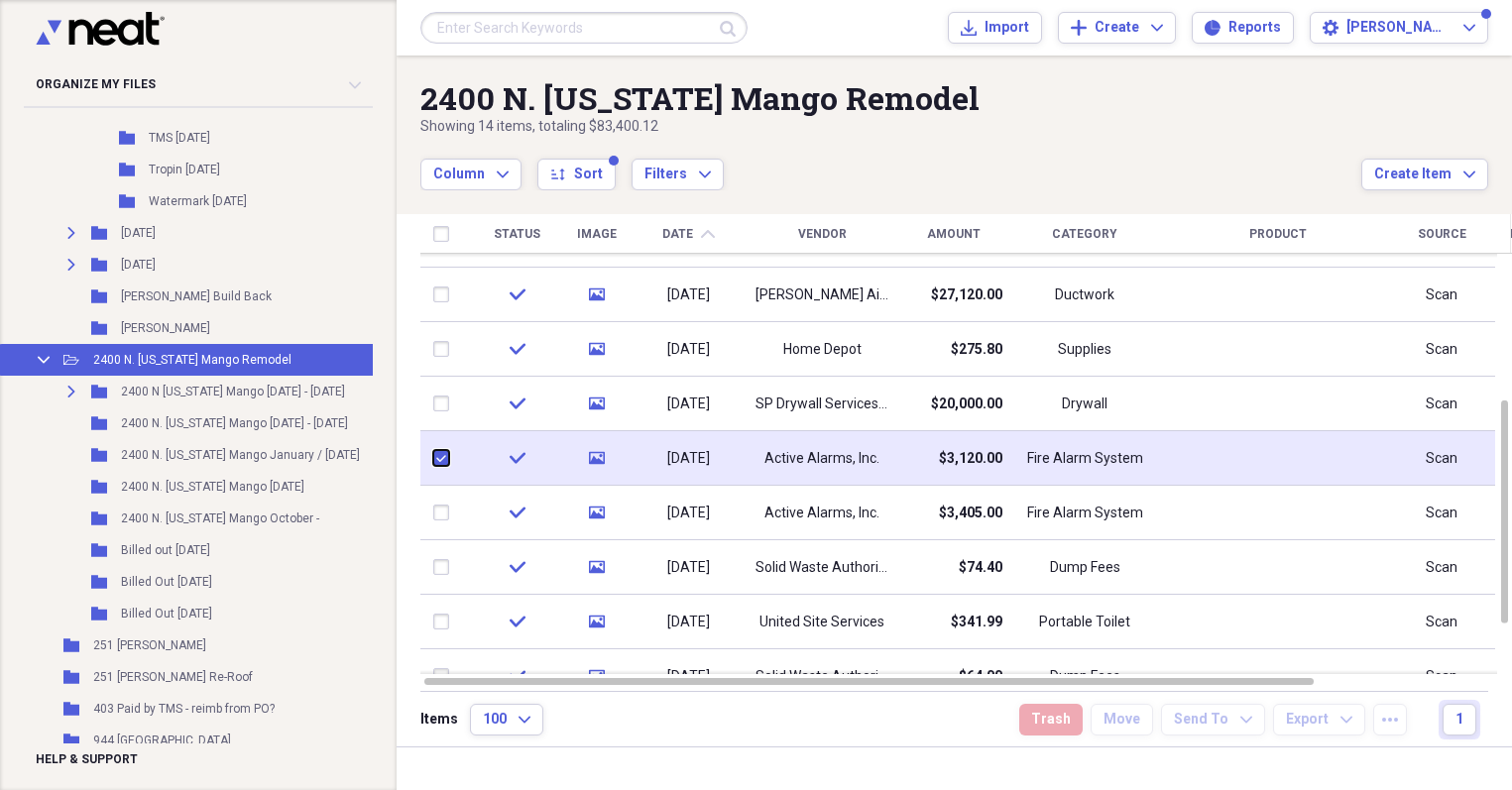 checkbox on "true" 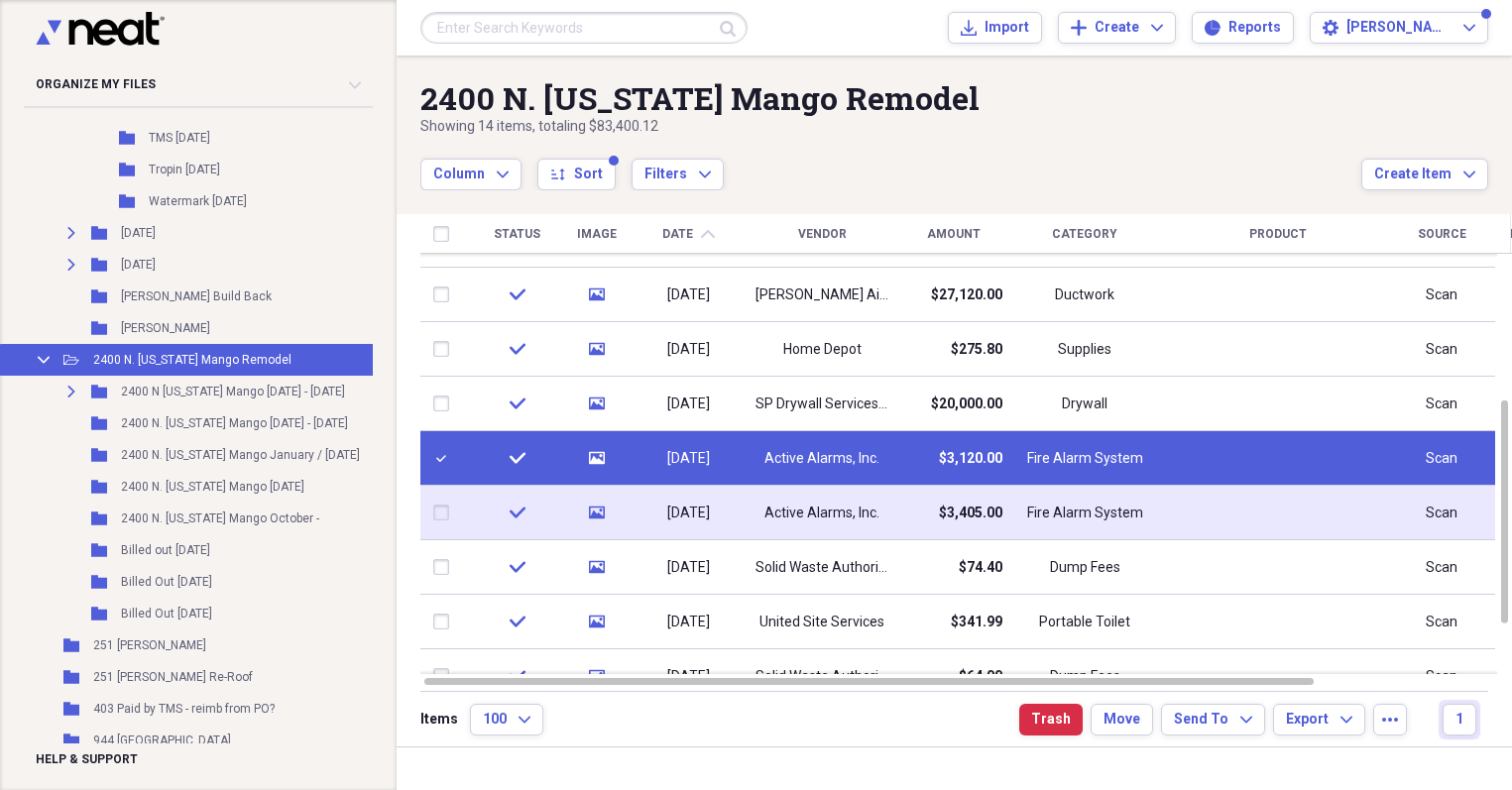 click at bounding box center [445, 512] 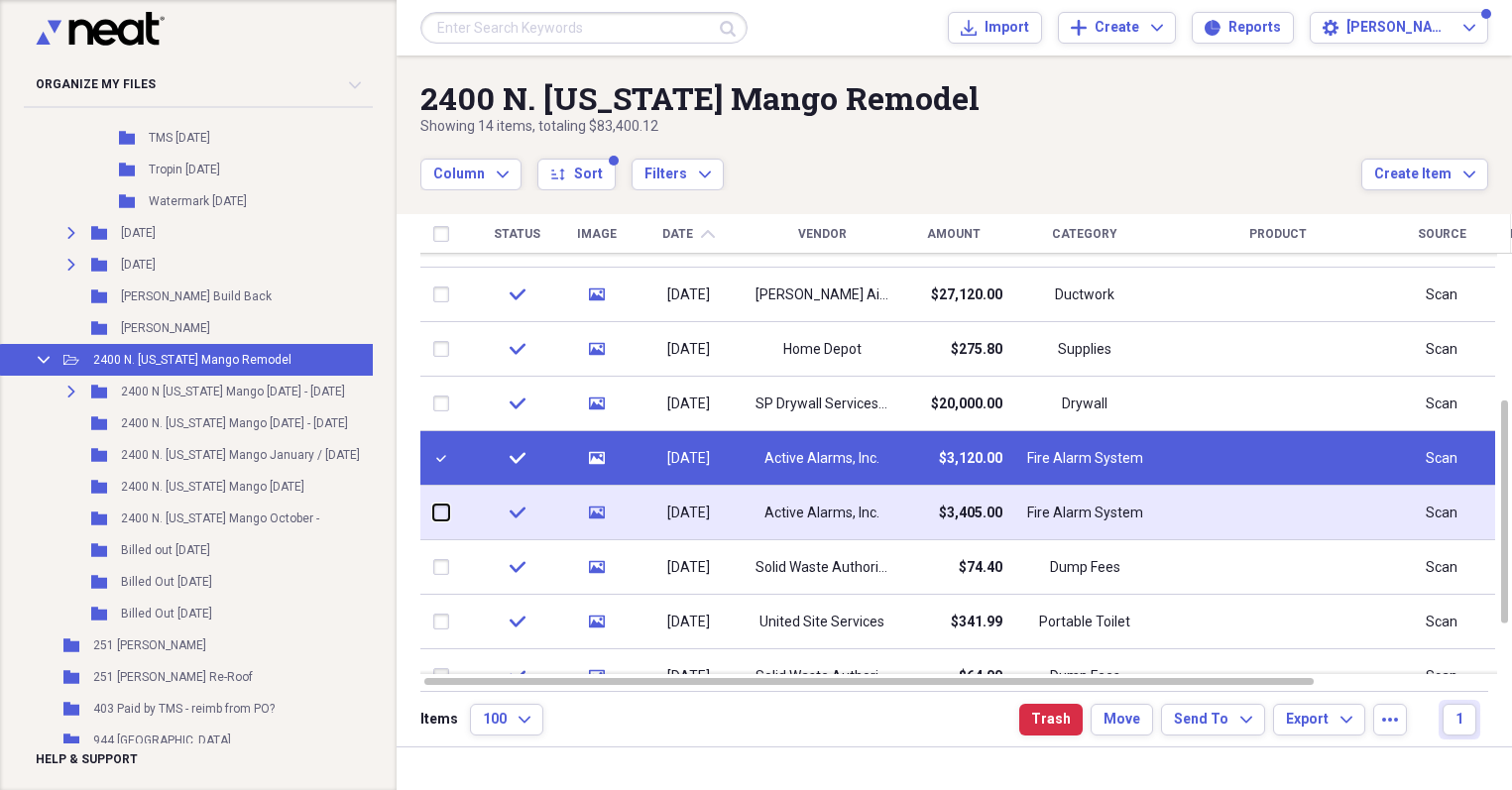 click at bounding box center [433, 512] 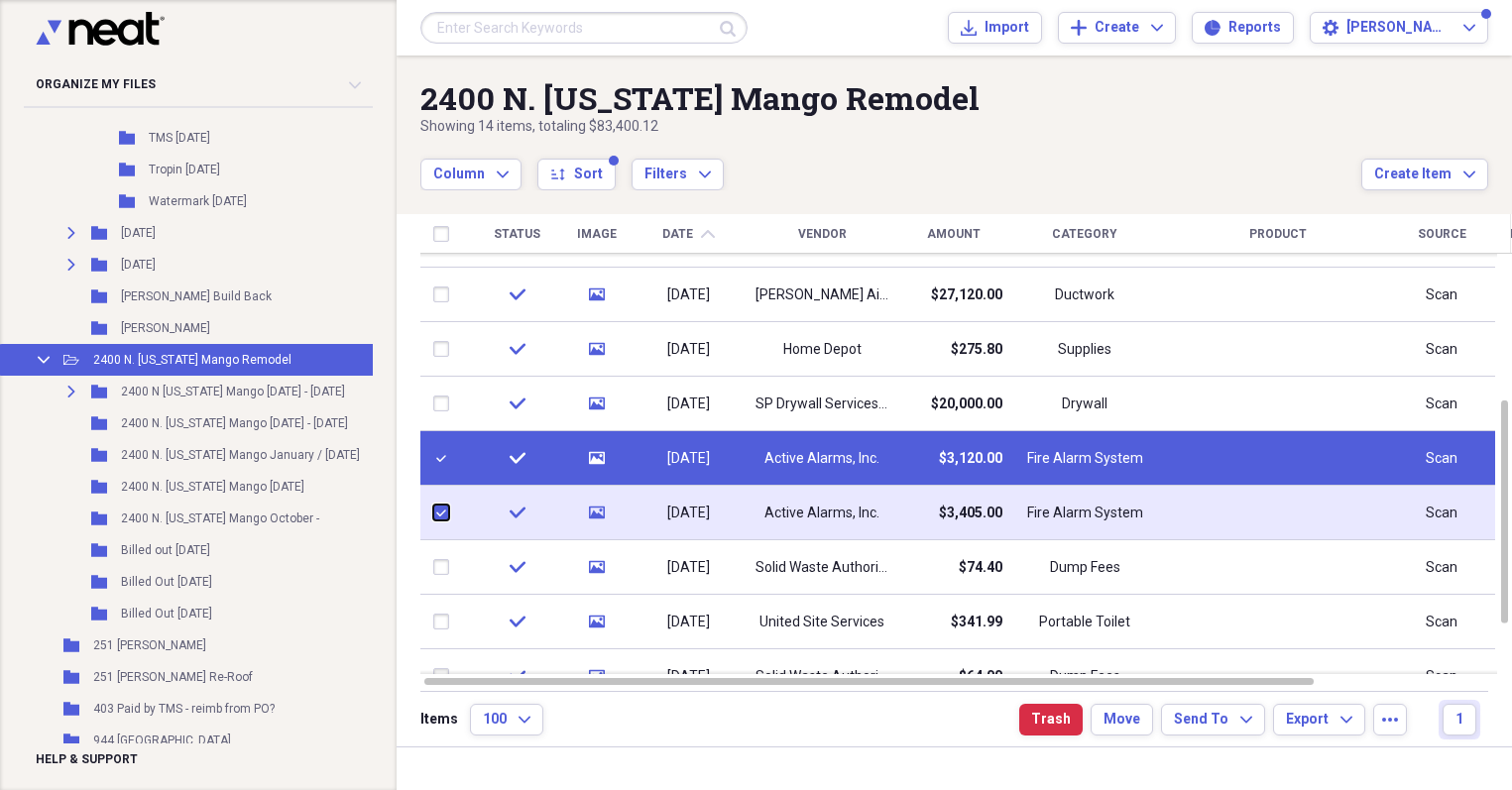 checkbox on "true" 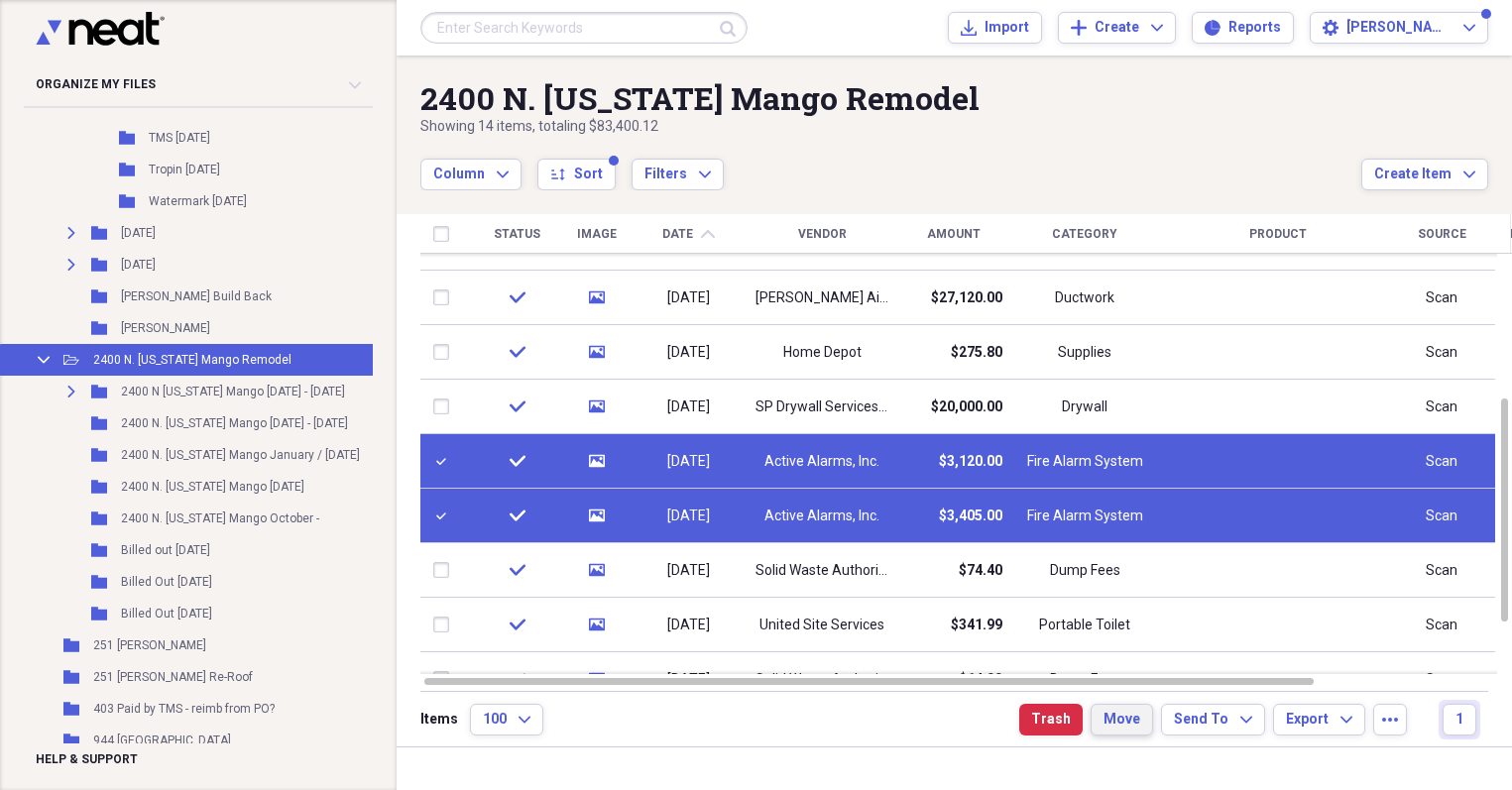 click on "Move" at bounding box center (1121, 720) 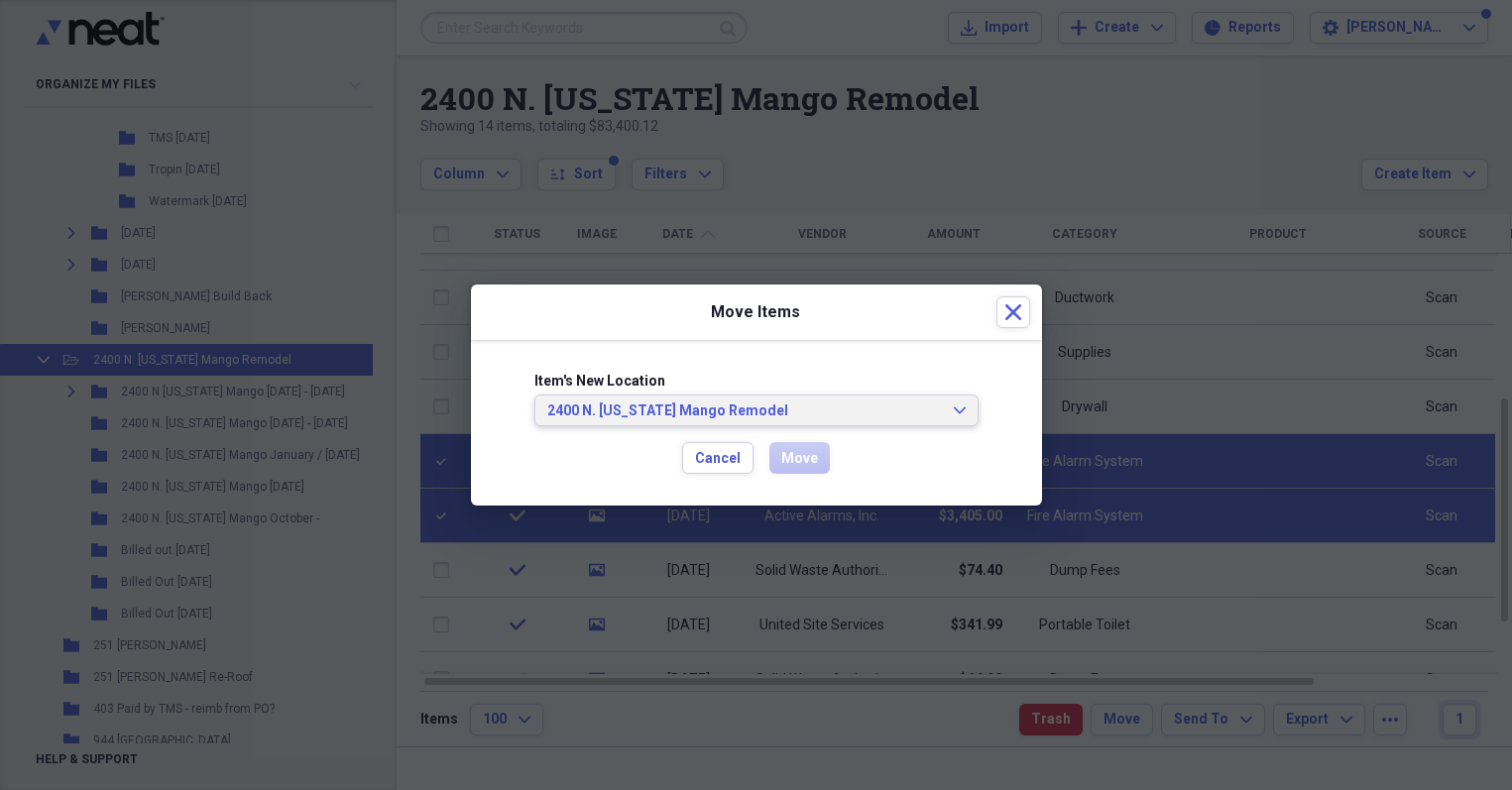 click on "2400 N. [US_STATE] Mango Remodel" at bounding box center (745, 411) 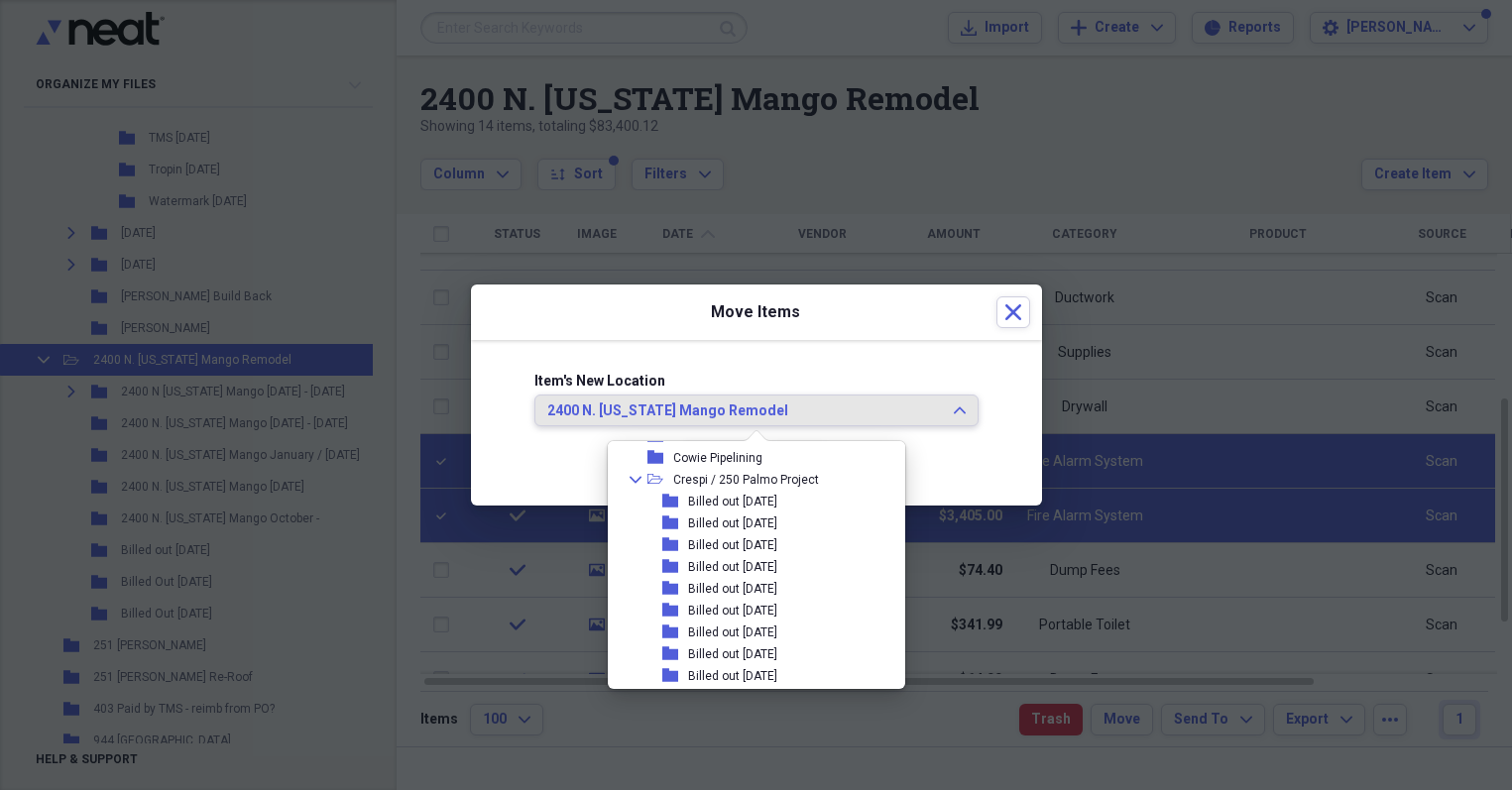 scroll, scrollTop: 2873, scrollLeft: 0, axis: vertical 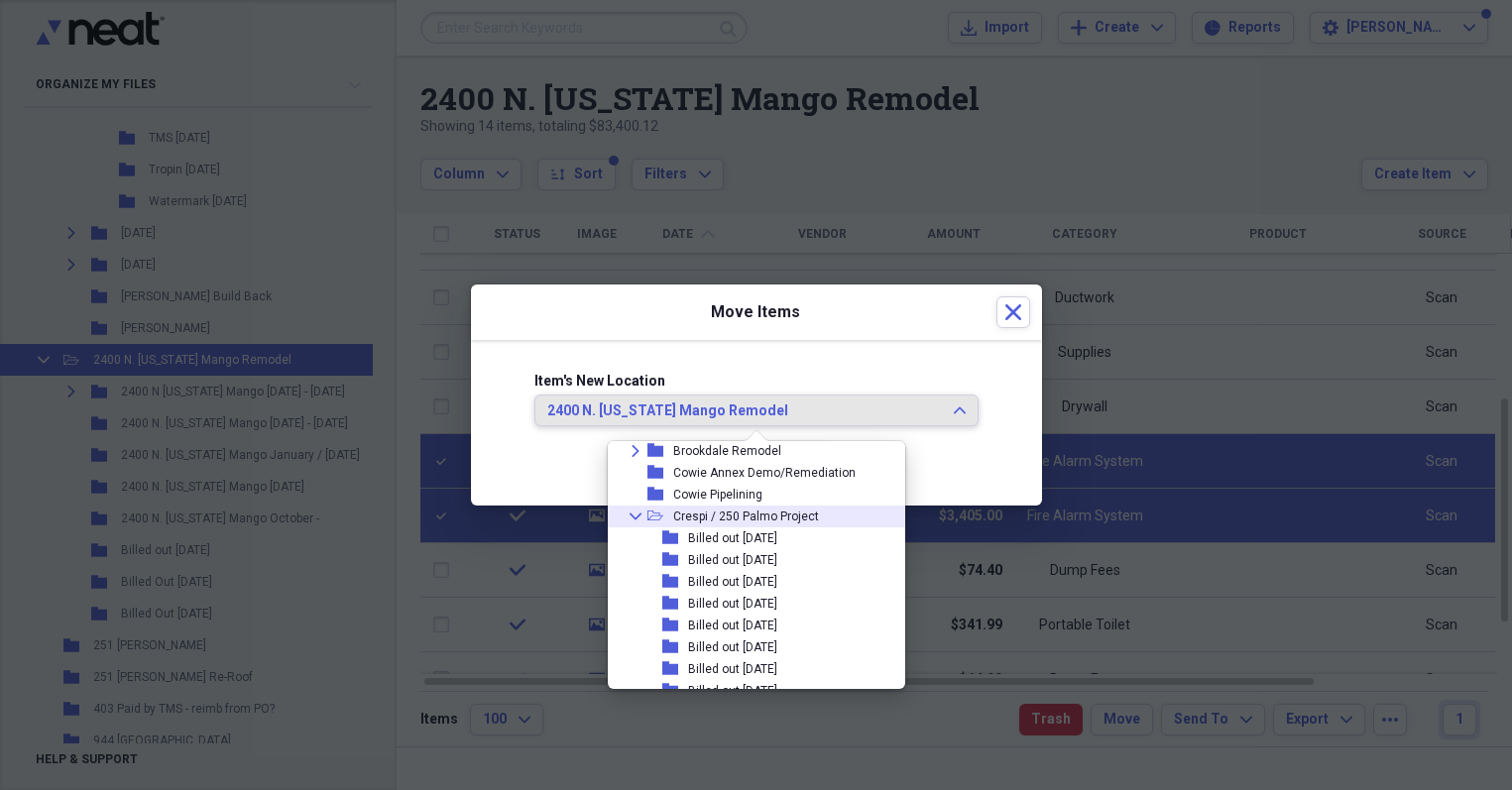 click on "Collapse" 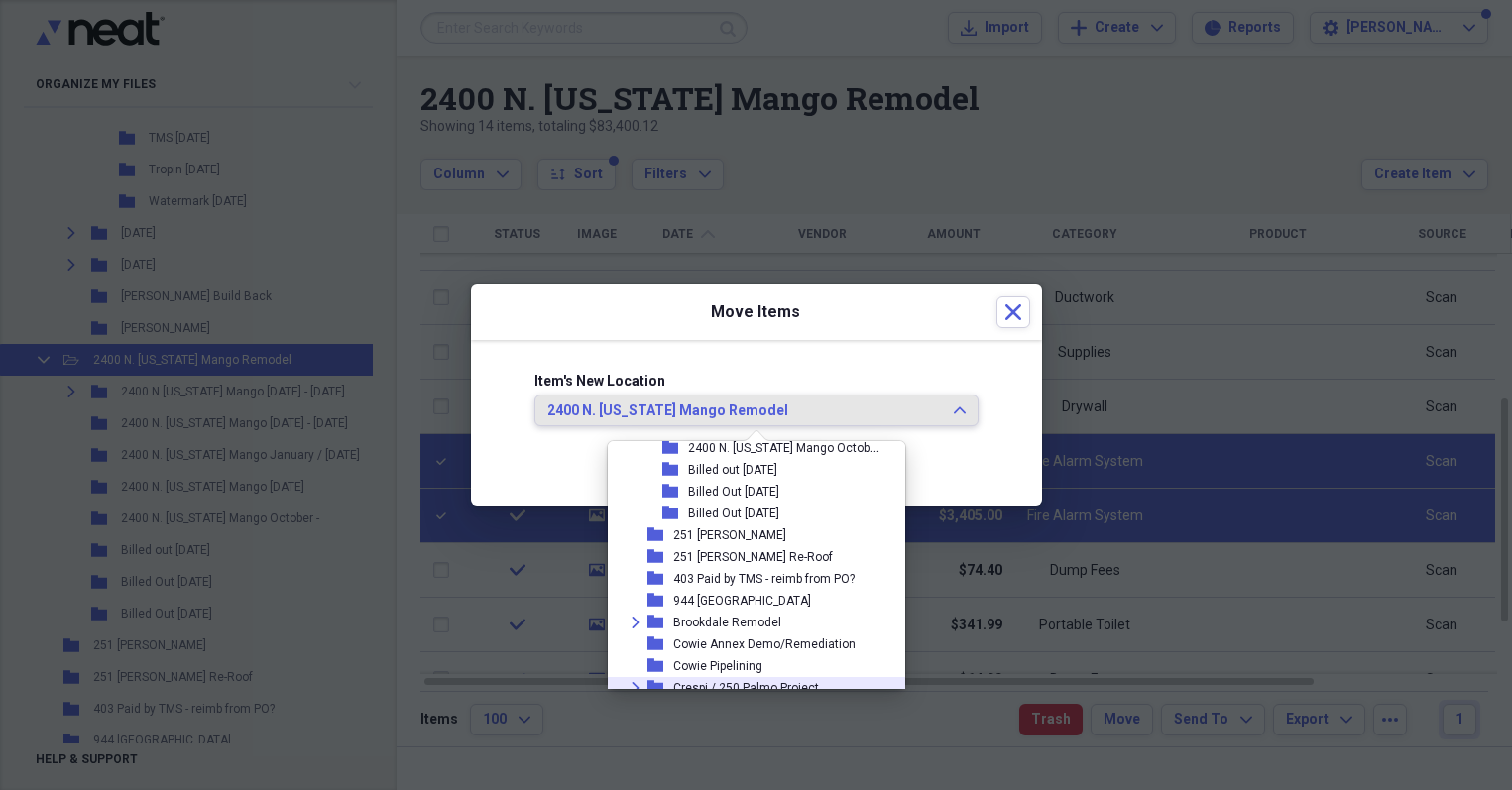 scroll, scrollTop: 2700, scrollLeft: 0, axis: vertical 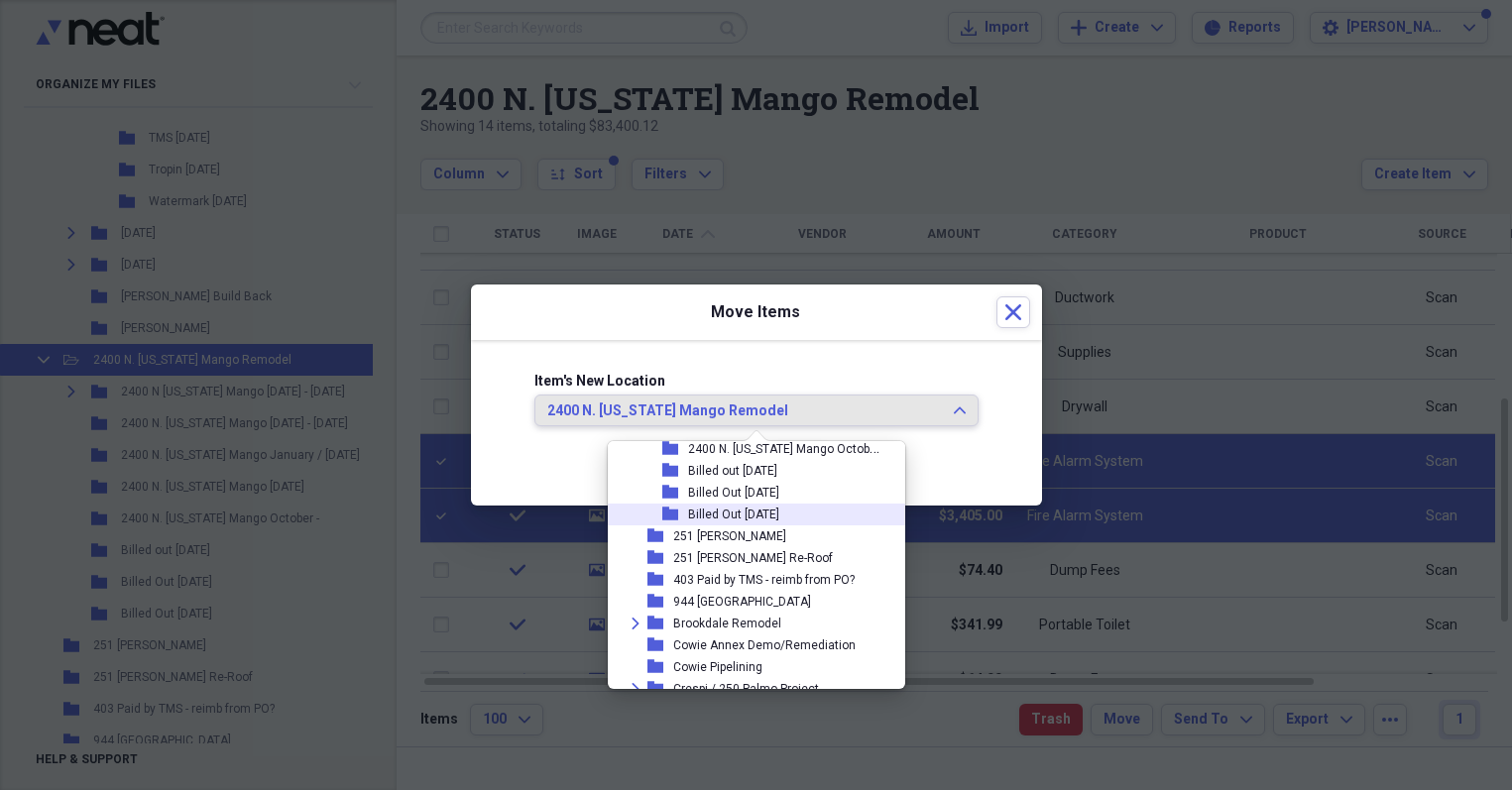 click on "Billed Out [DATE]" at bounding box center [734, 514] 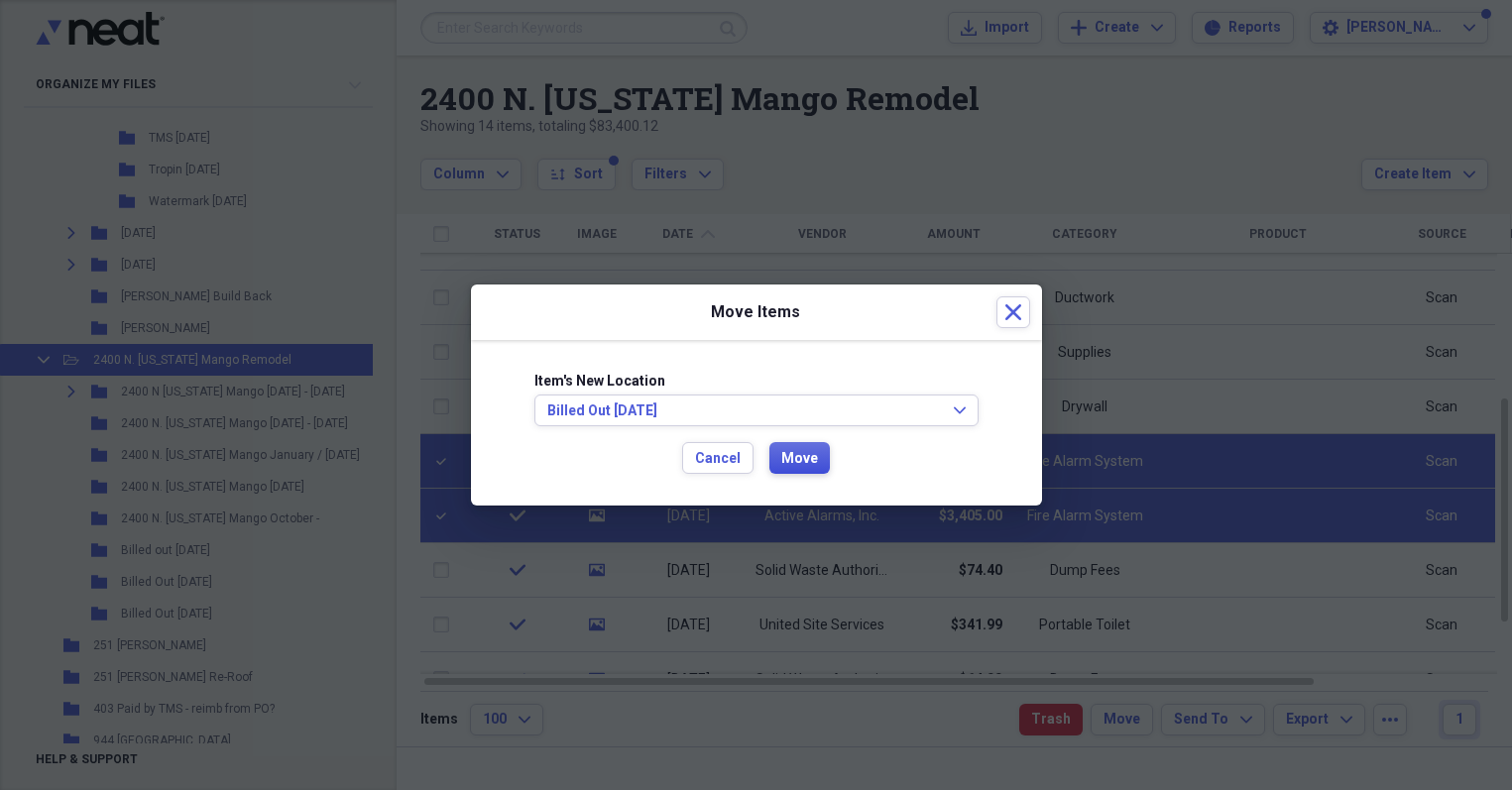 click on "Move" at bounding box center [799, 459] 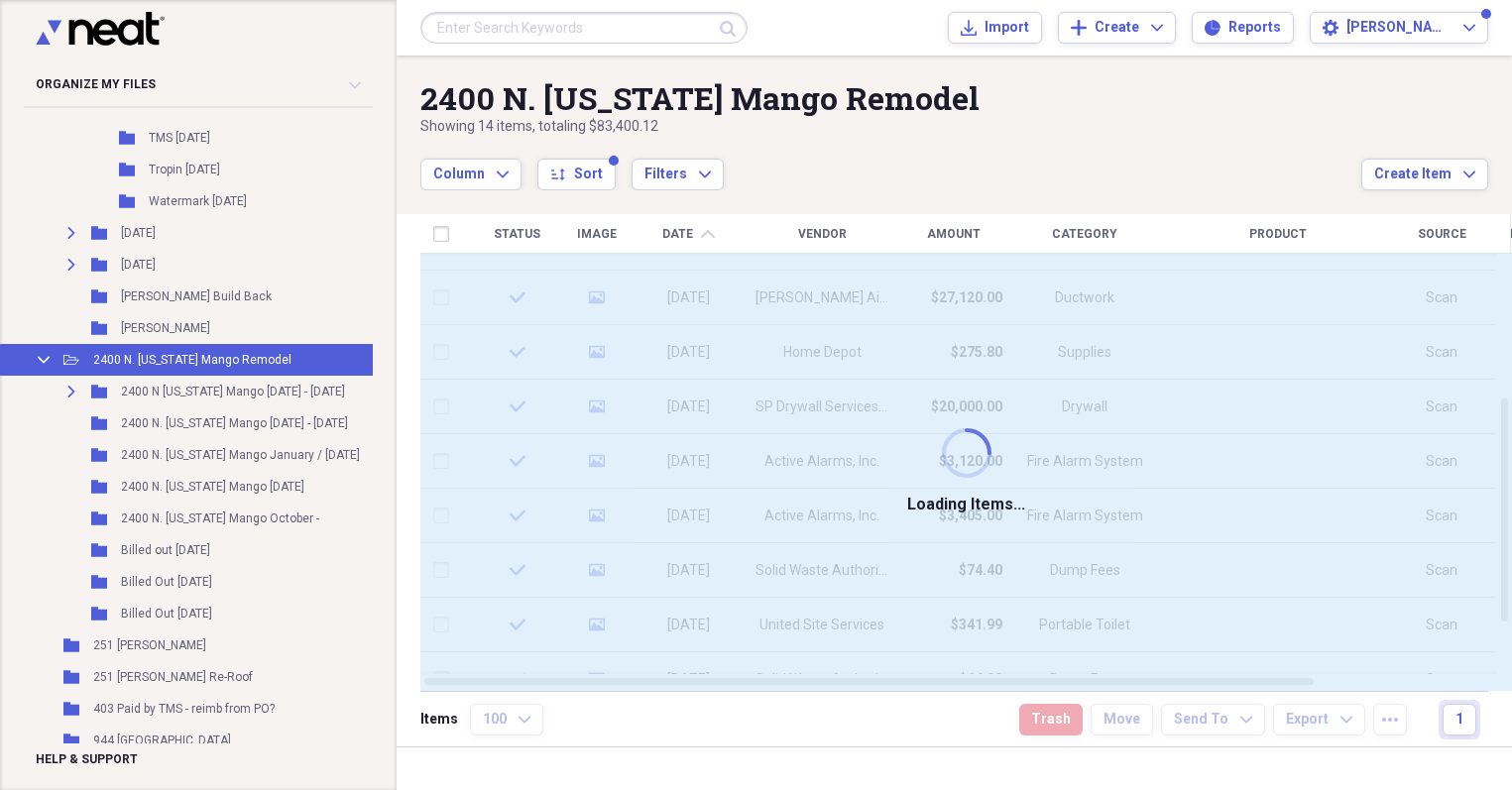 checkbox on "false" 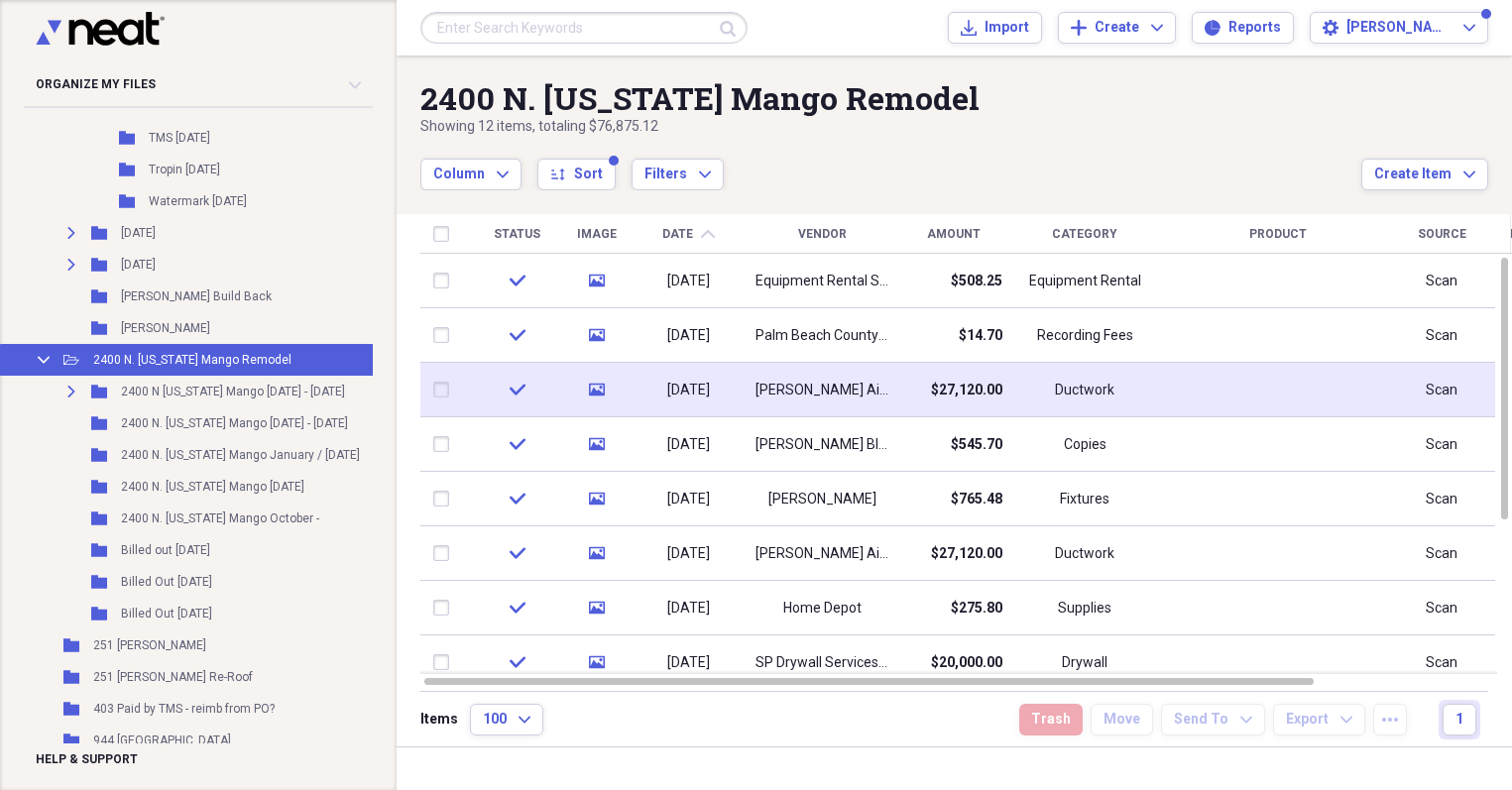 click at bounding box center [445, 390] 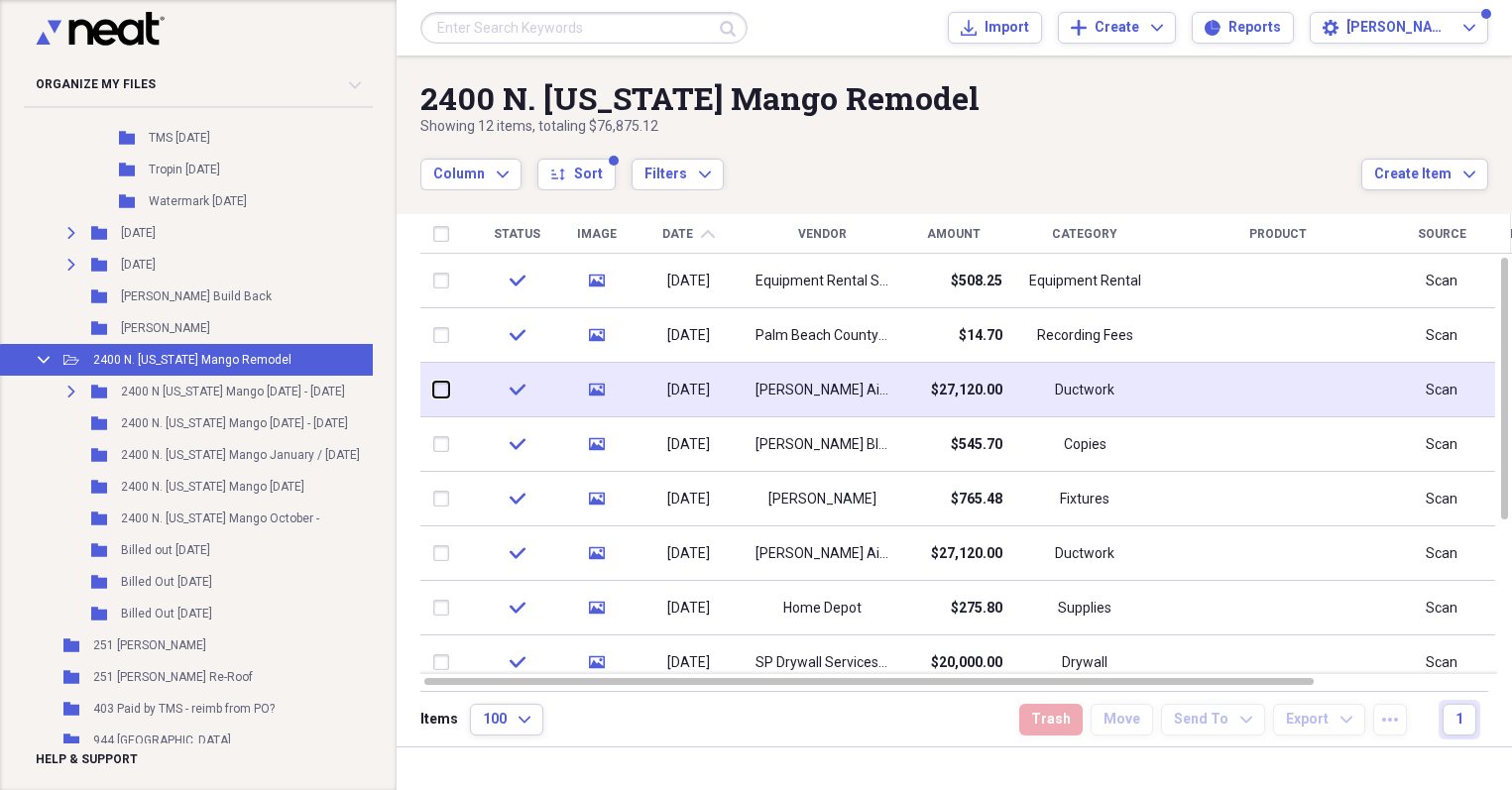 click at bounding box center [433, 390] 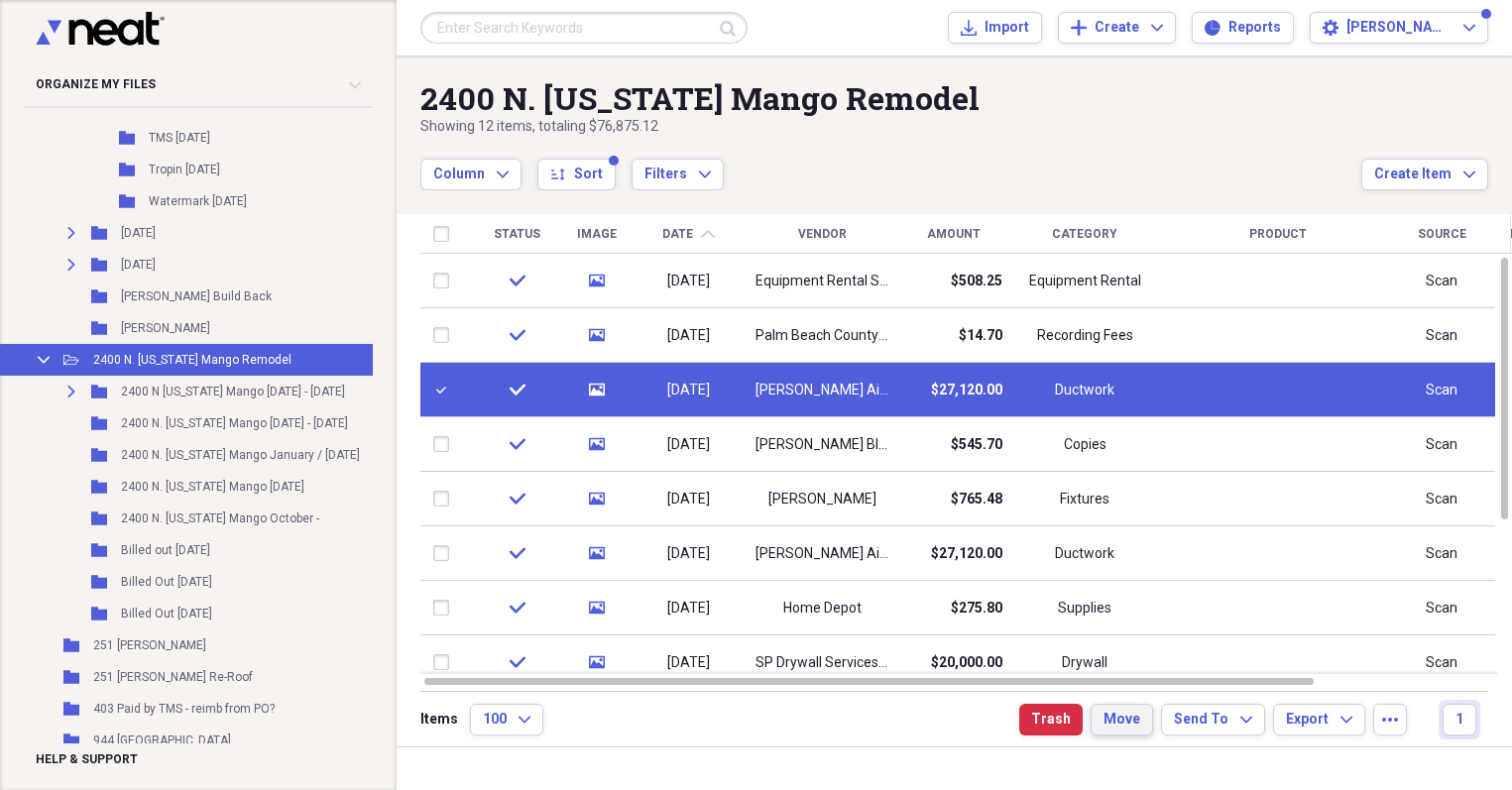click on "Move" at bounding box center (1121, 720) 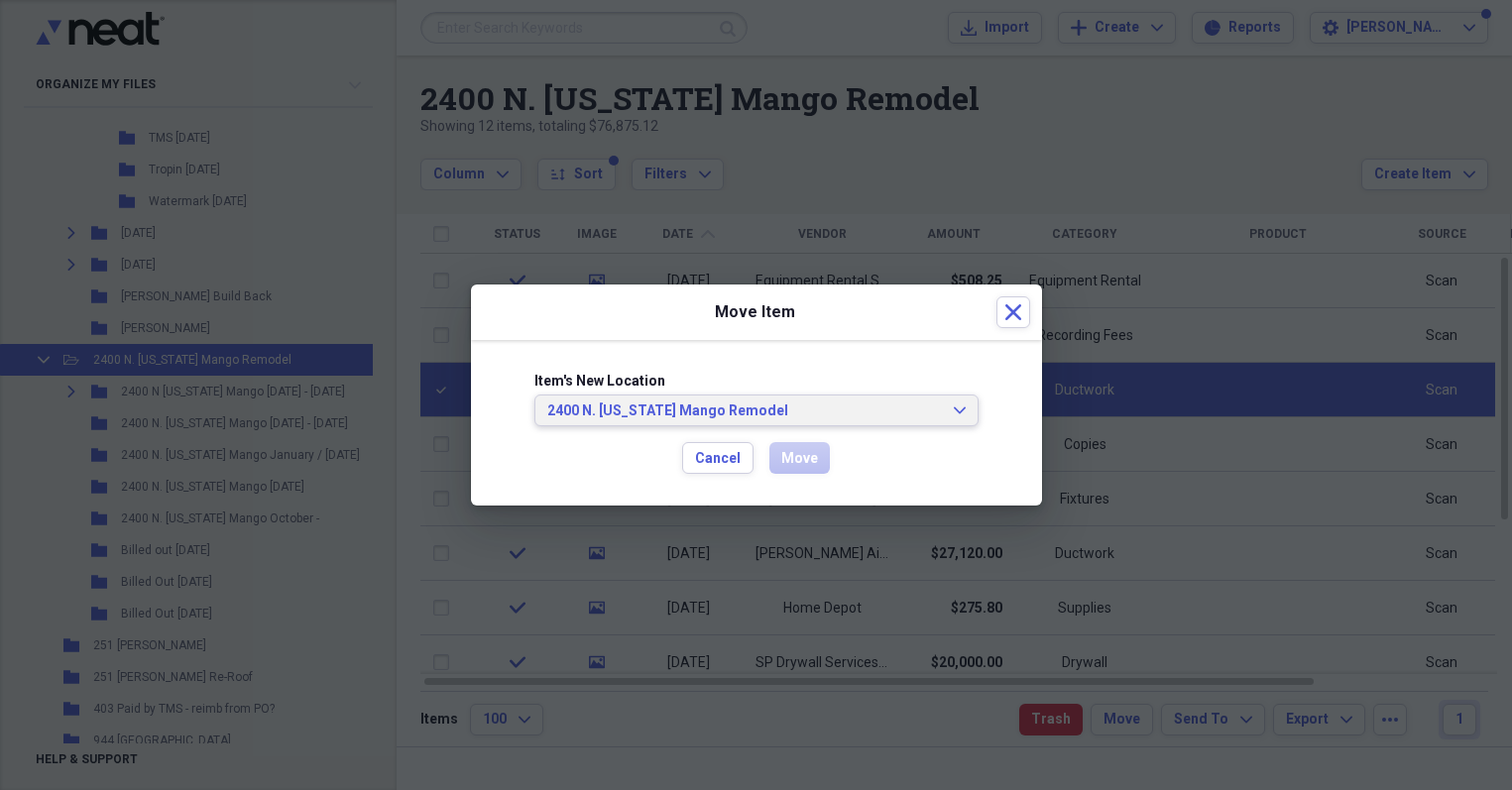 click on "2400 N. [US_STATE] Mango Remodel Expand" at bounding box center [756, 410] 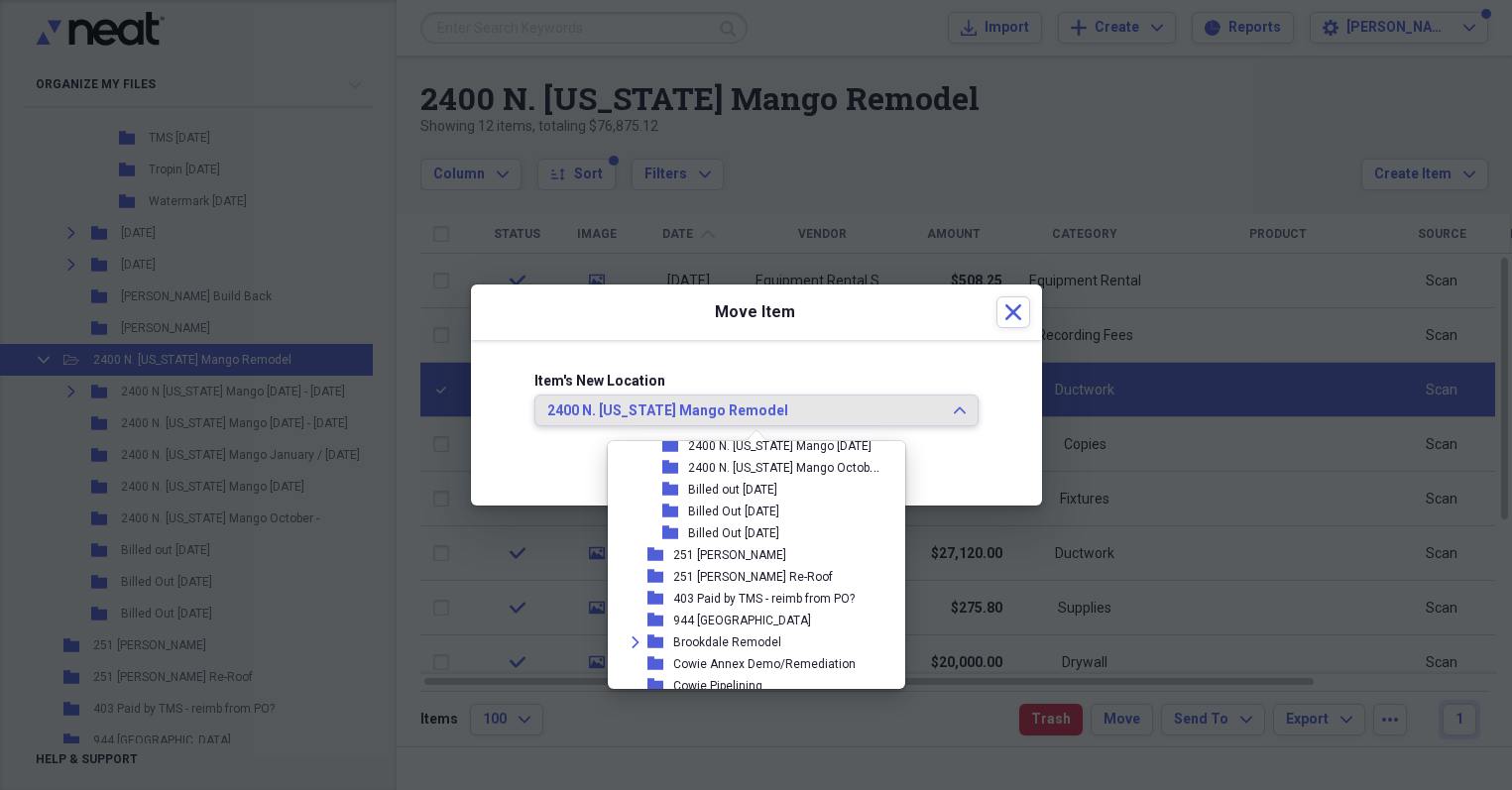 scroll, scrollTop: 2680, scrollLeft: 0, axis: vertical 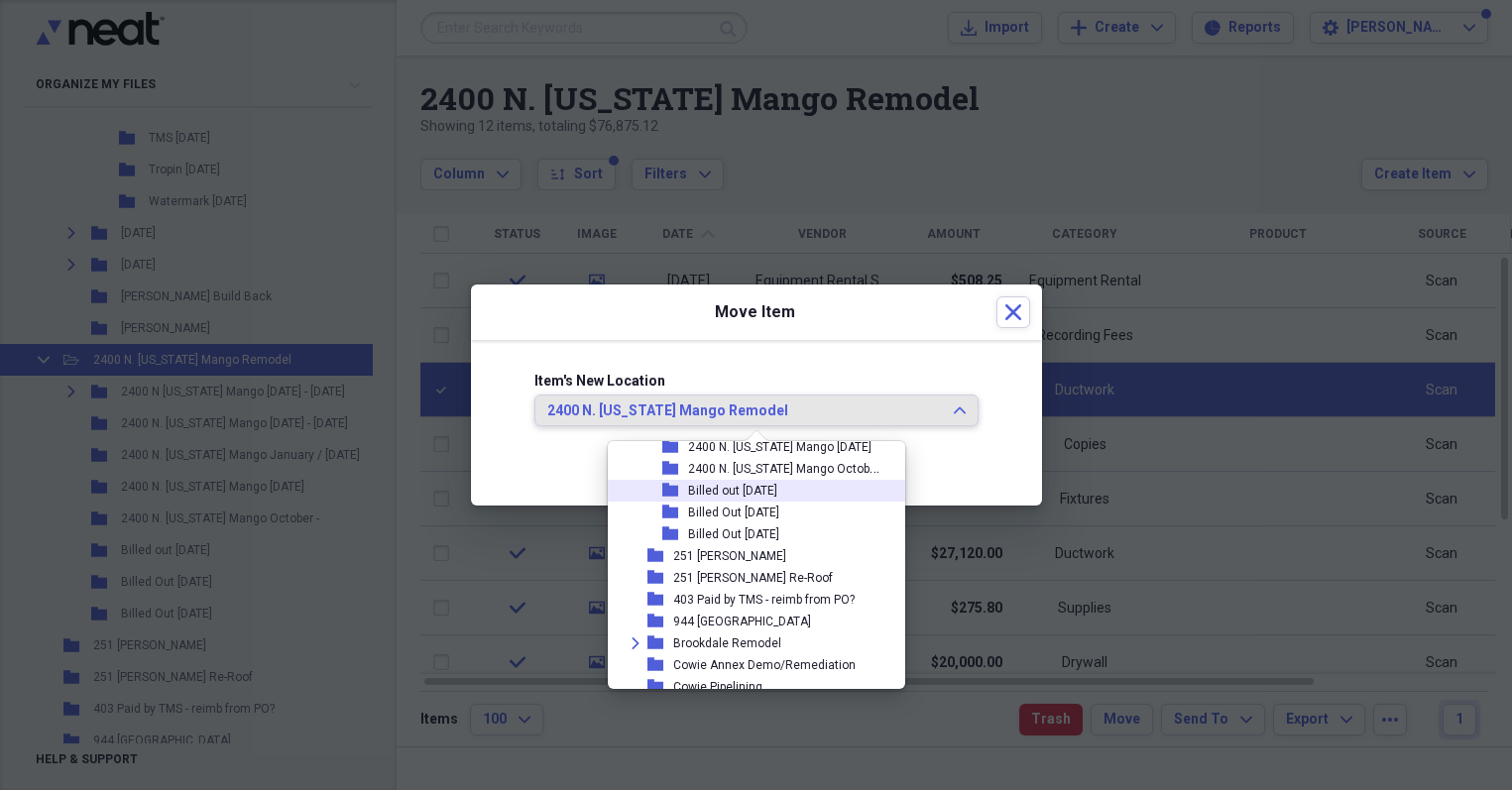 click on "Billed out [DATE]" at bounding box center (733, 491) 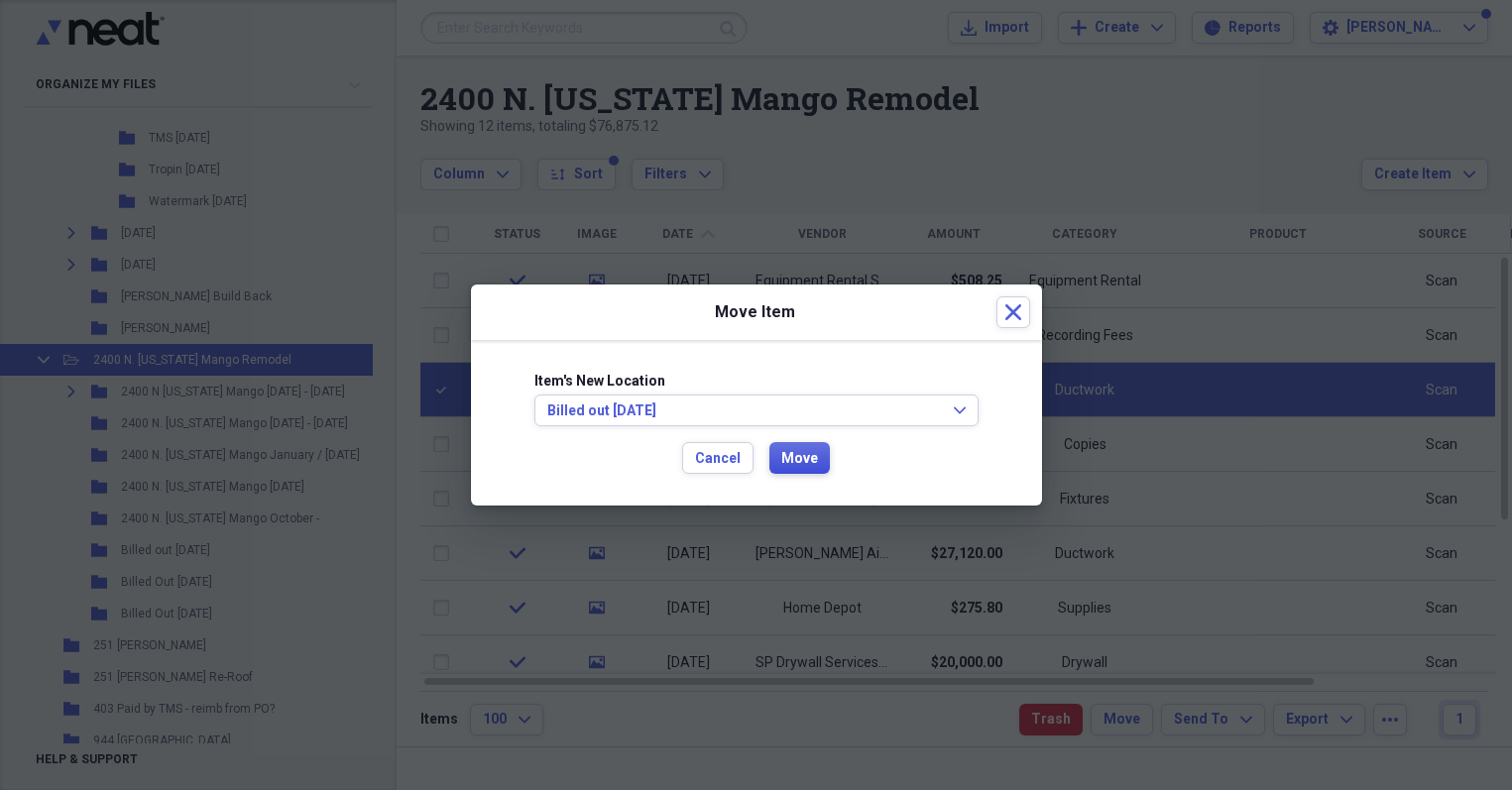 click on "Move" at bounding box center [799, 459] 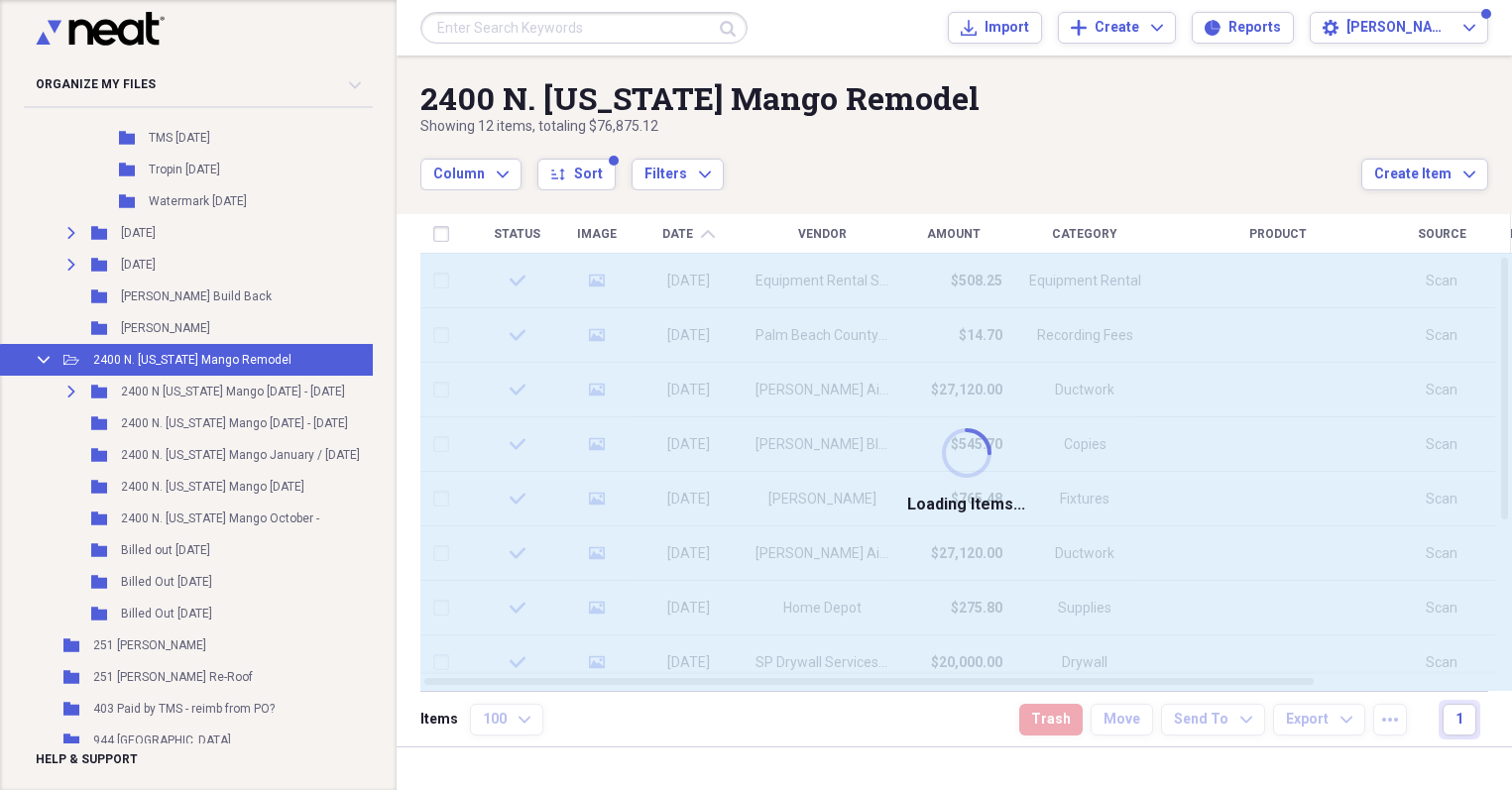 checkbox on "false" 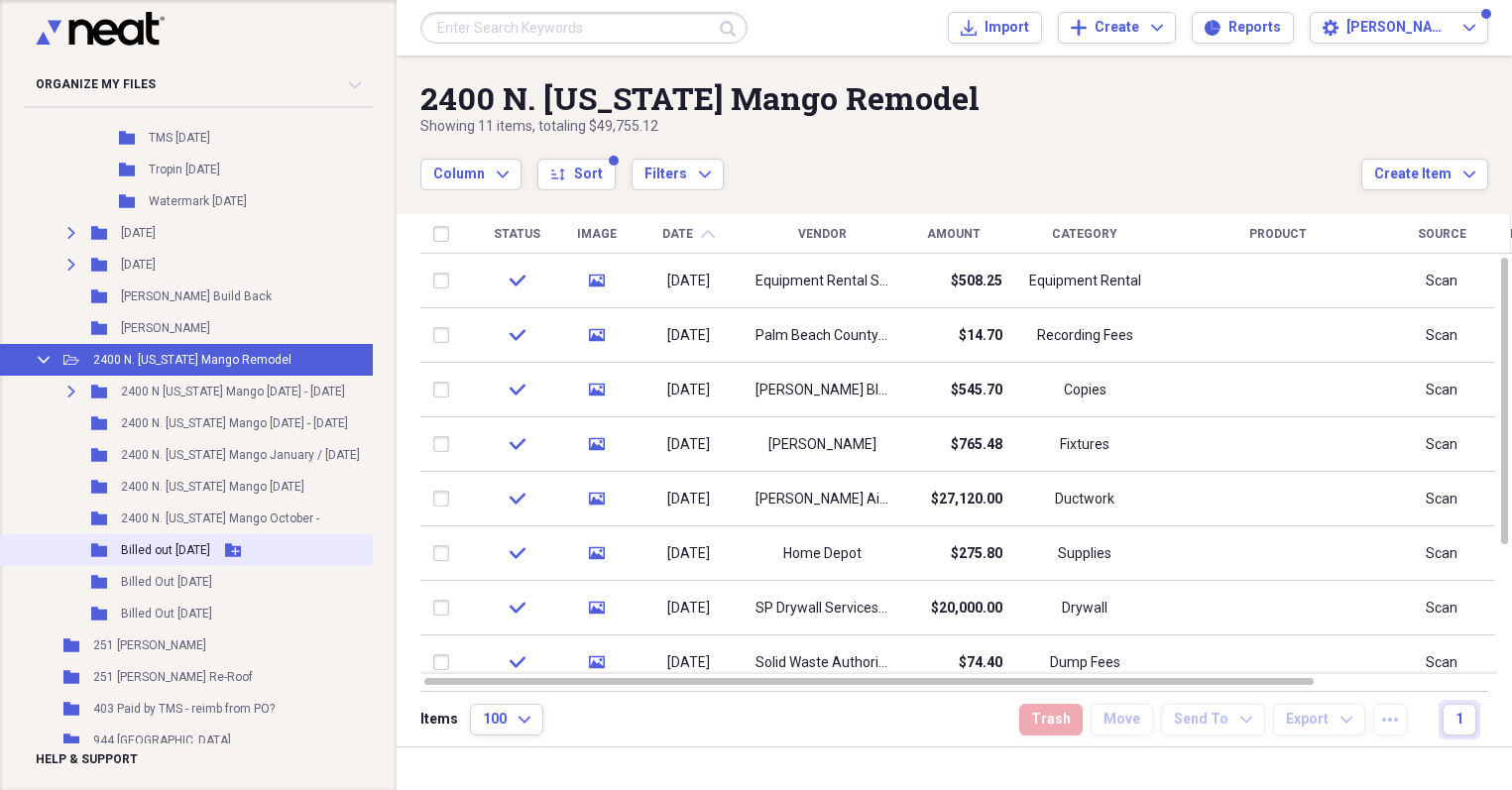 click on "Folder" 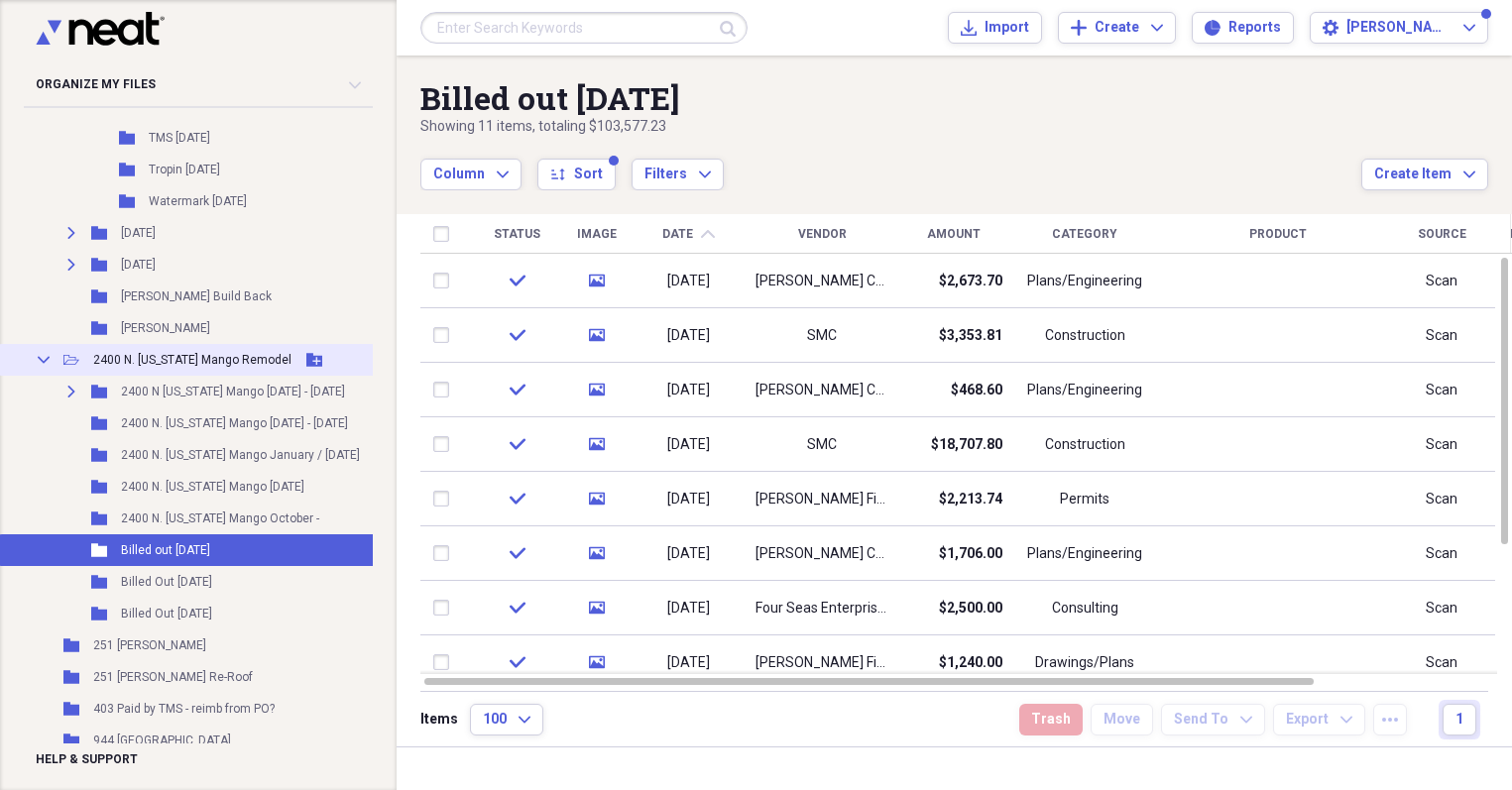 click on "2400 N. [US_STATE] Mango Remodel" at bounding box center [192, 360] 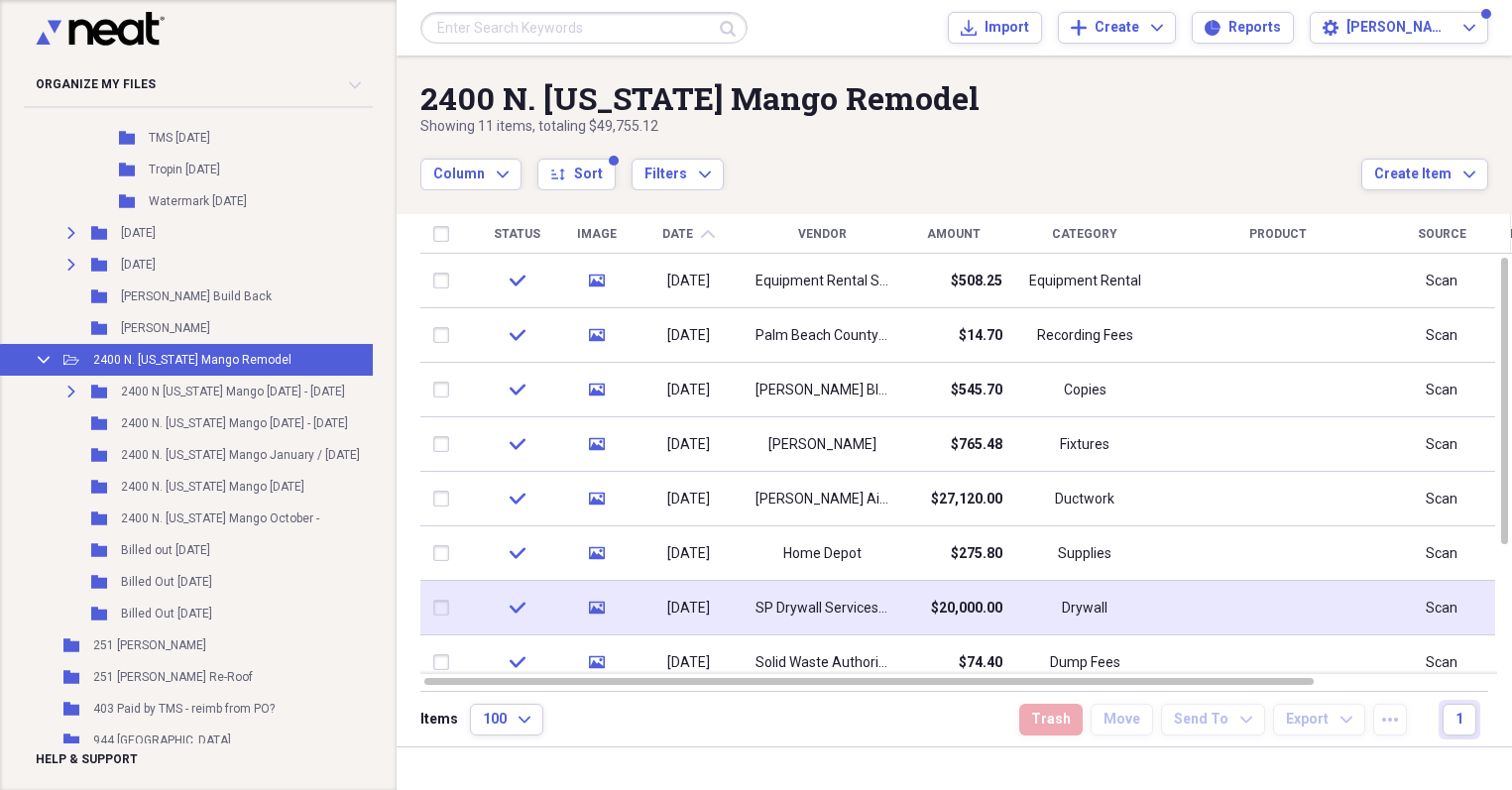 click at bounding box center (445, 608) 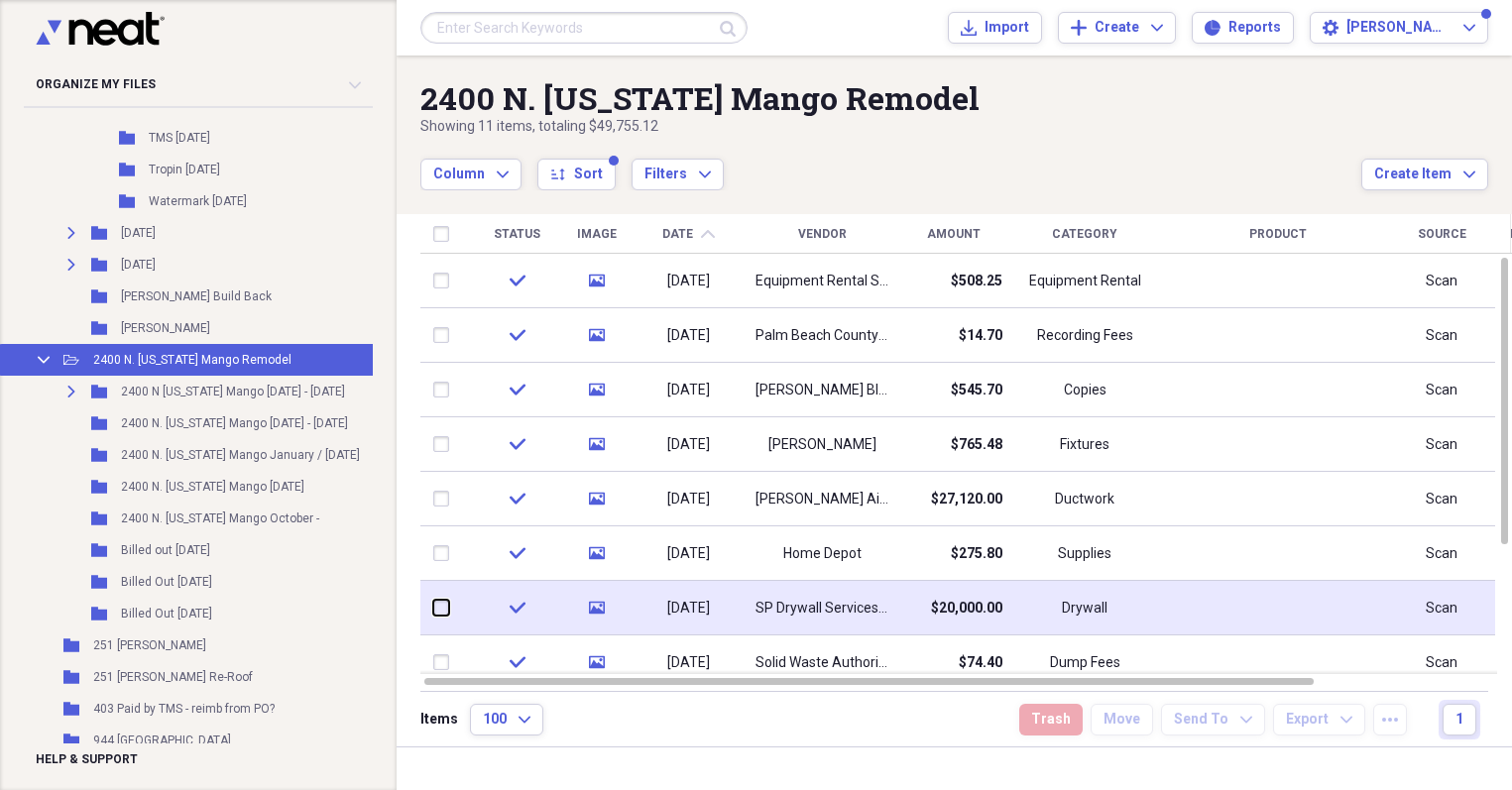 click at bounding box center (433, 608) 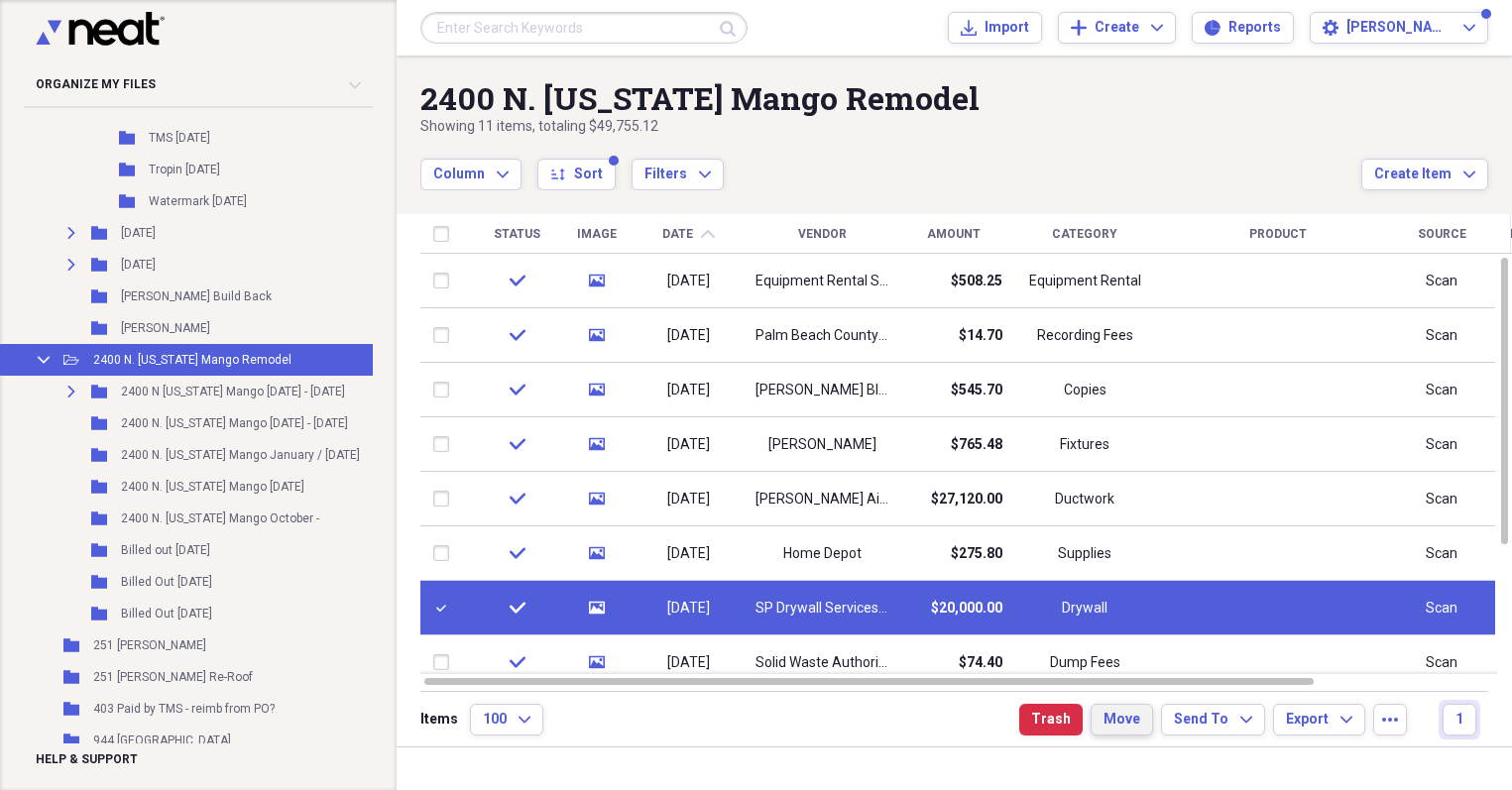 click on "Move" at bounding box center [1121, 720] 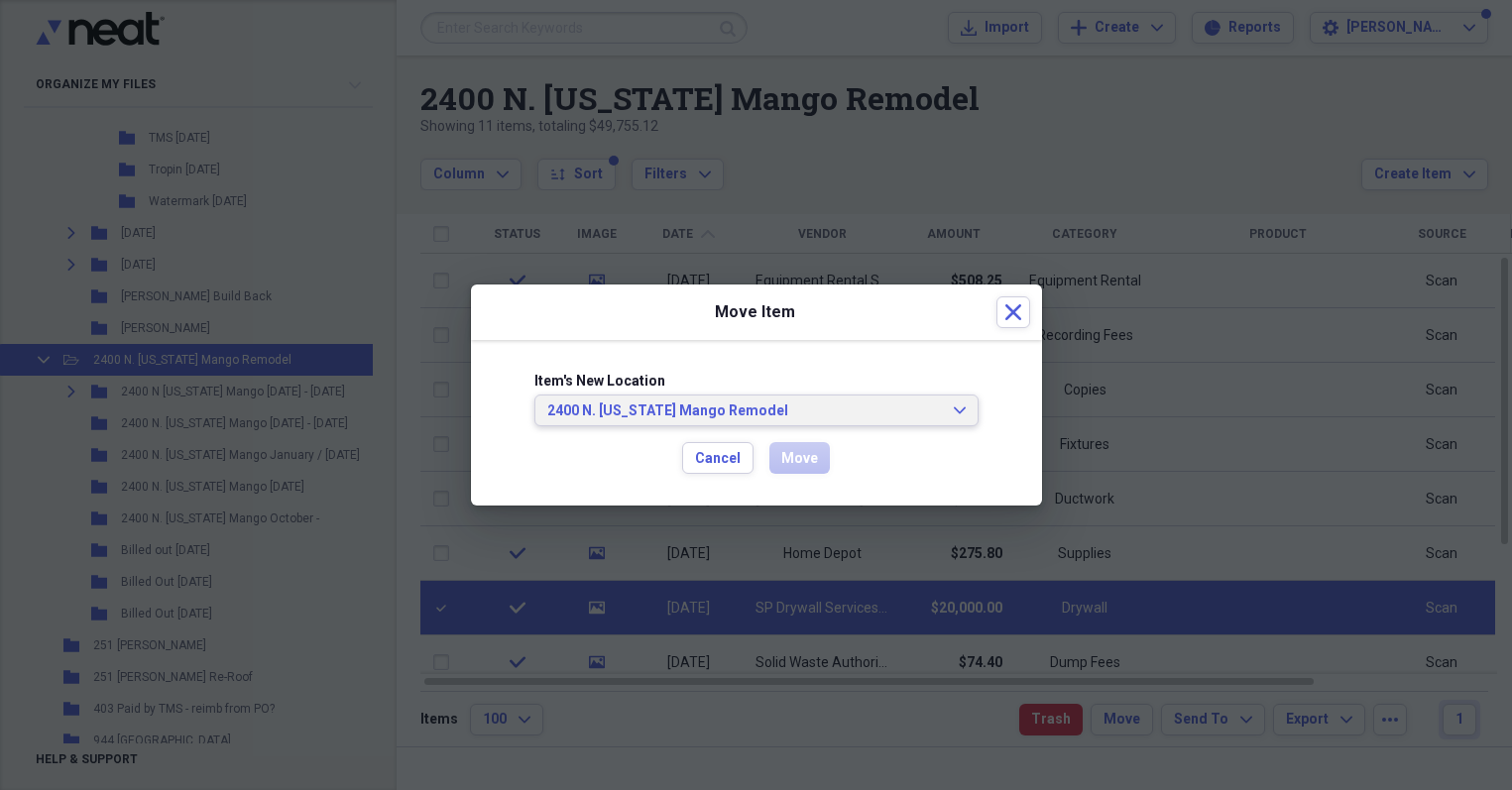 click on "2400 N. [US_STATE] Mango Remodel" at bounding box center [745, 411] 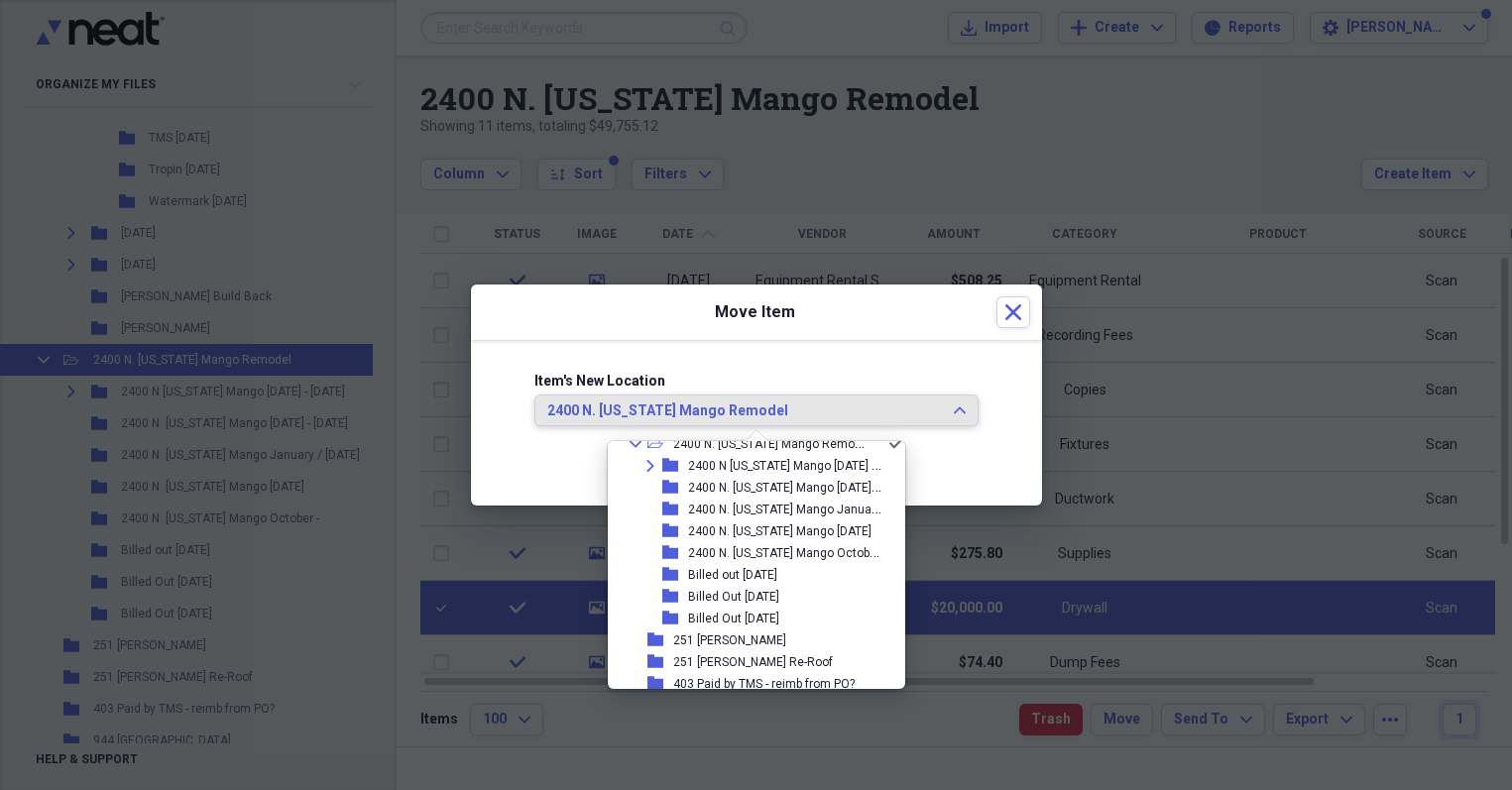 scroll, scrollTop: 2609, scrollLeft: 0, axis: vertical 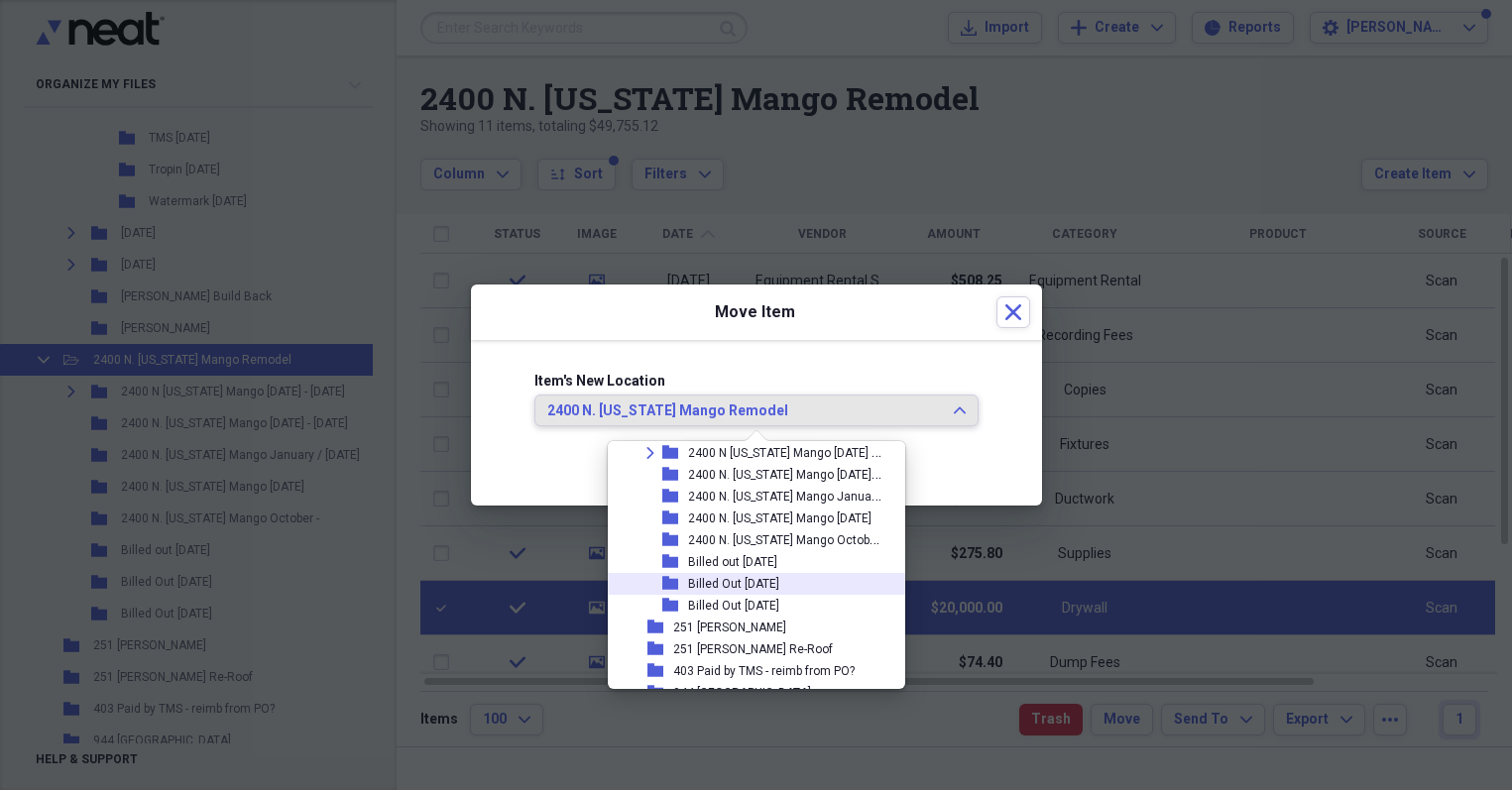 click on "Billed Out [DATE]" at bounding box center [734, 606] 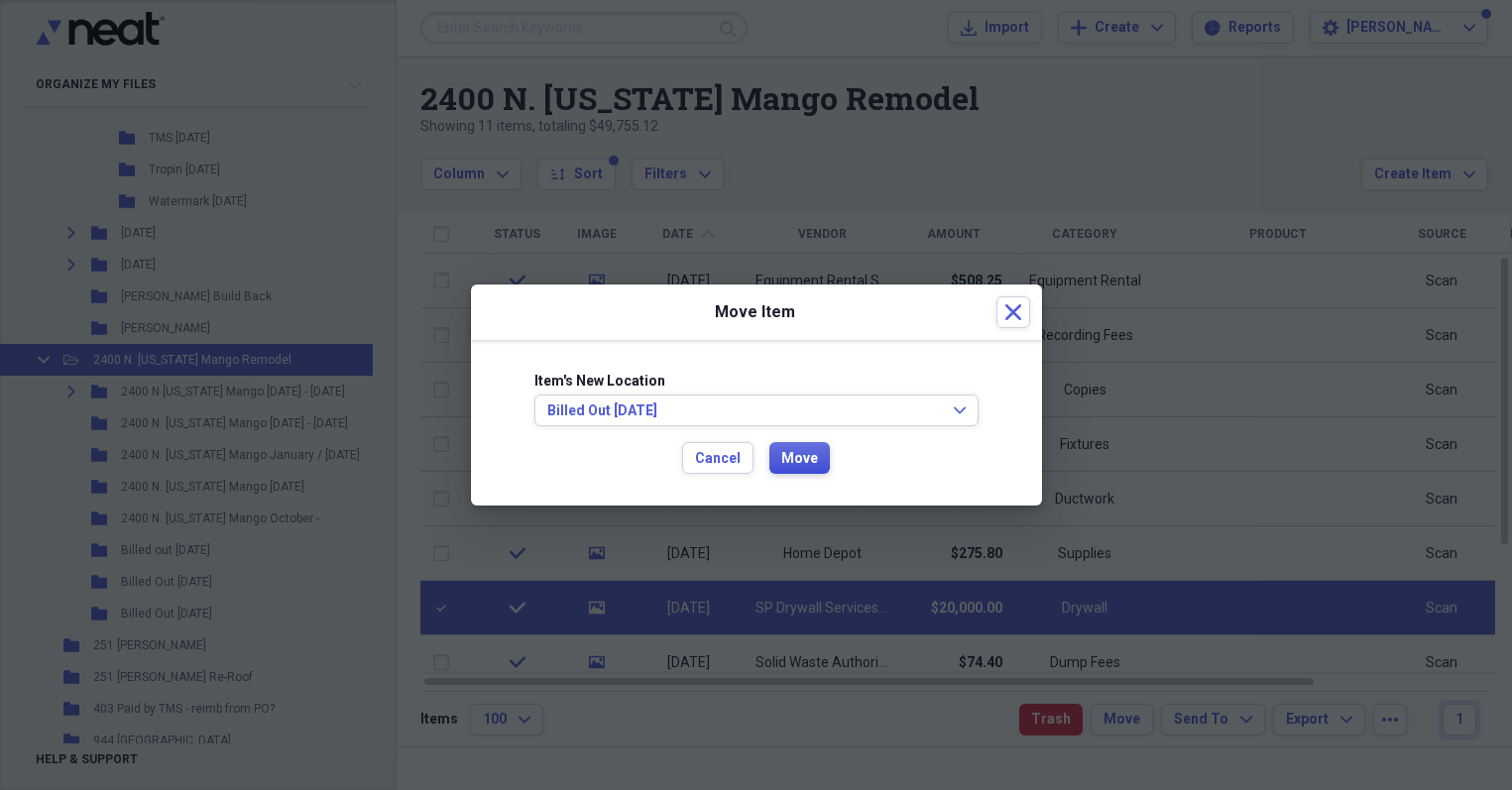 click on "Move" at bounding box center (799, 459) 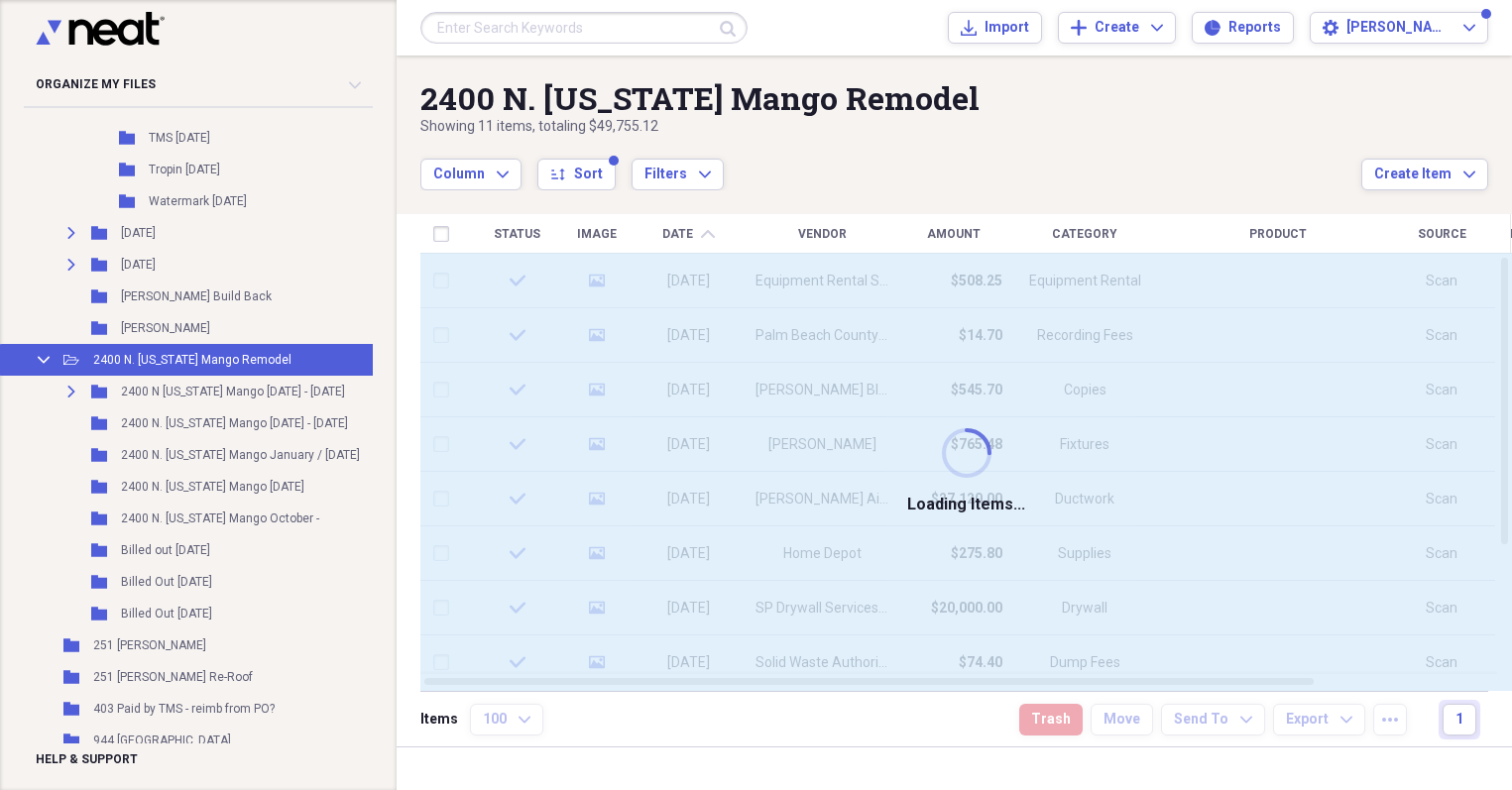 checkbox on "false" 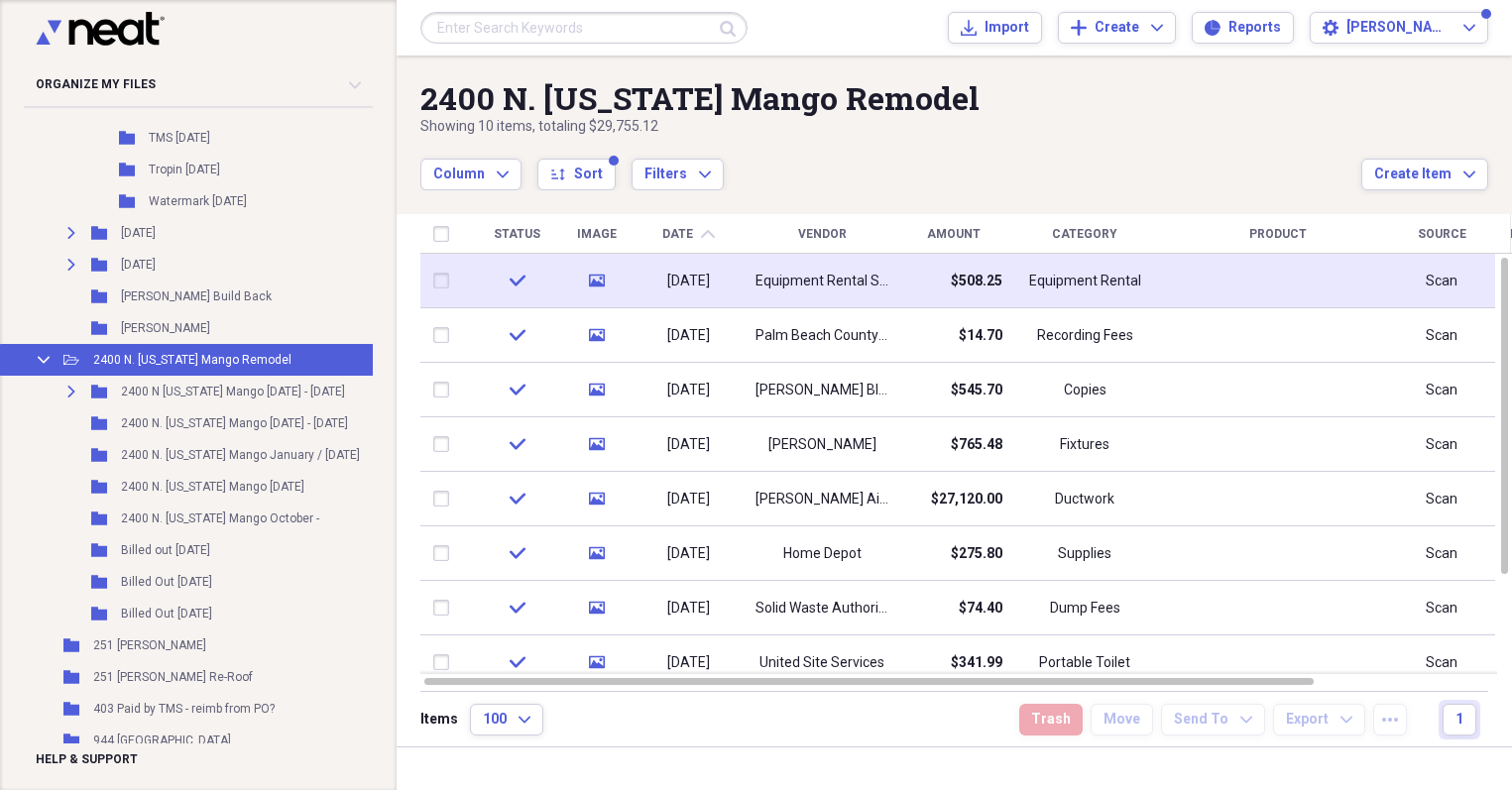 click at bounding box center [445, 281] 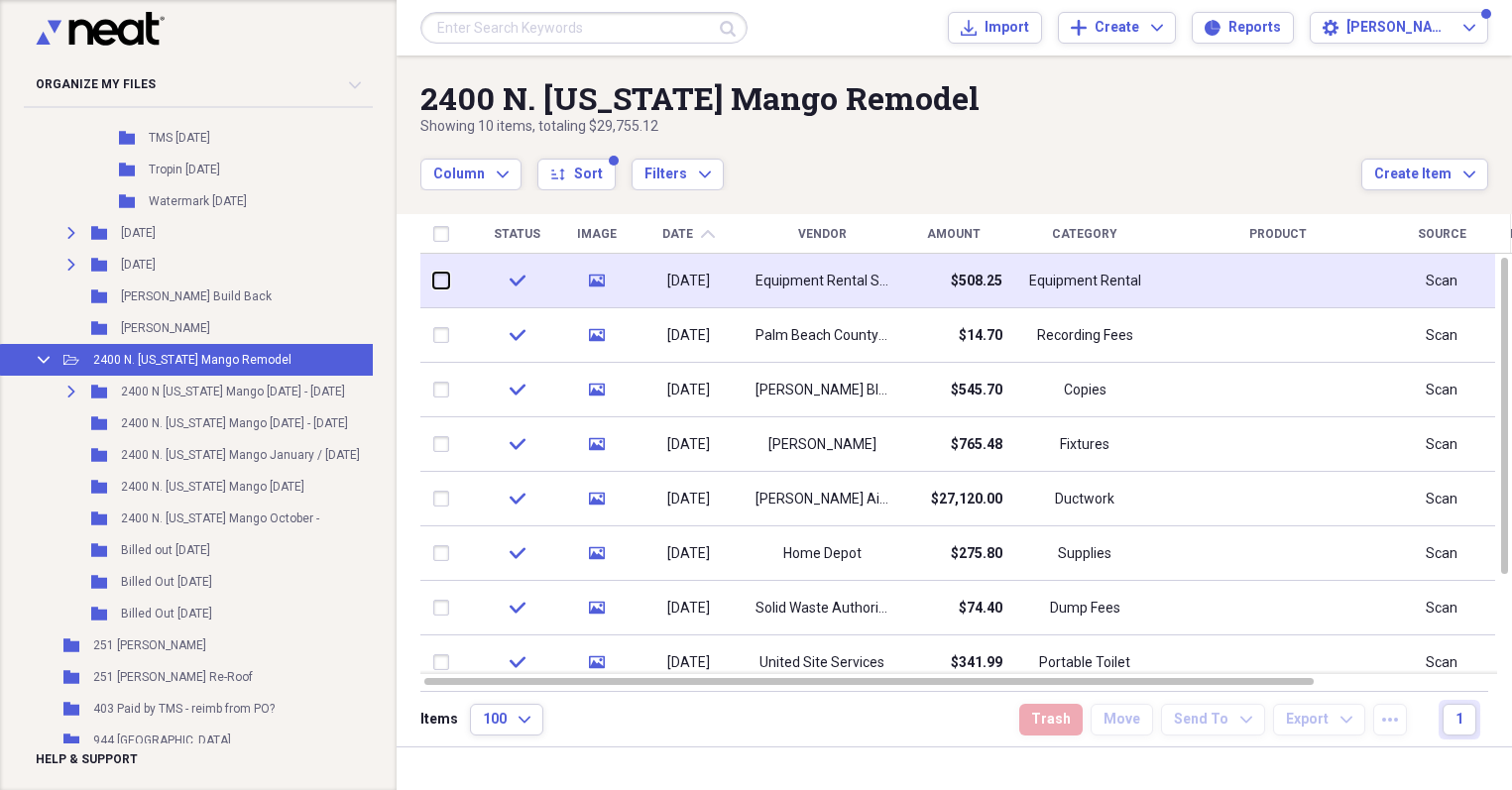 click at bounding box center (433, 281) 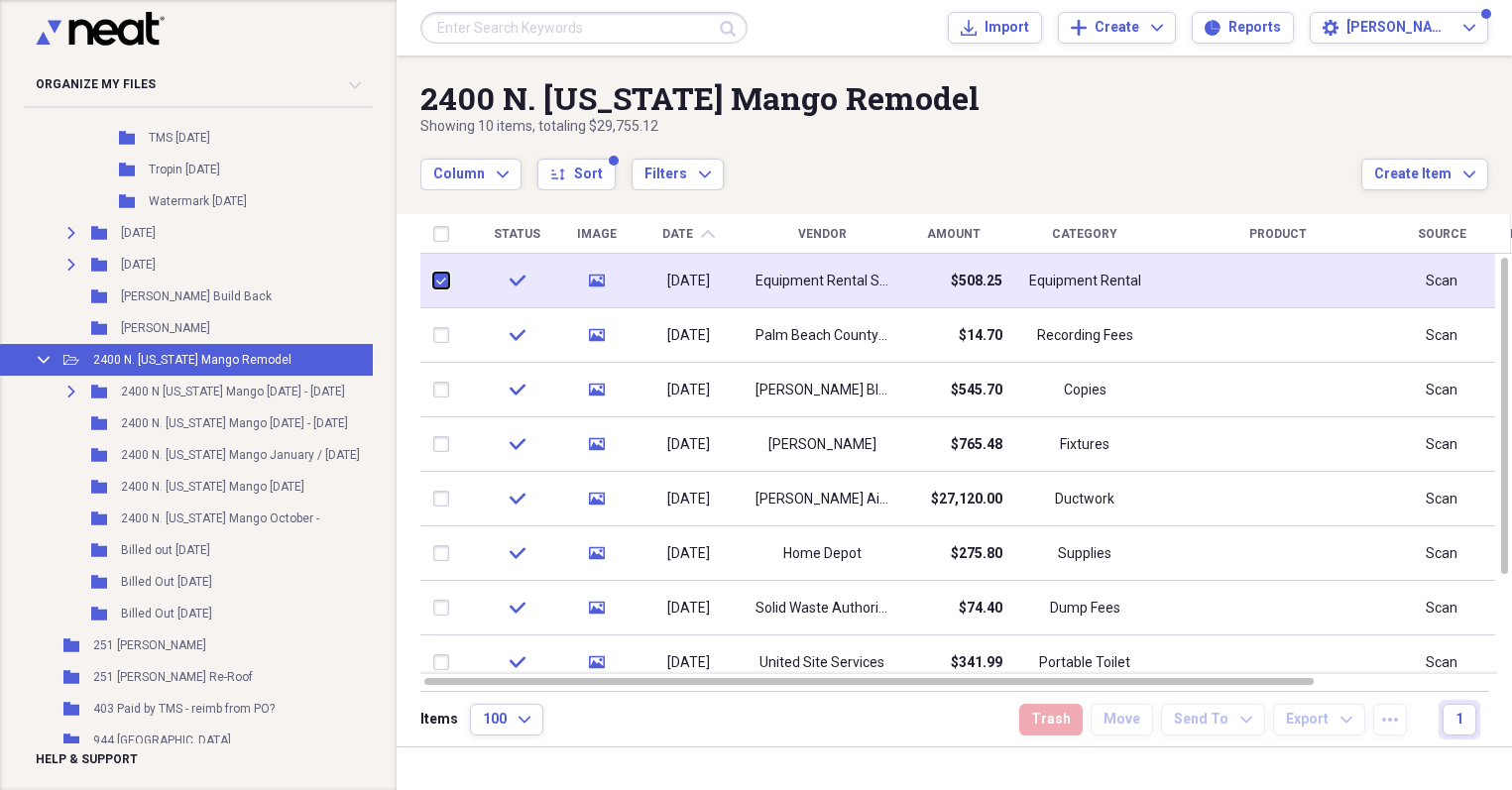 checkbox on "true" 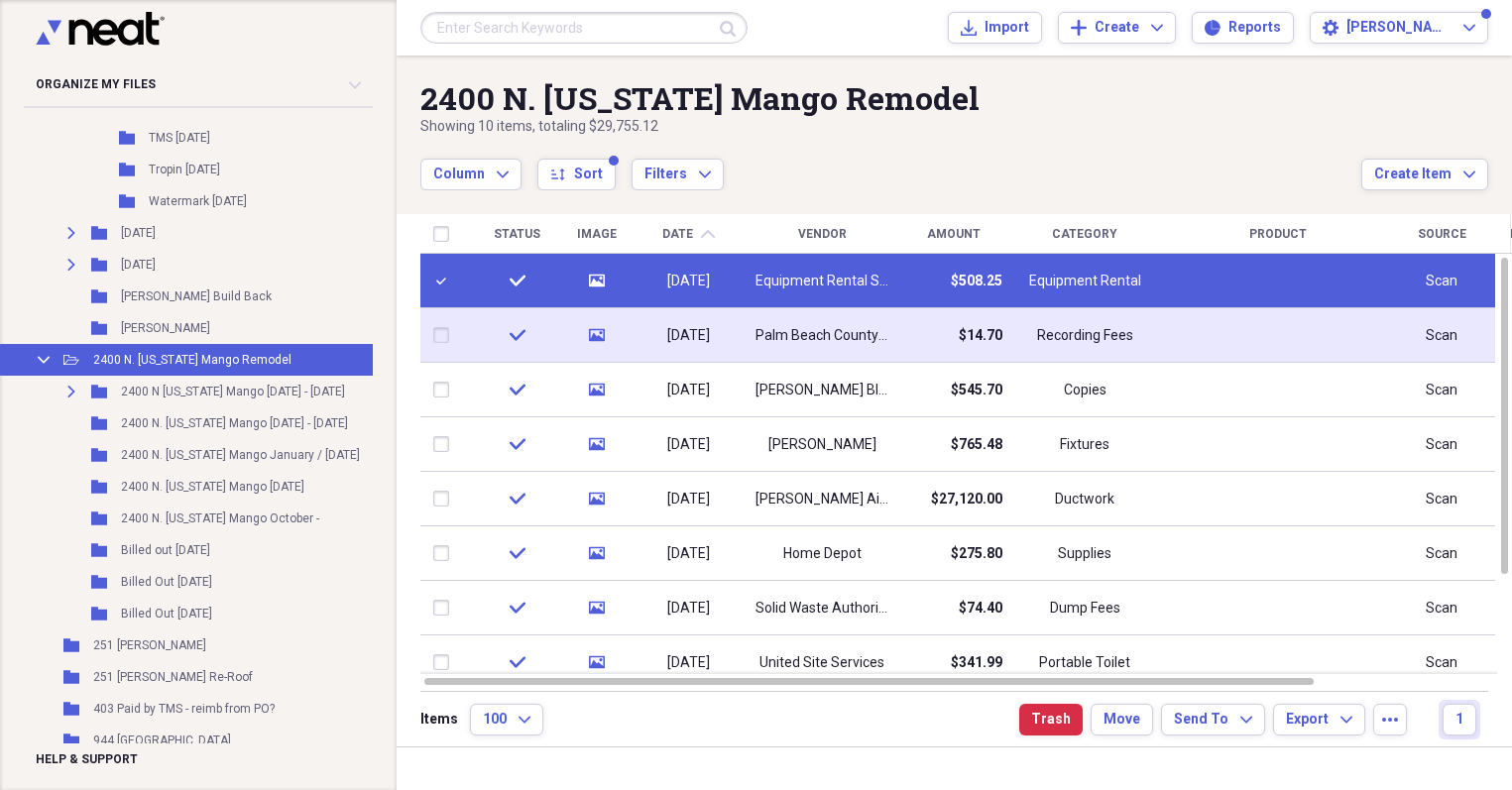 click at bounding box center [445, 335] 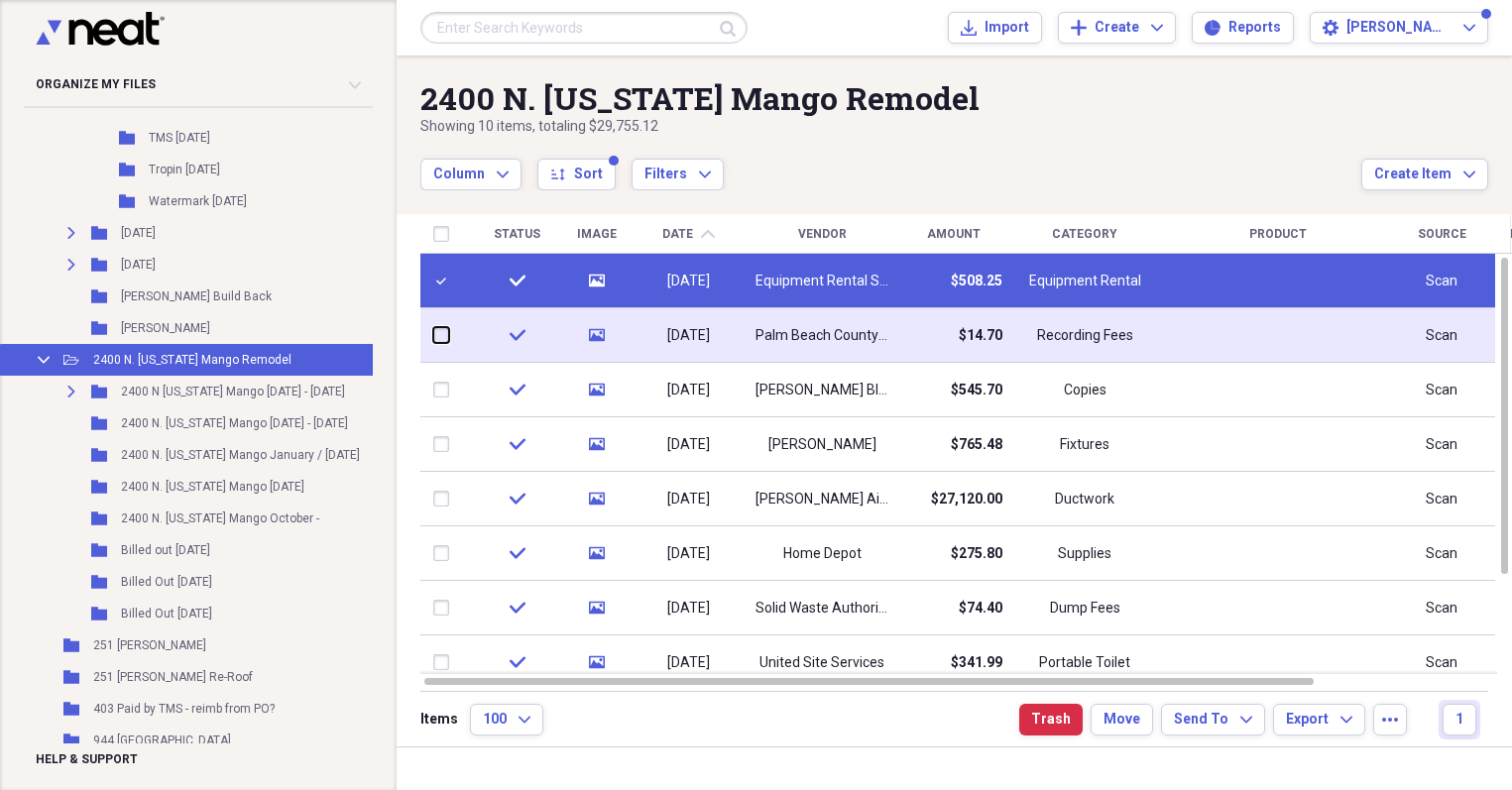 click at bounding box center [433, 335] 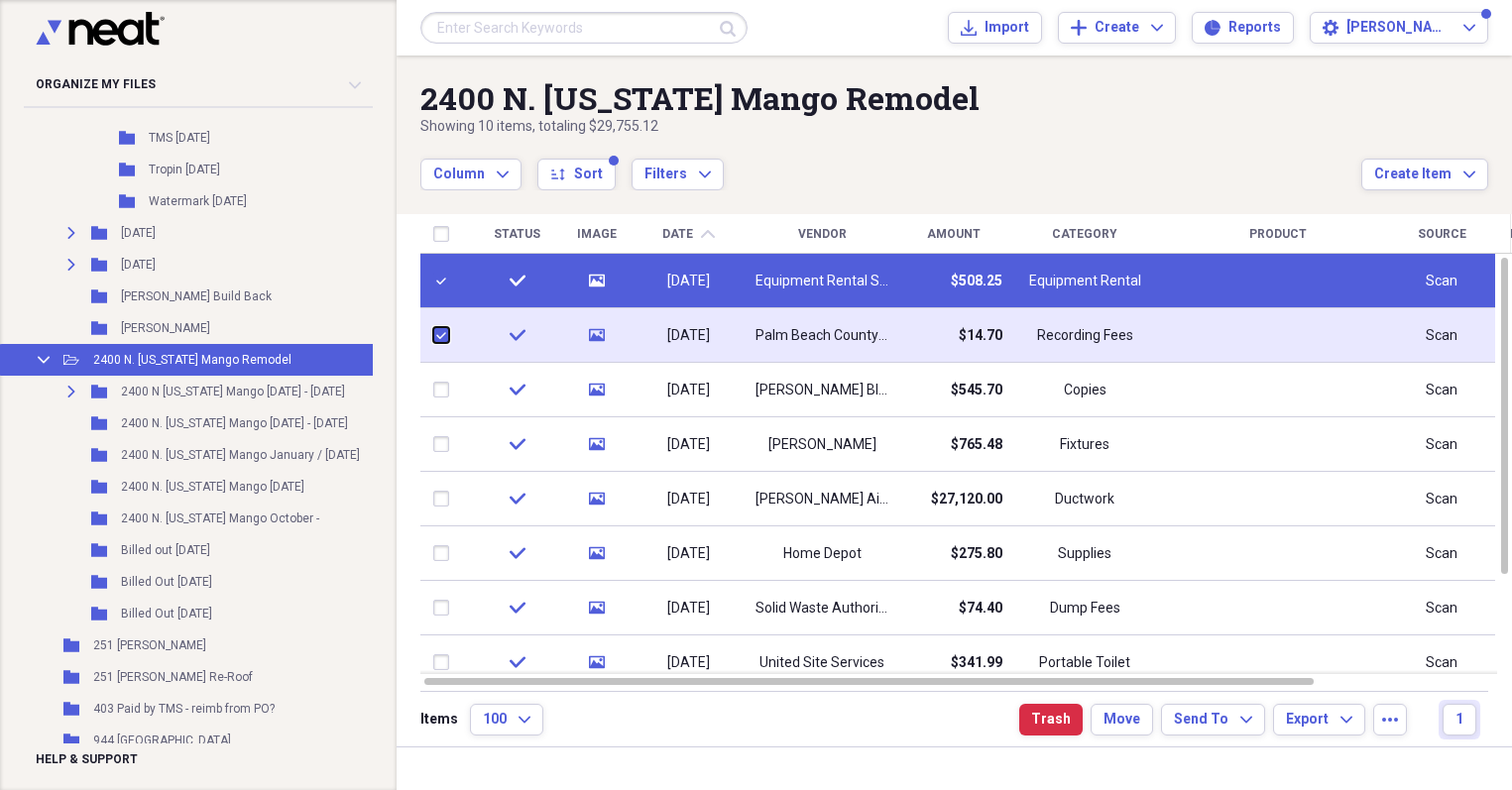 checkbox on "true" 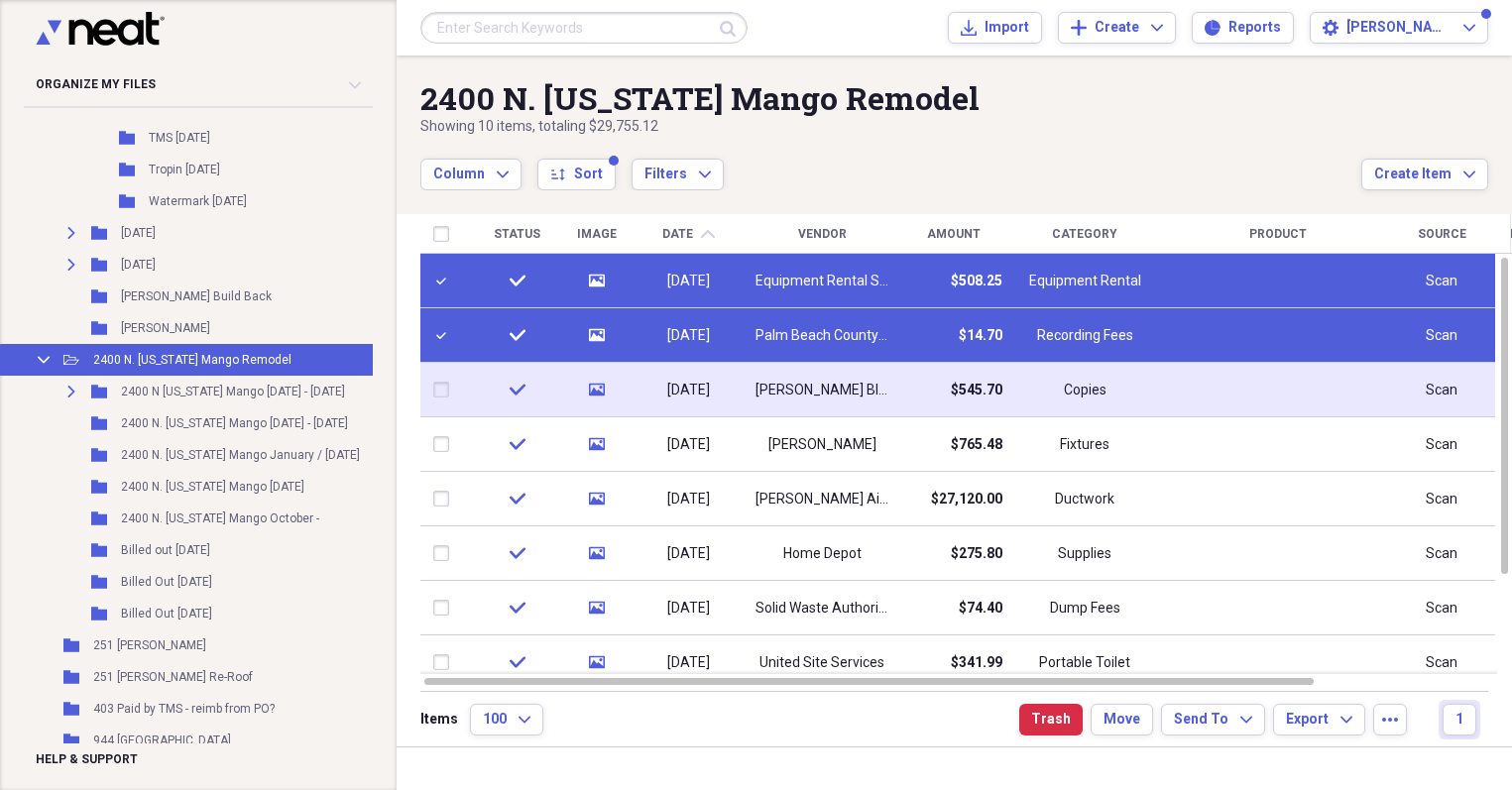 click at bounding box center (445, 390) 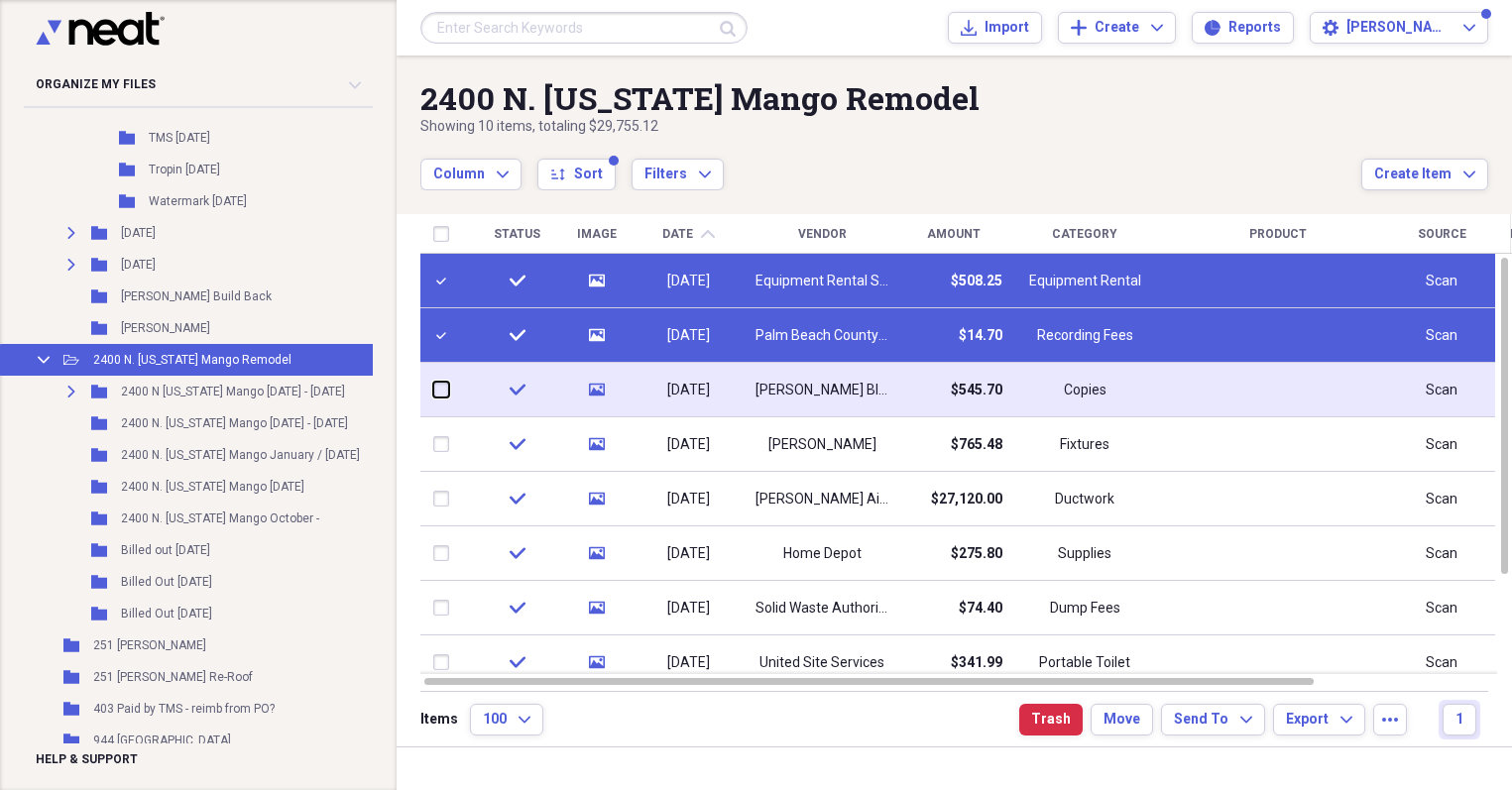 click at bounding box center [433, 390] 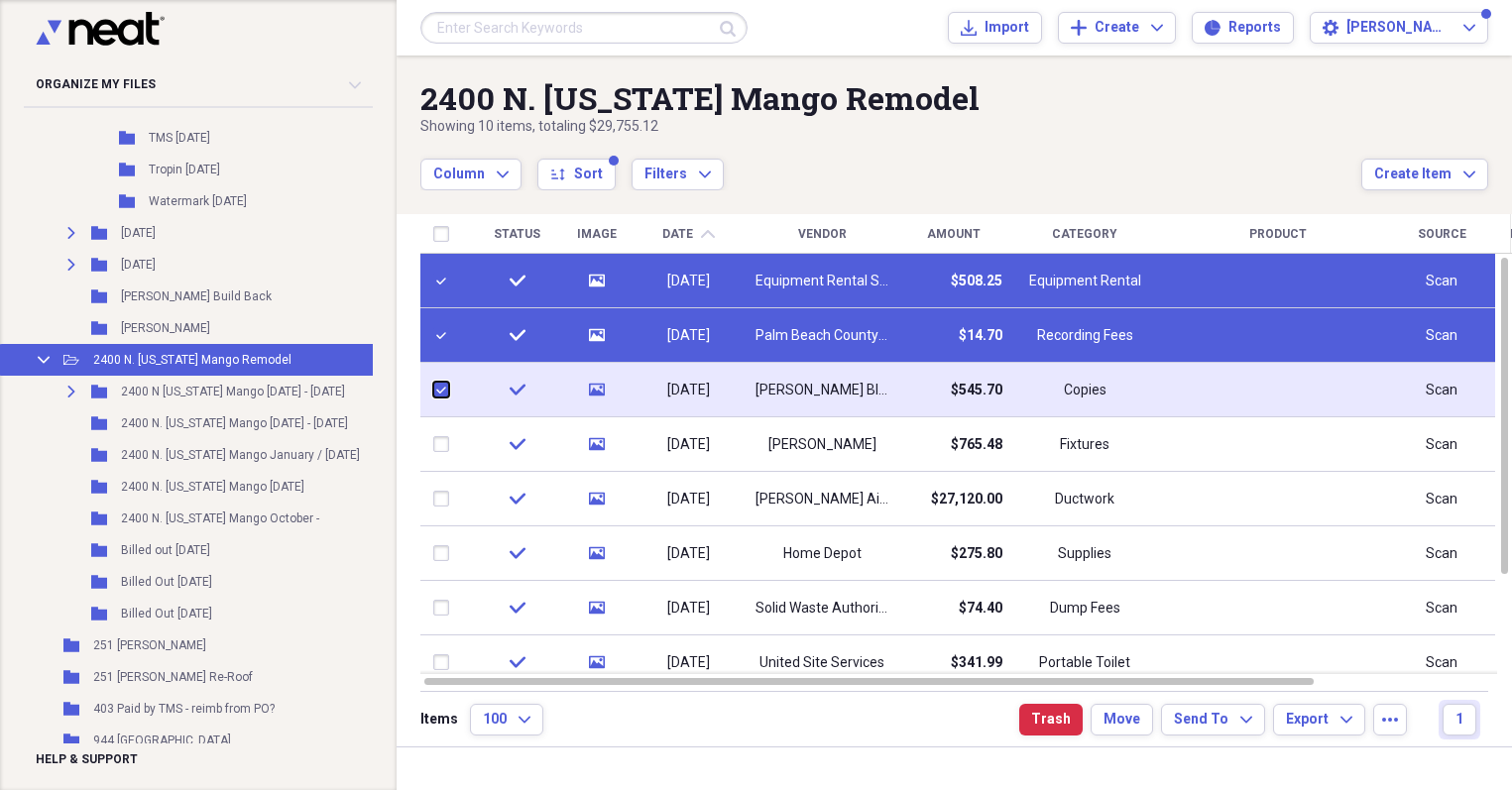 checkbox on "true" 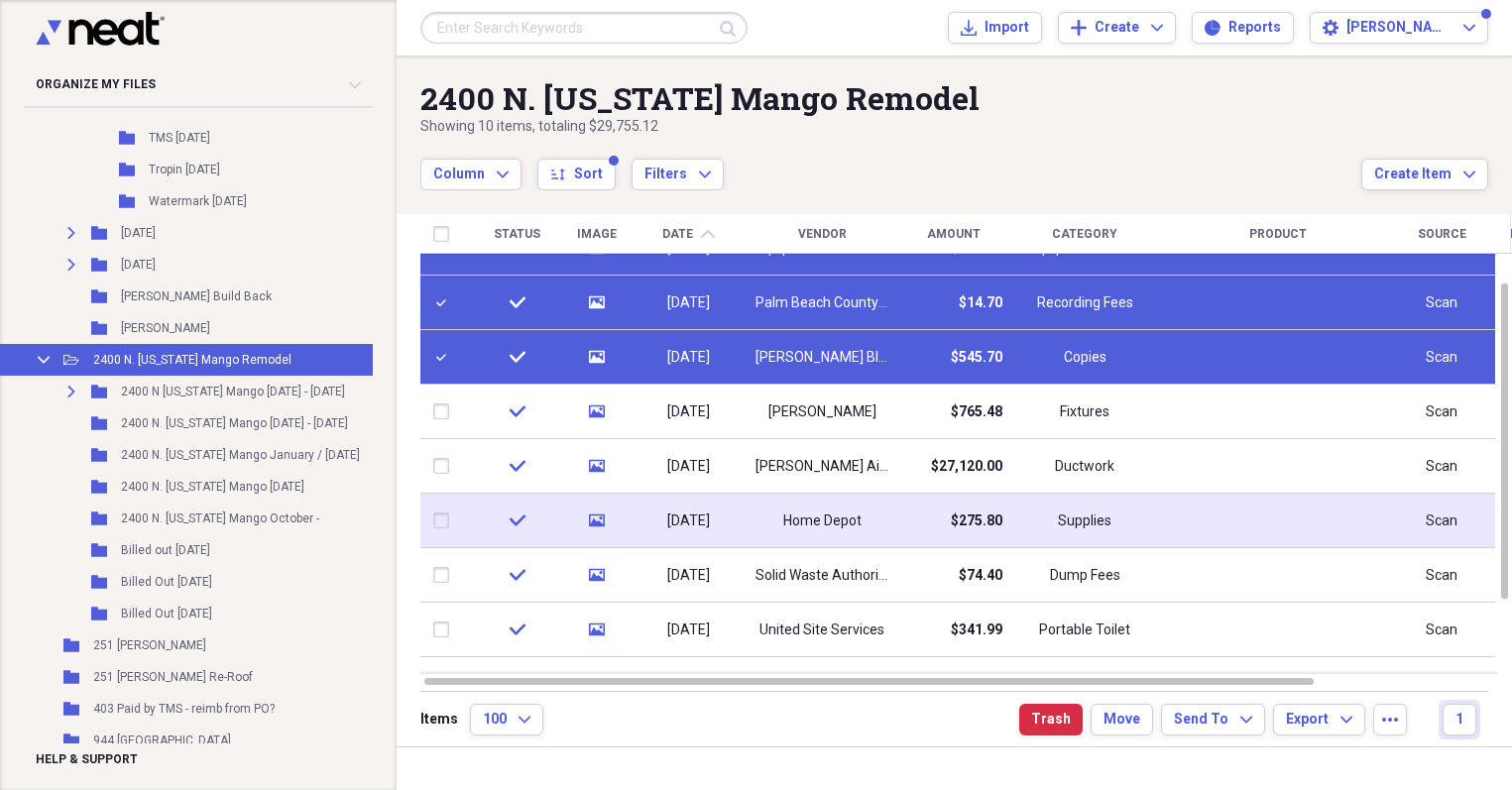 click at bounding box center [445, 520] 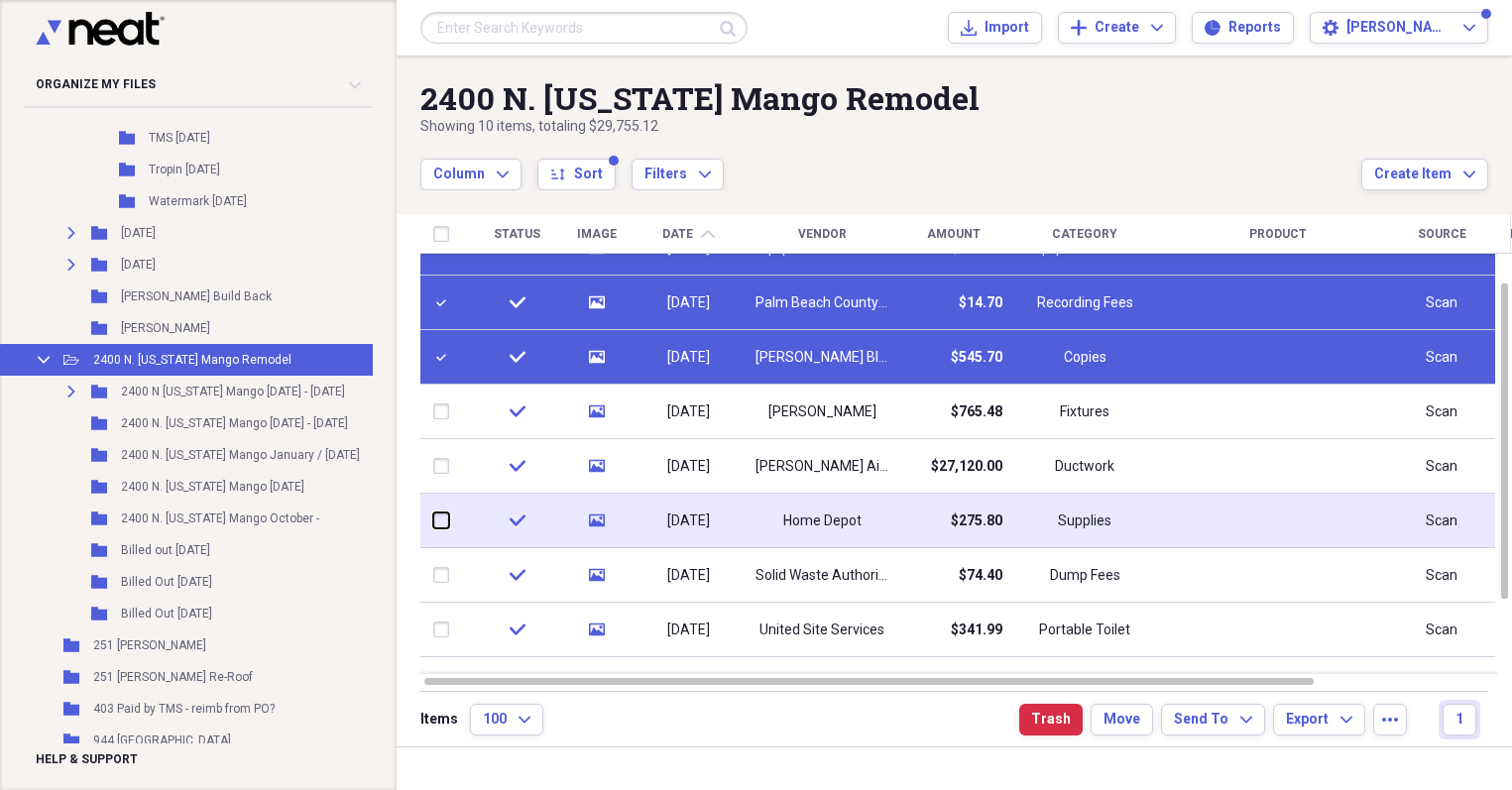 click at bounding box center [433, 520] 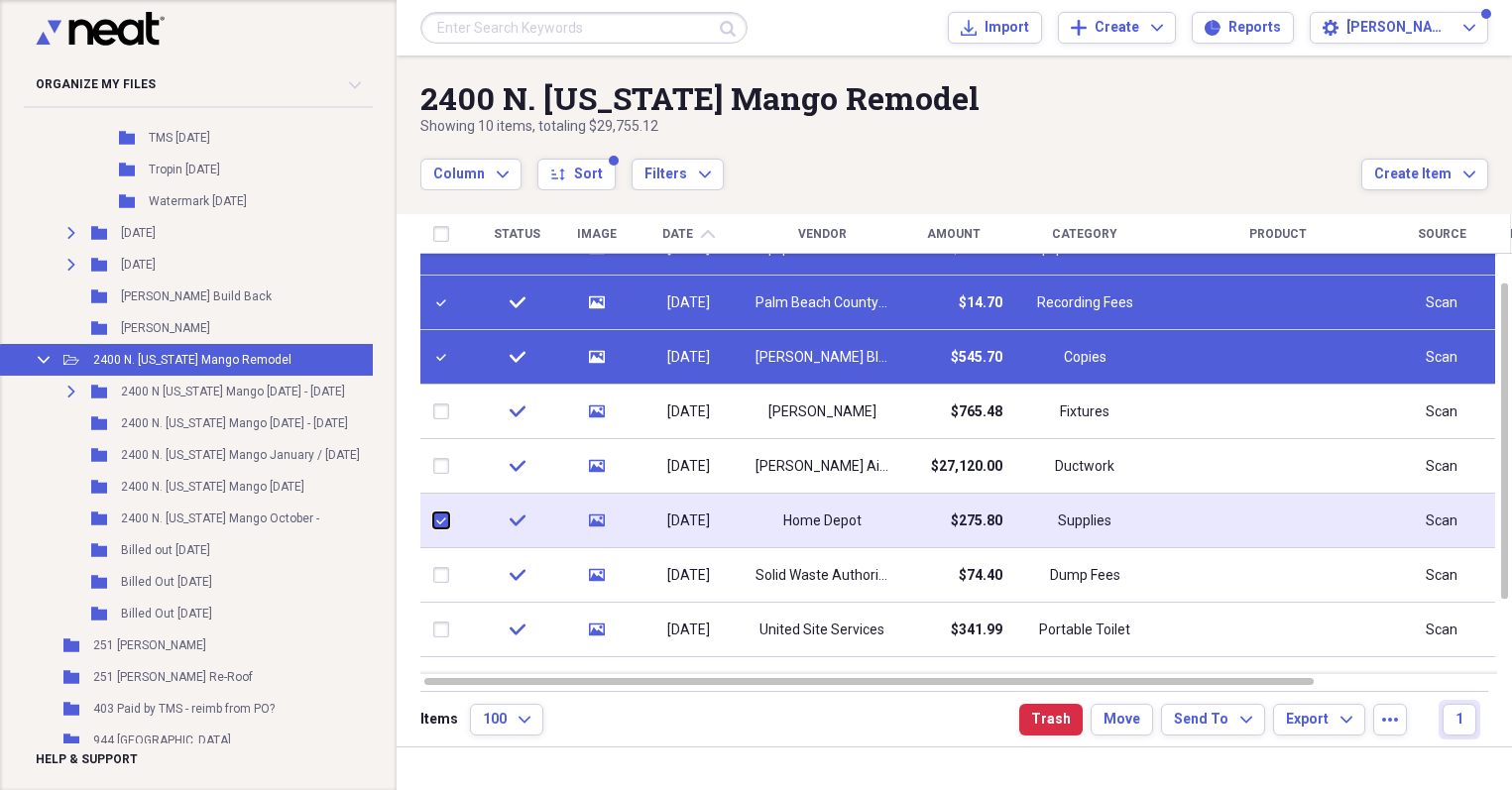 checkbox on "true" 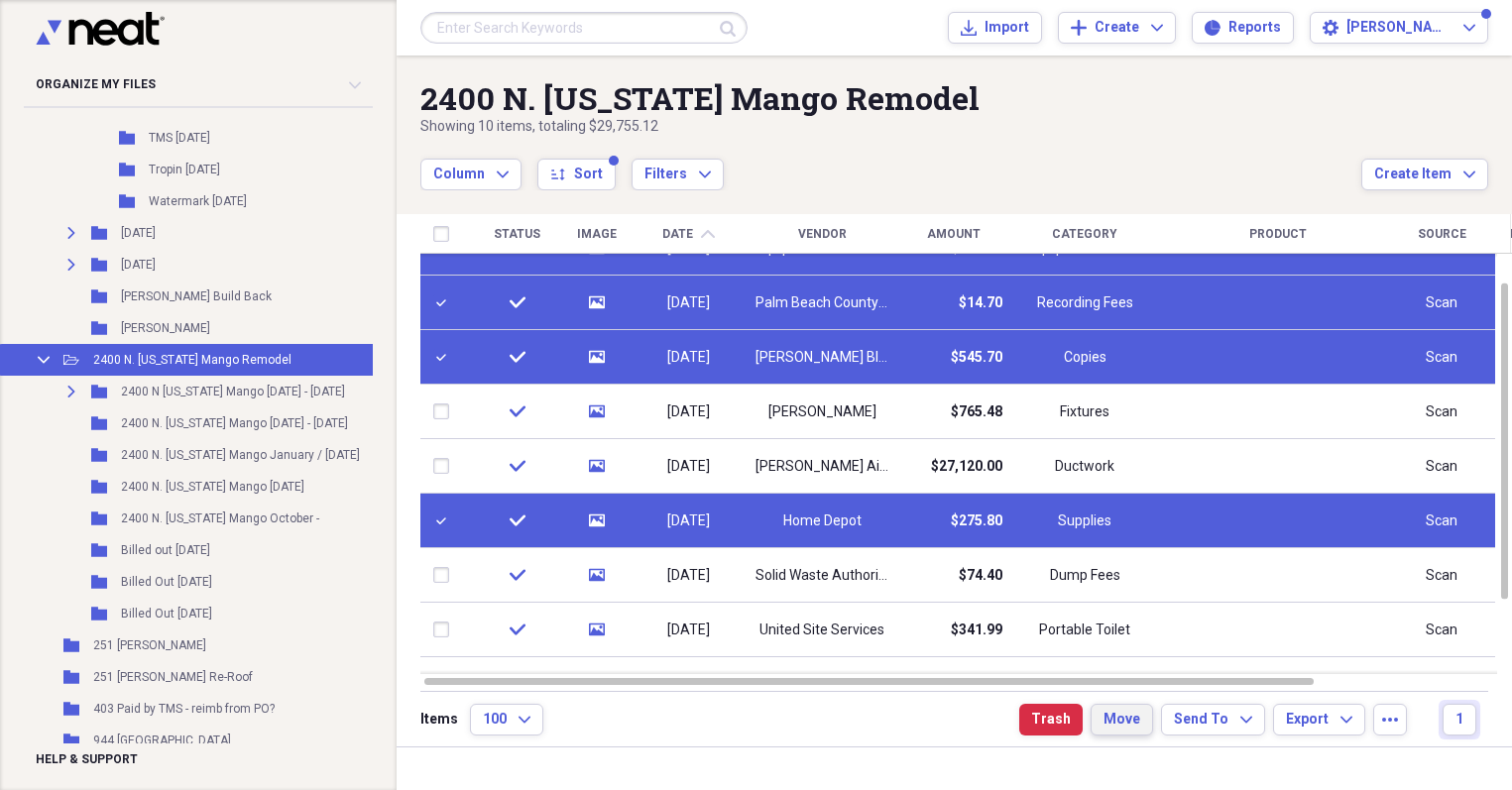click on "Move" at bounding box center [1121, 720] 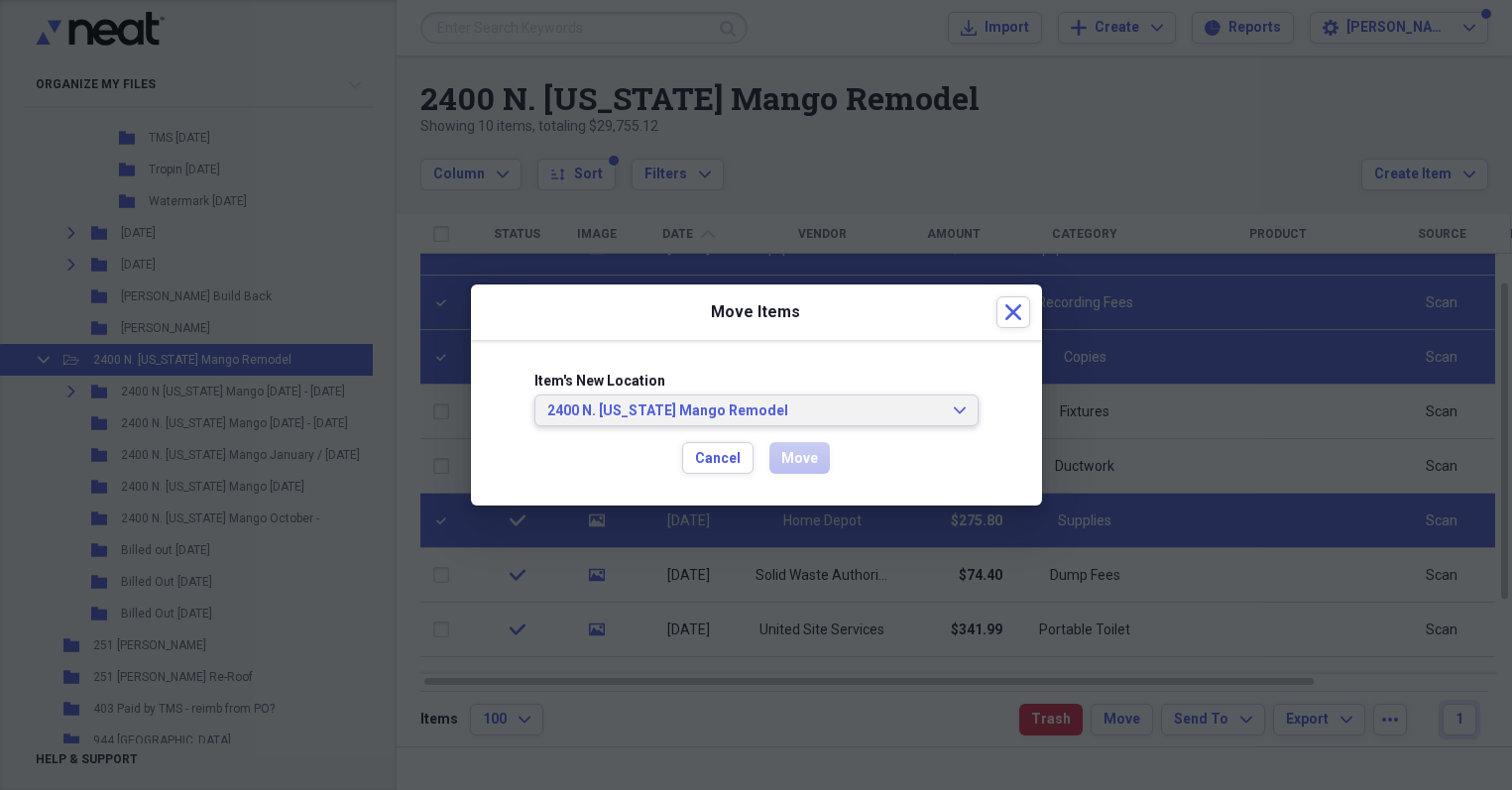 click on "2400 N. [US_STATE] Mango Remodel" at bounding box center (745, 411) 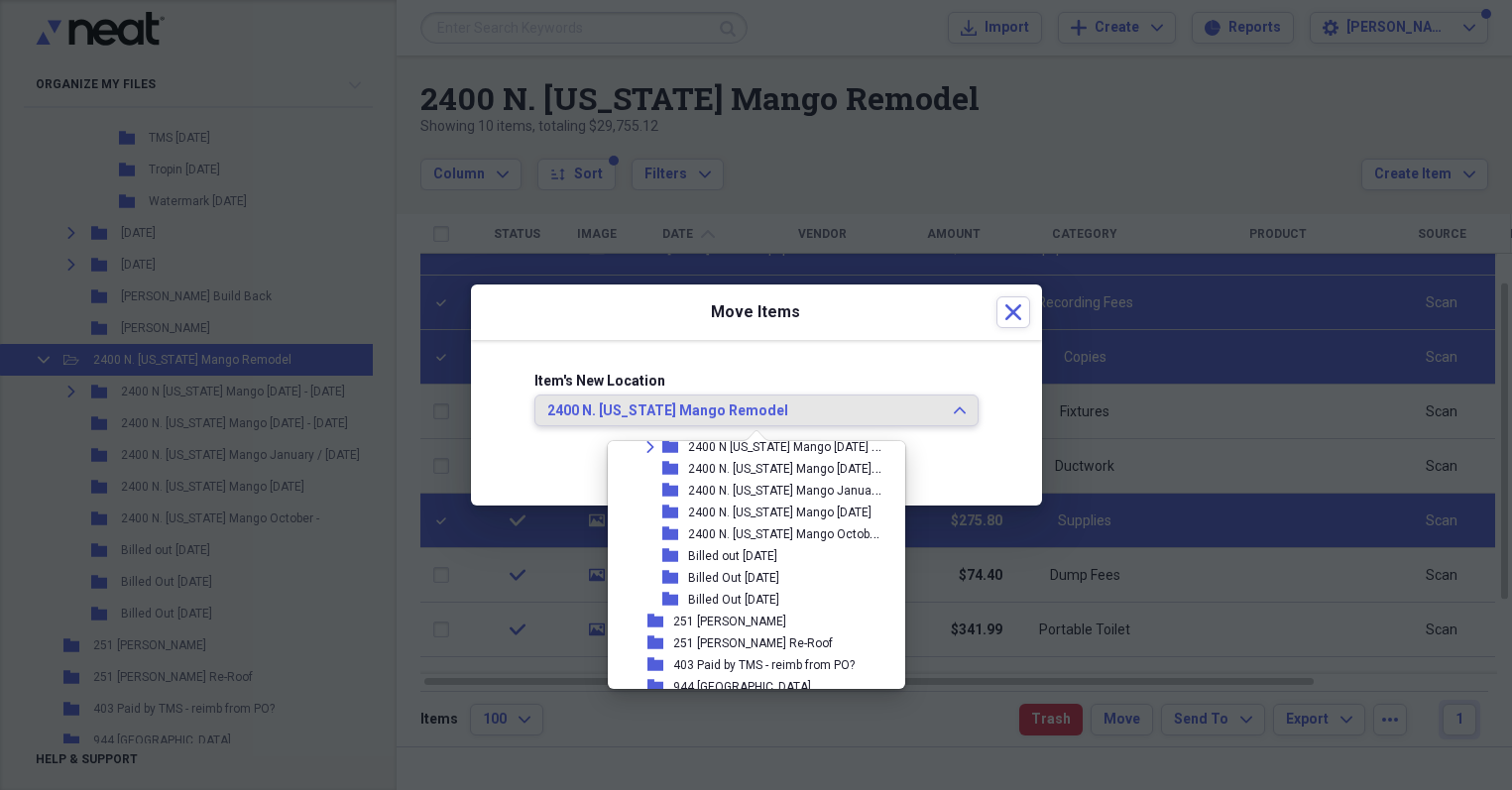 scroll, scrollTop: 2622, scrollLeft: 0, axis: vertical 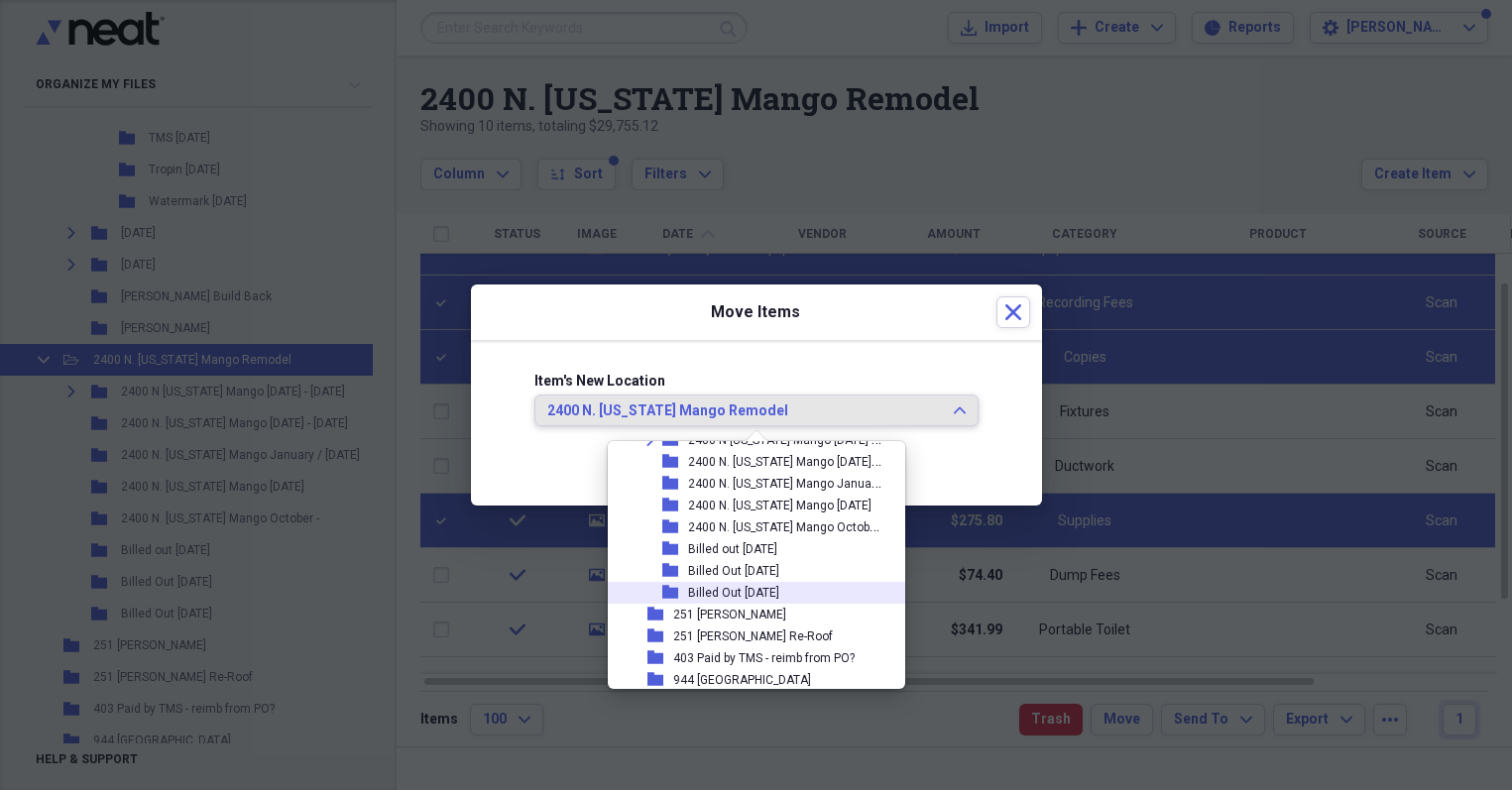 click on "Billed Out [DATE]" at bounding box center [734, 593] 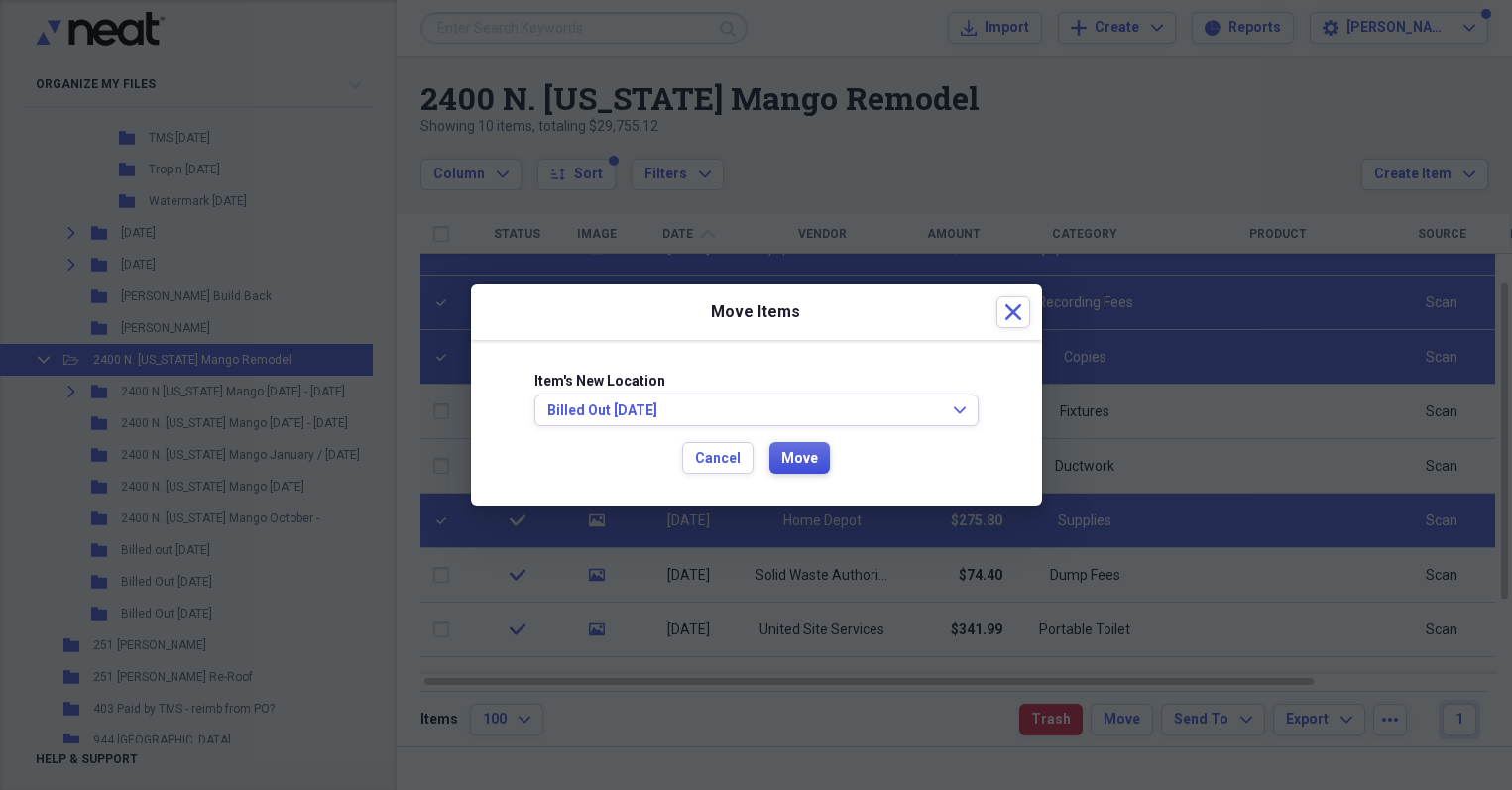 click on "Move" at bounding box center [799, 459] 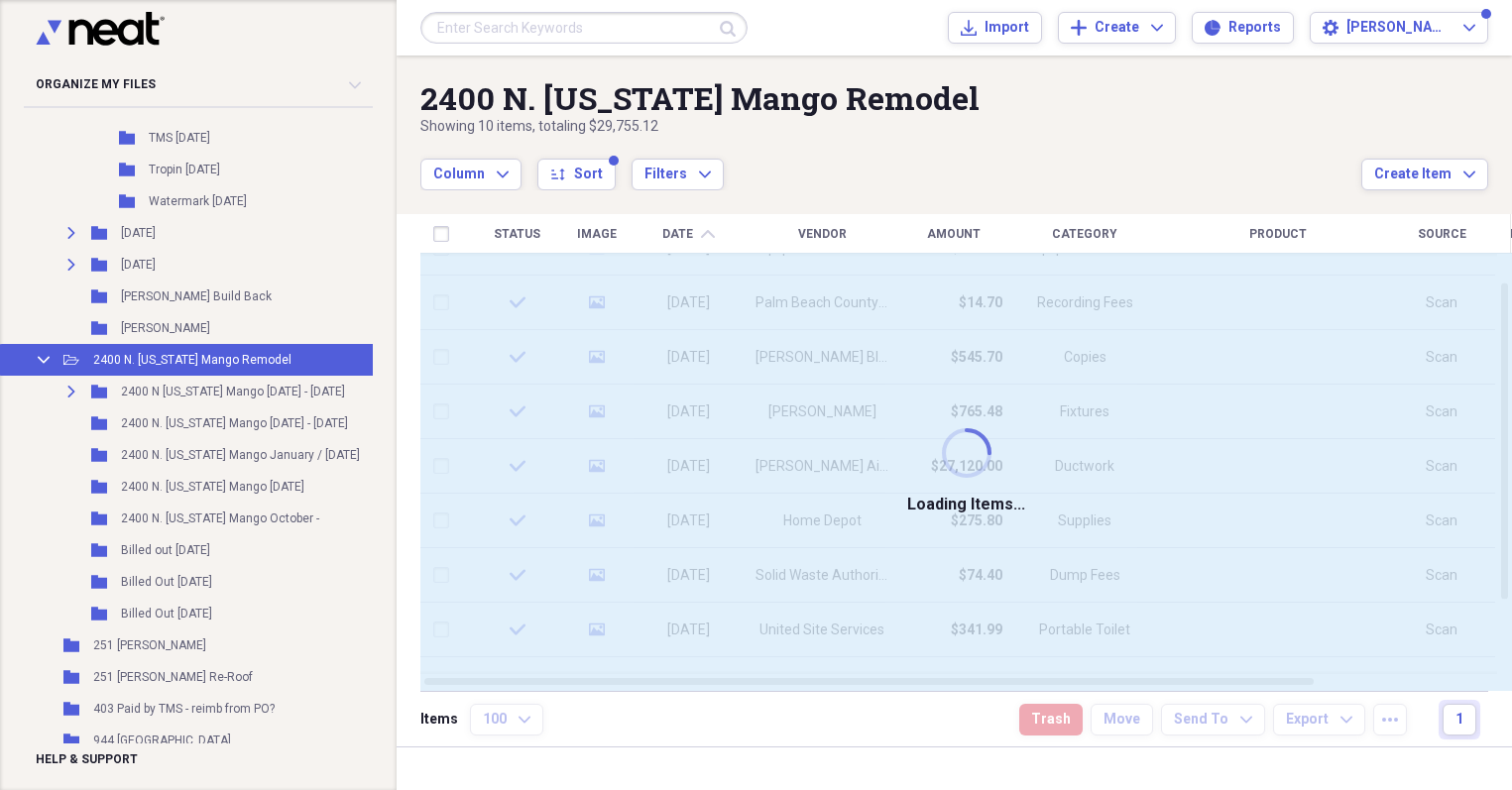 checkbox on "false" 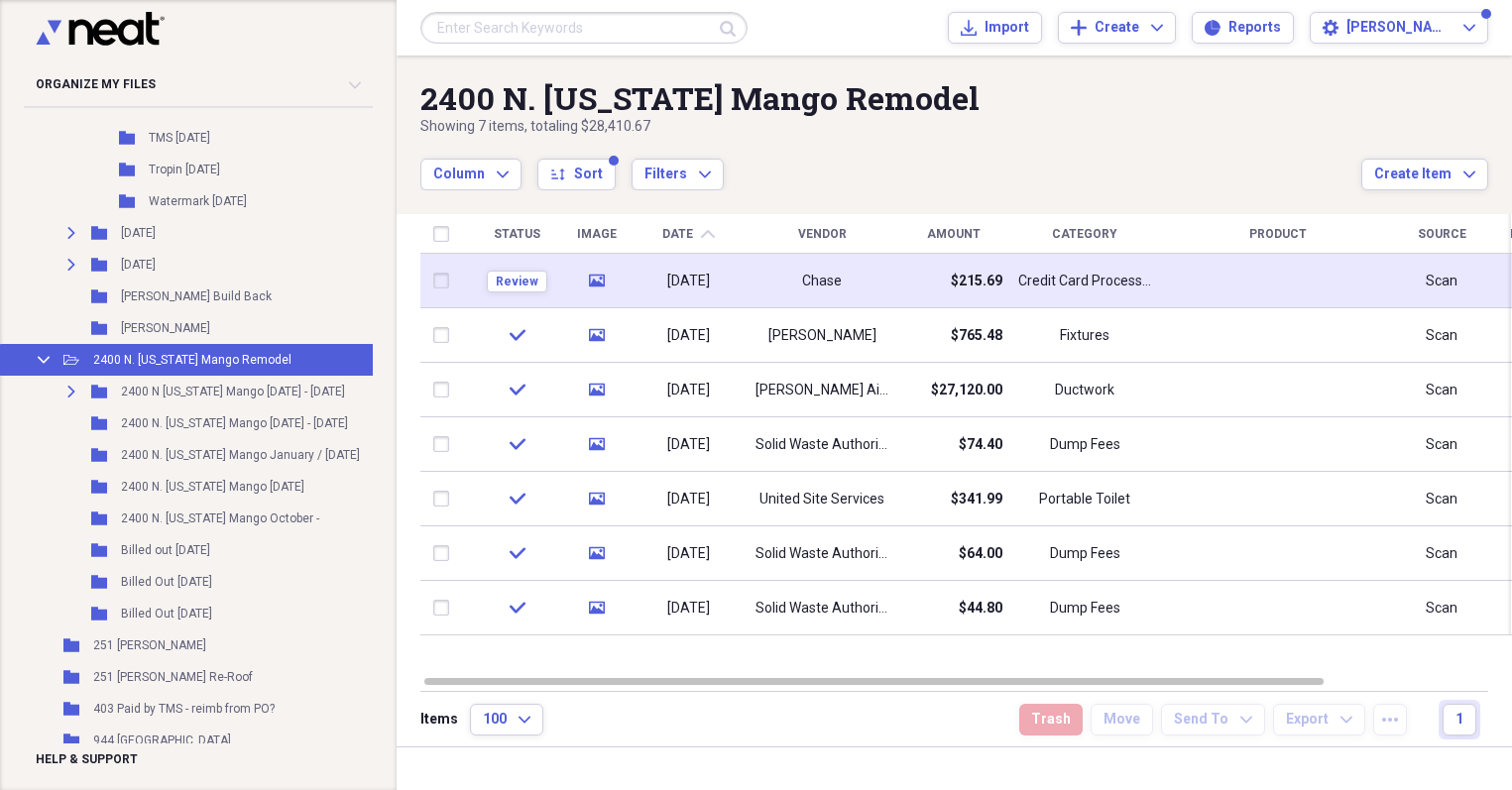 click on "Chase" at bounding box center [822, 281] 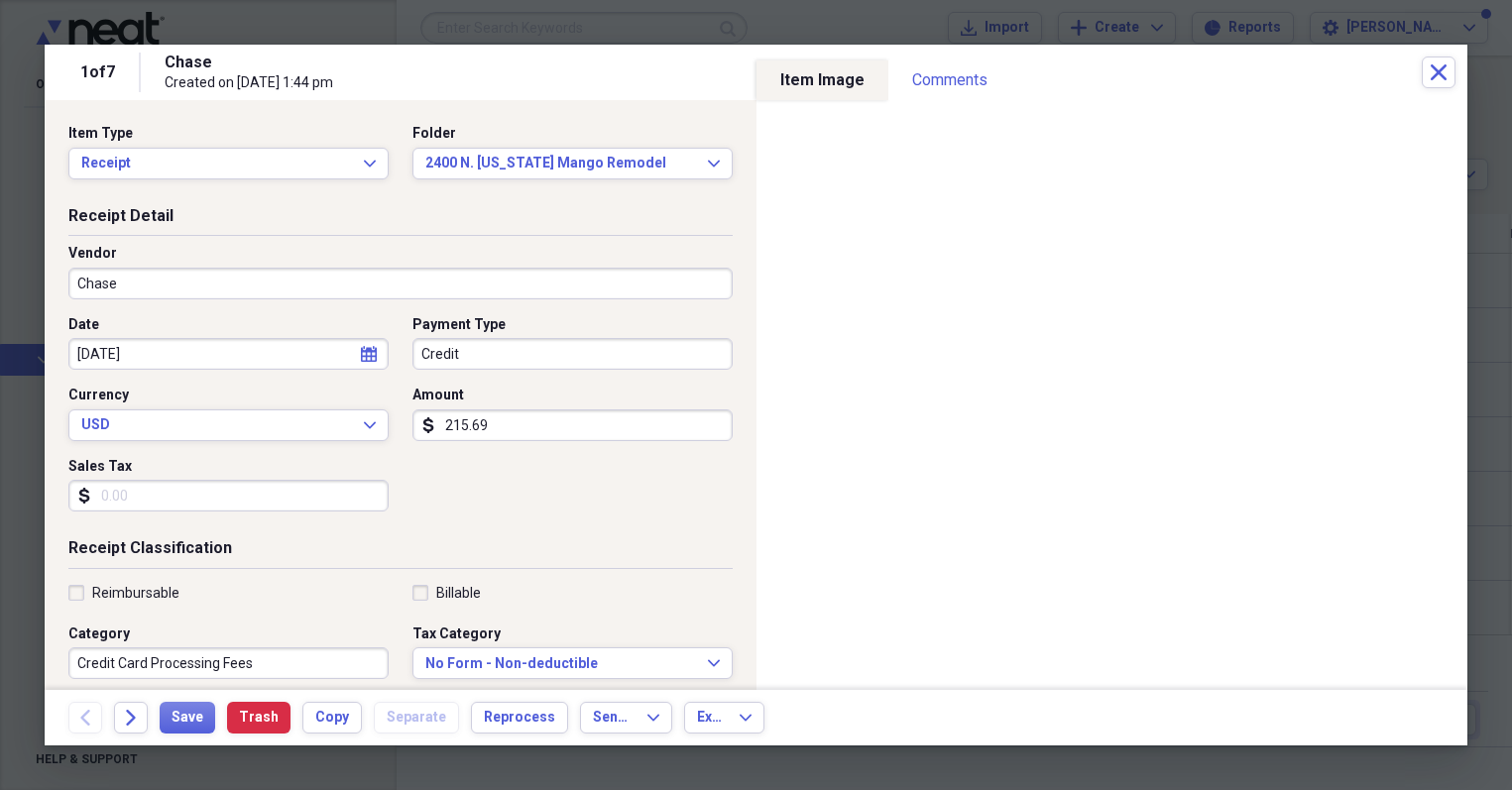 click on "Chase" at bounding box center (401, 283) 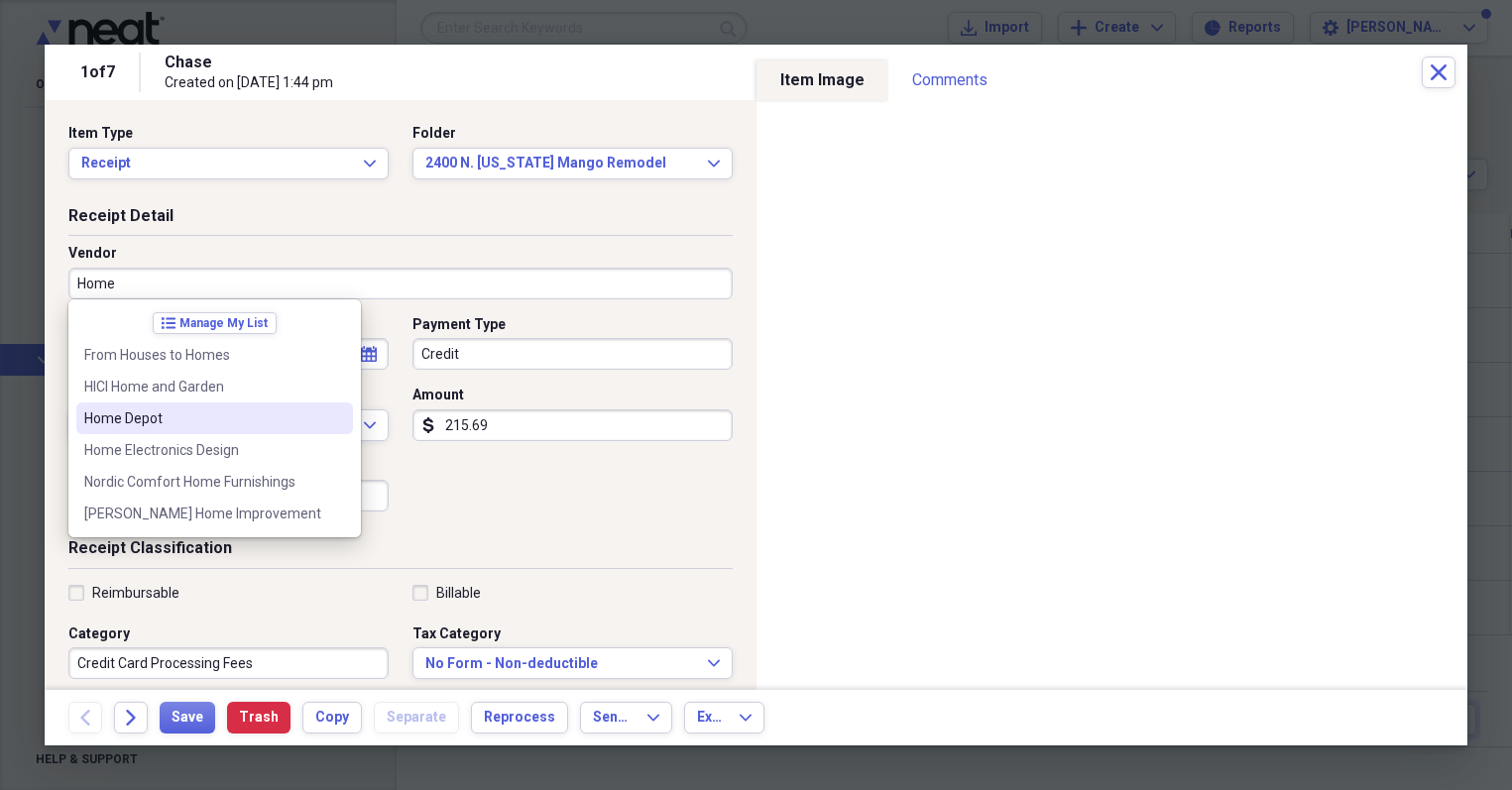 click on "Home Depot" at bounding box center (202, 418) 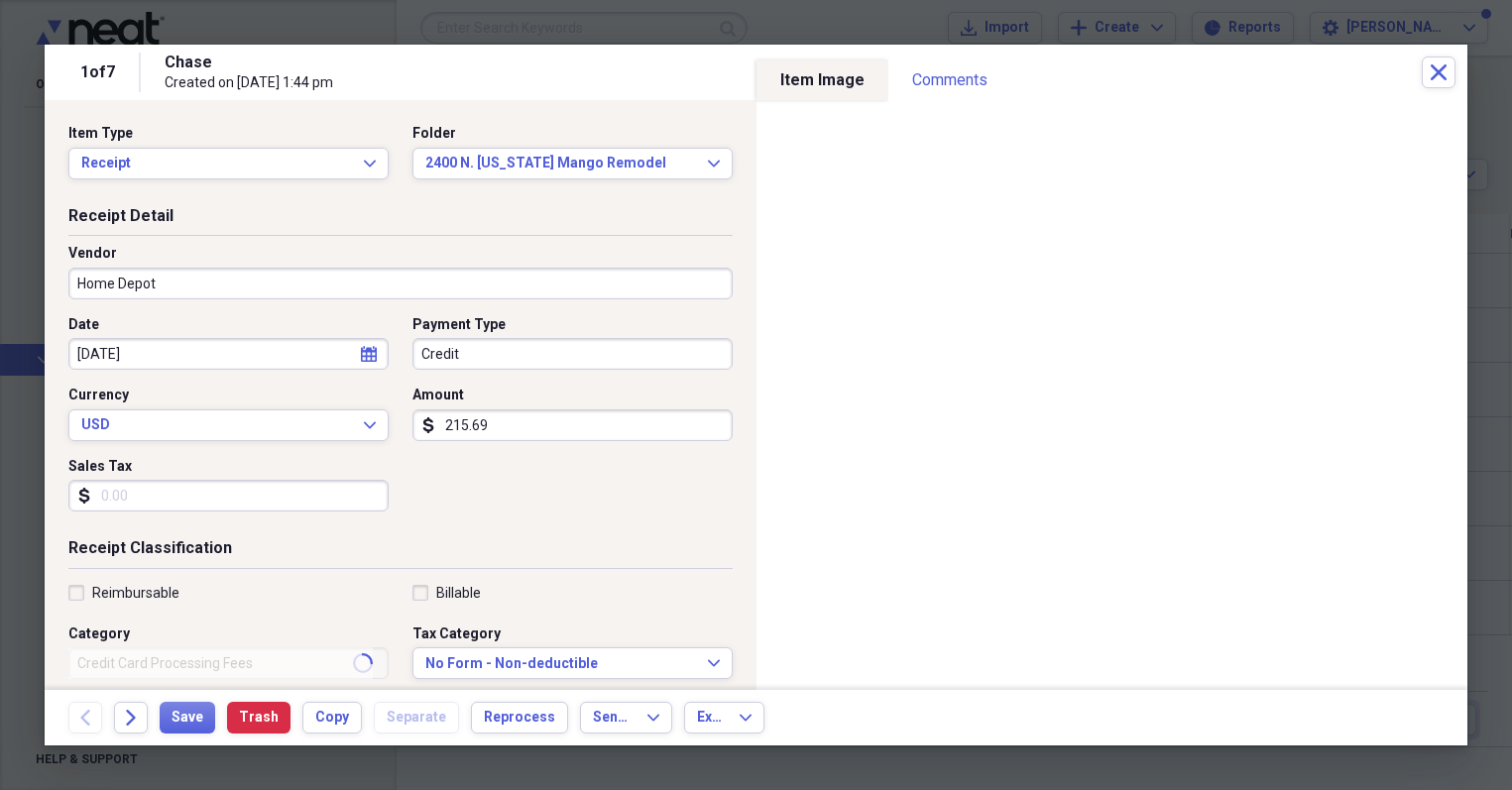 type on "Supplies" 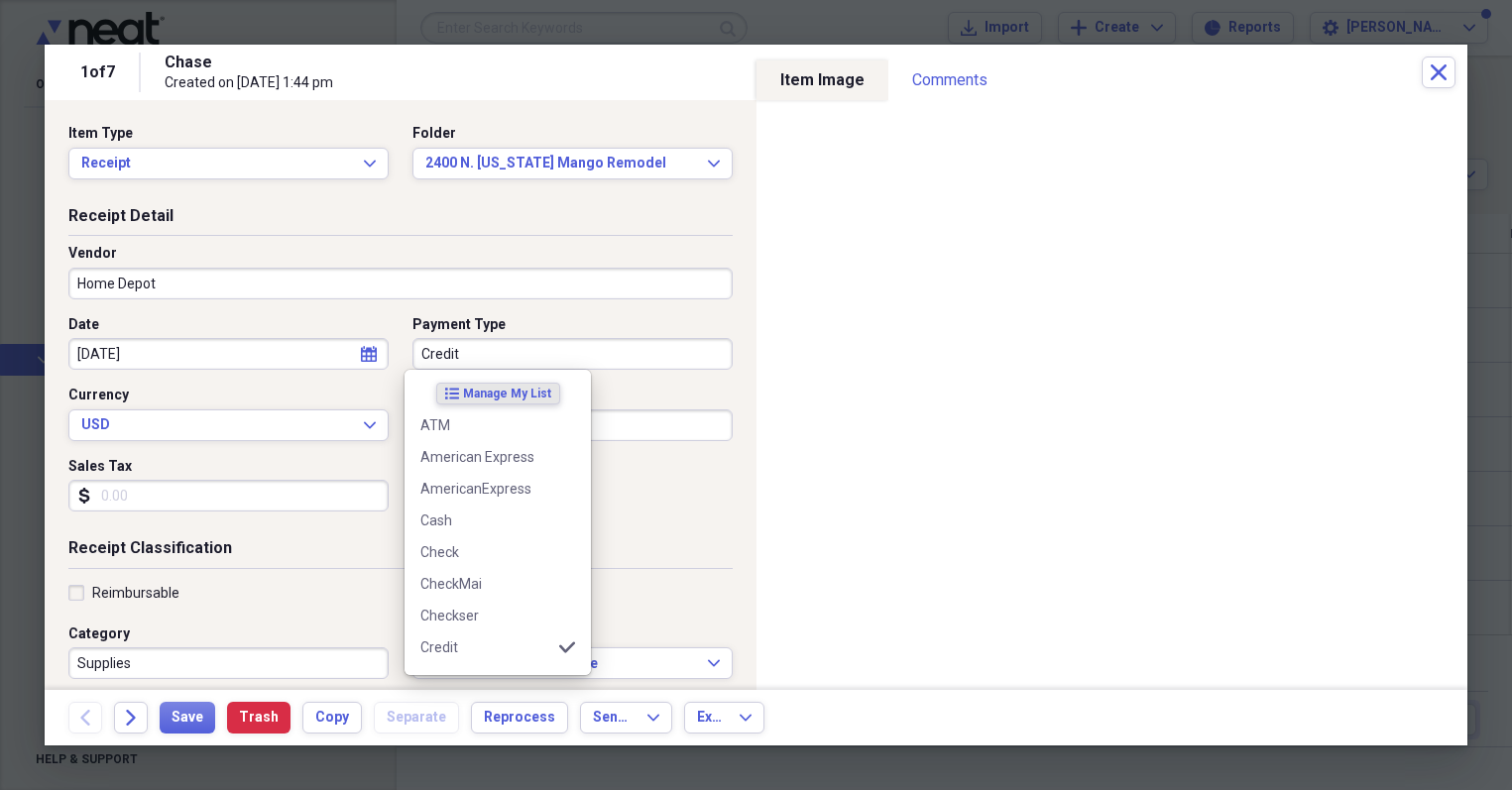 click on "Credit" at bounding box center (572, 354) 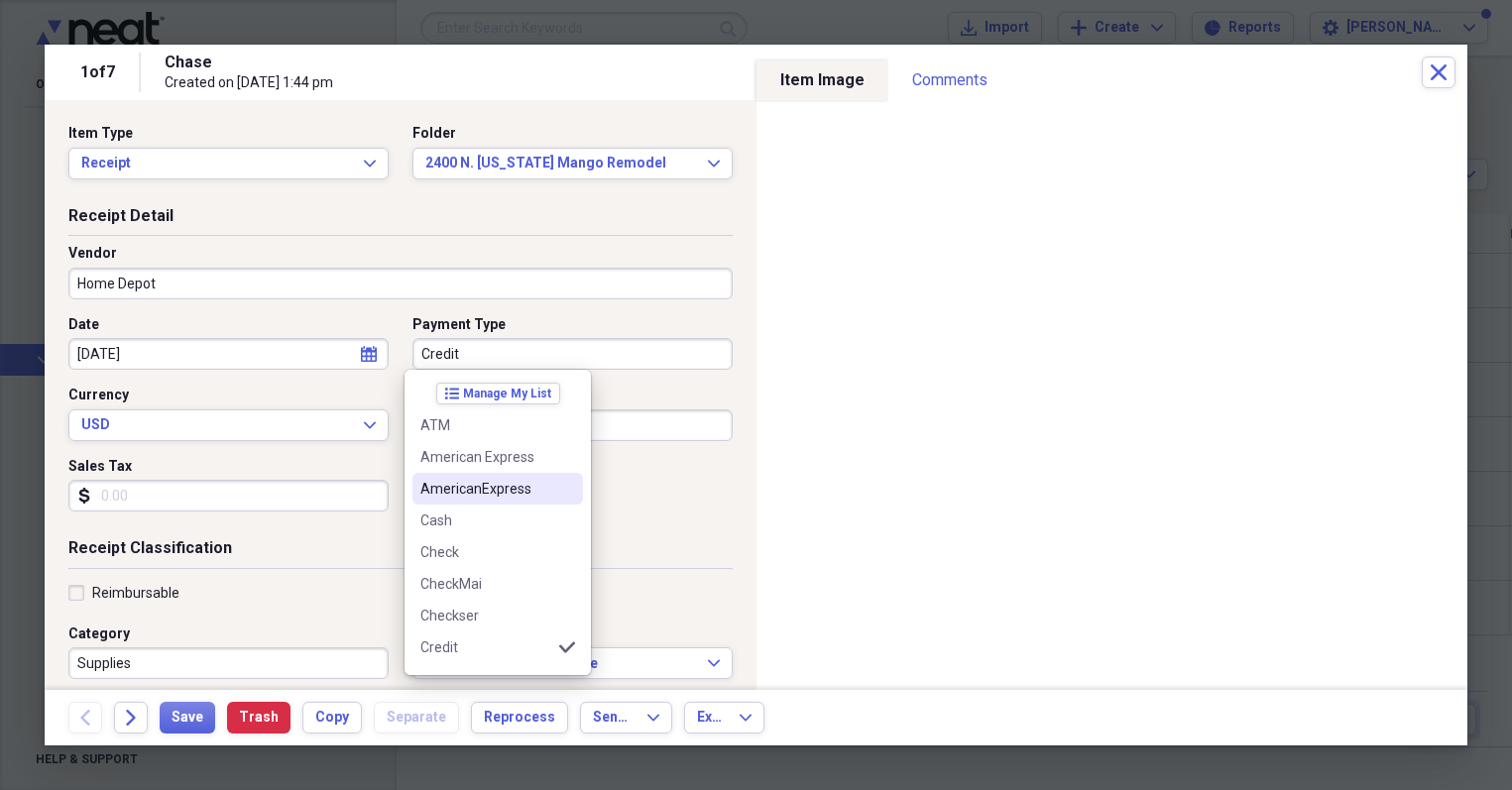 scroll, scrollTop: 313, scrollLeft: 0, axis: vertical 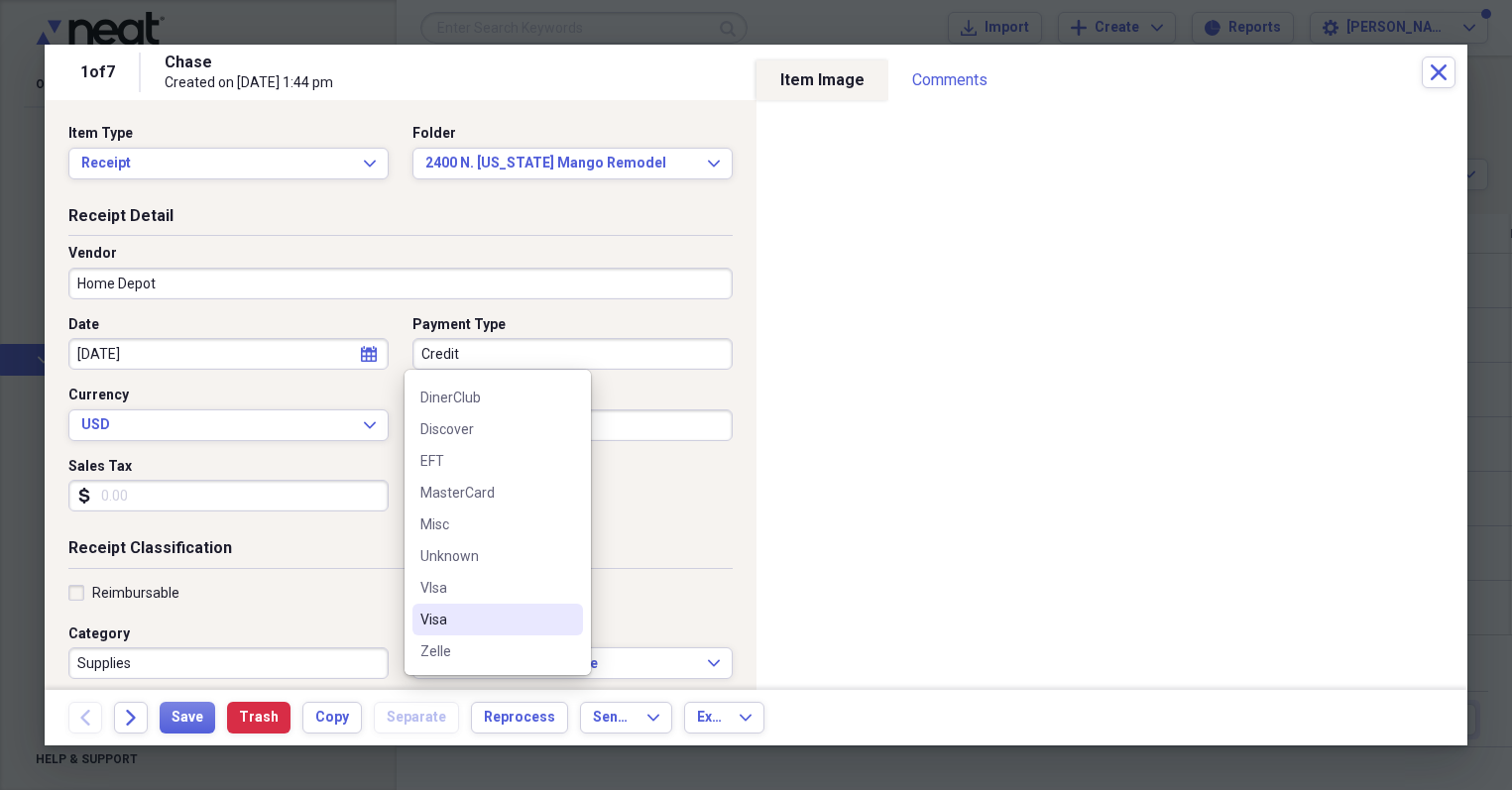click on "Visa" at bounding box center [486, 620] 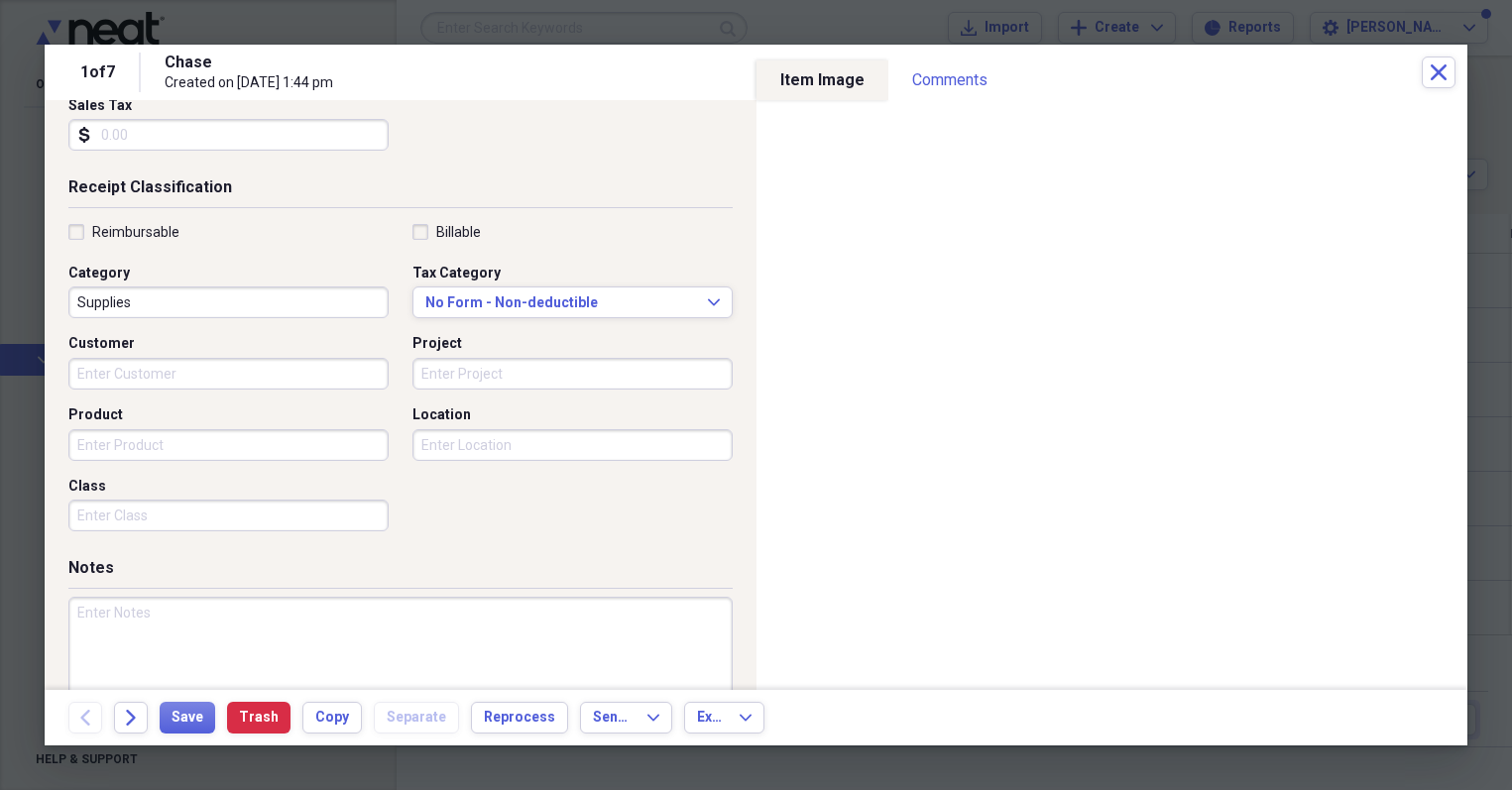 scroll, scrollTop: 422, scrollLeft: 0, axis: vertical 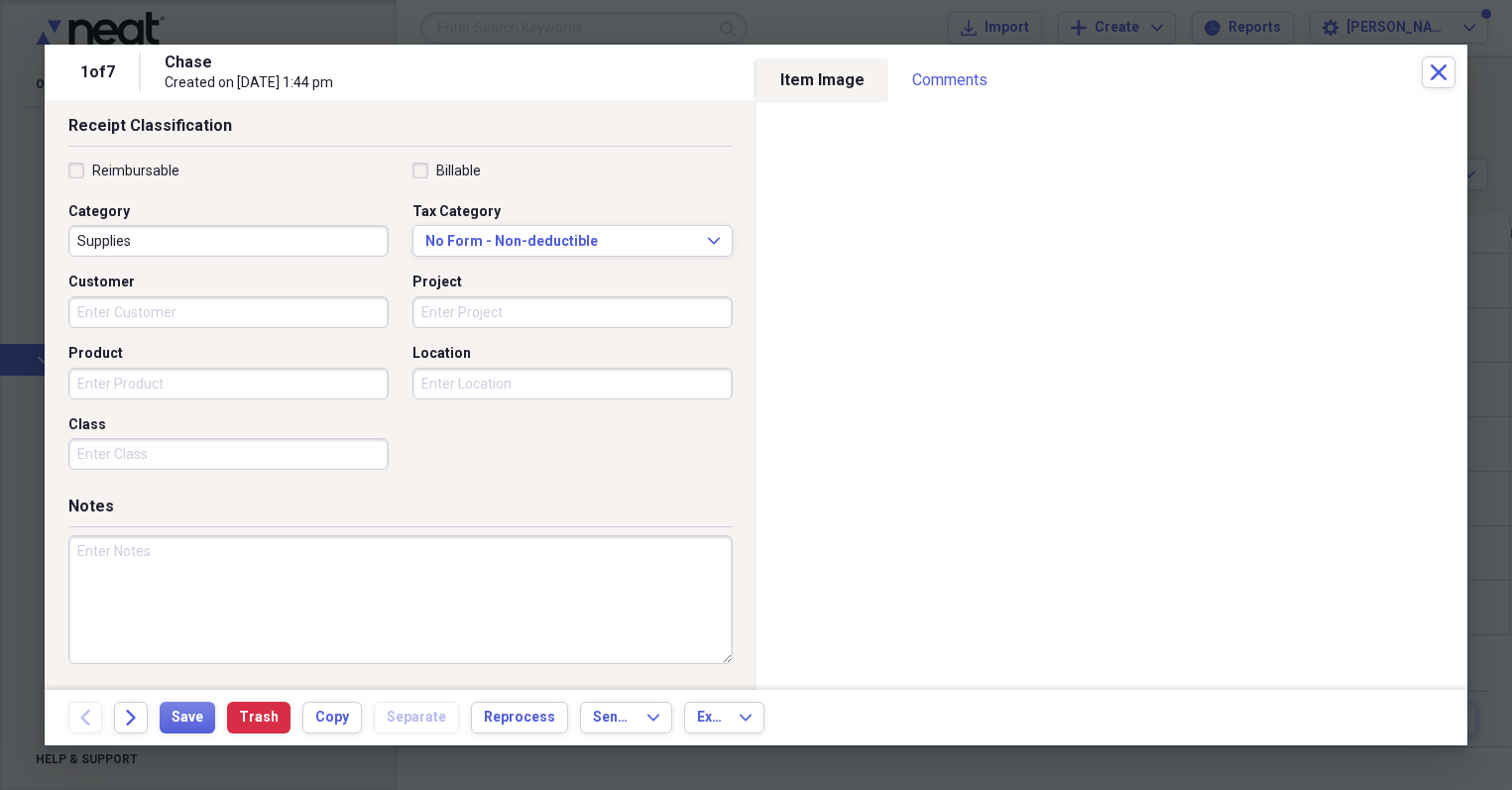 click at bounding box center (401, 600) 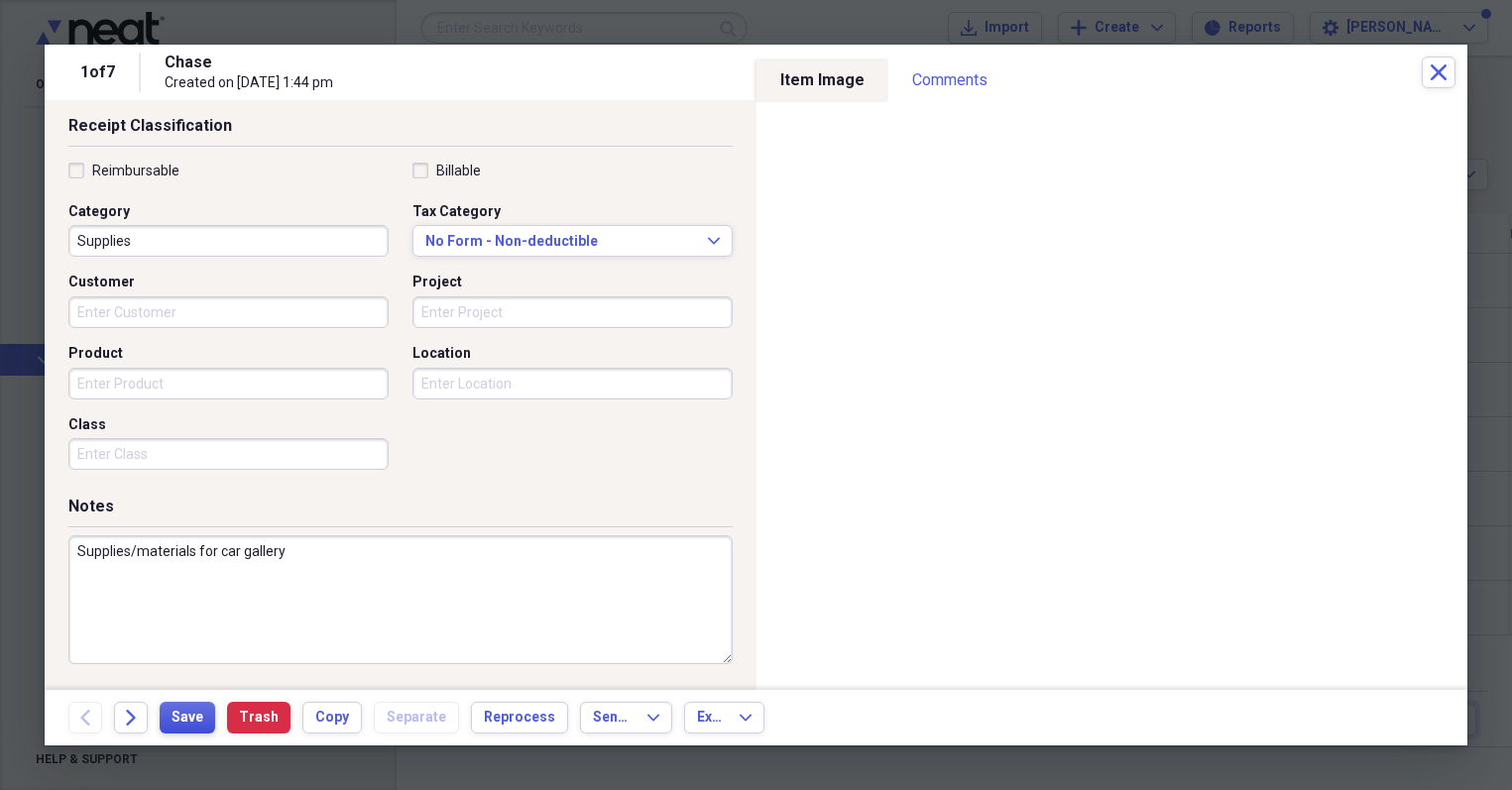 click on "Save" at bounding box center (187, 718) 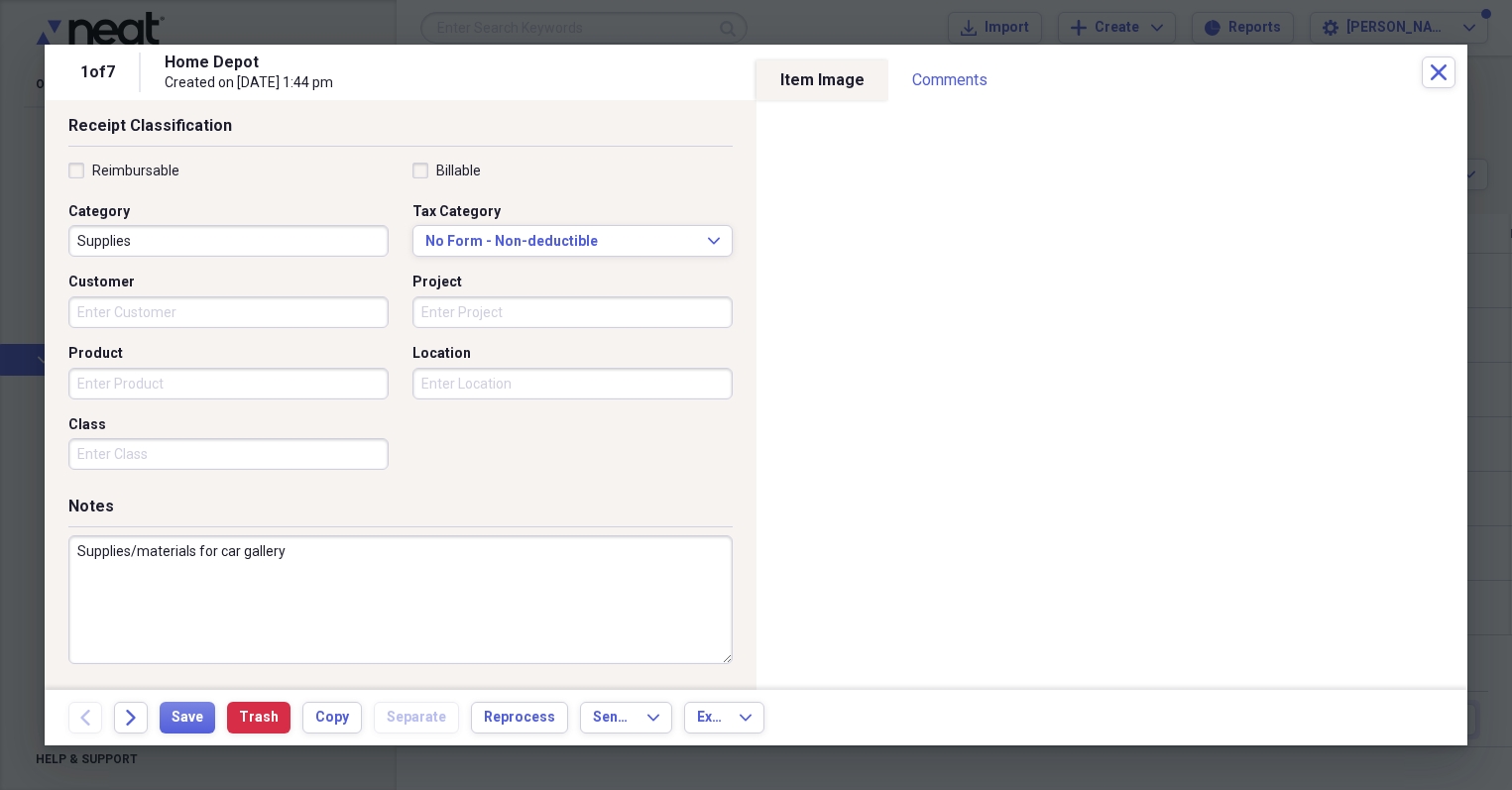 click on "Supplies/materials for car gallery" at bounding box center [401, 600] 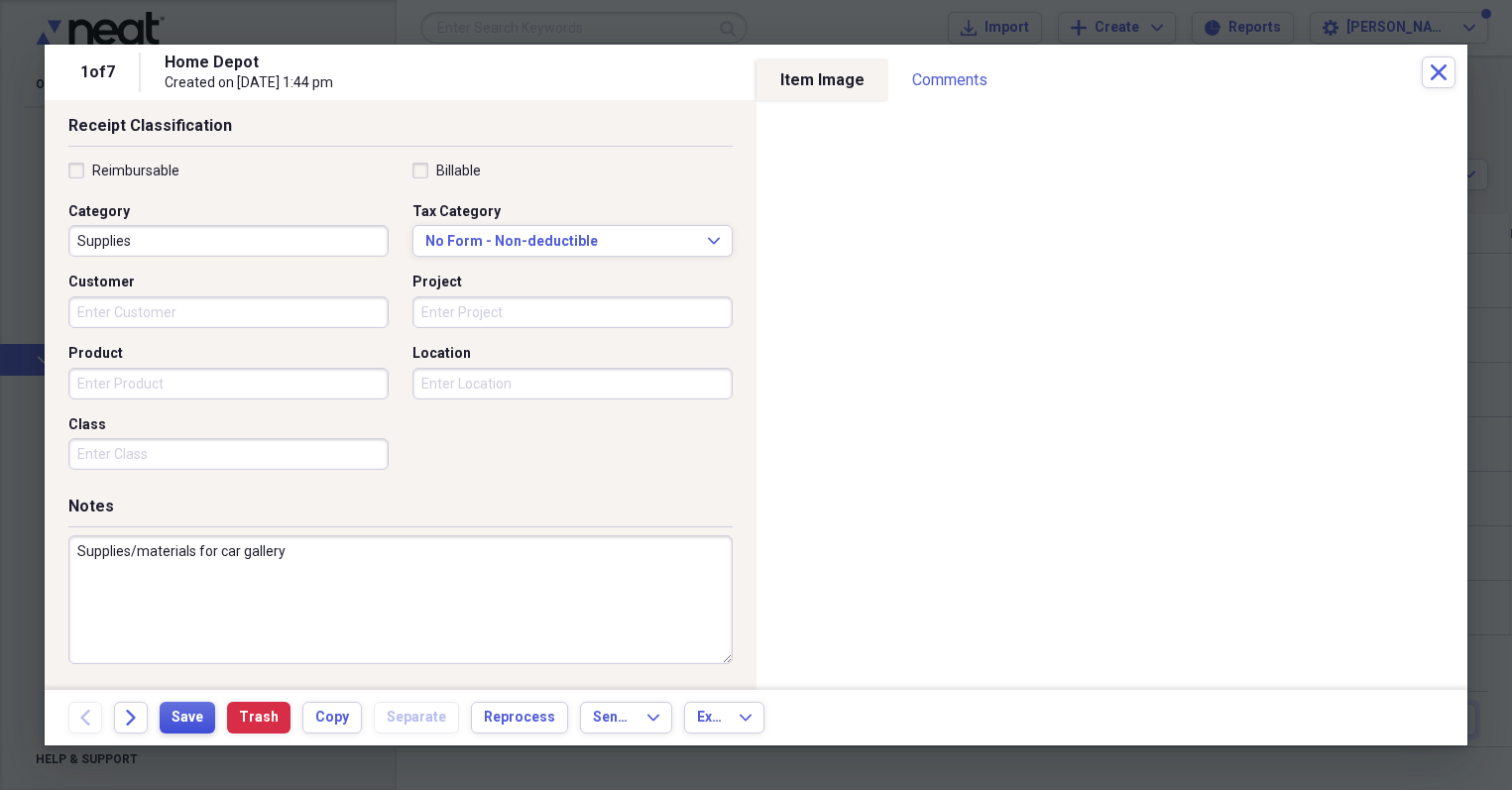 click on "Save" at bounding box center [187, 718] 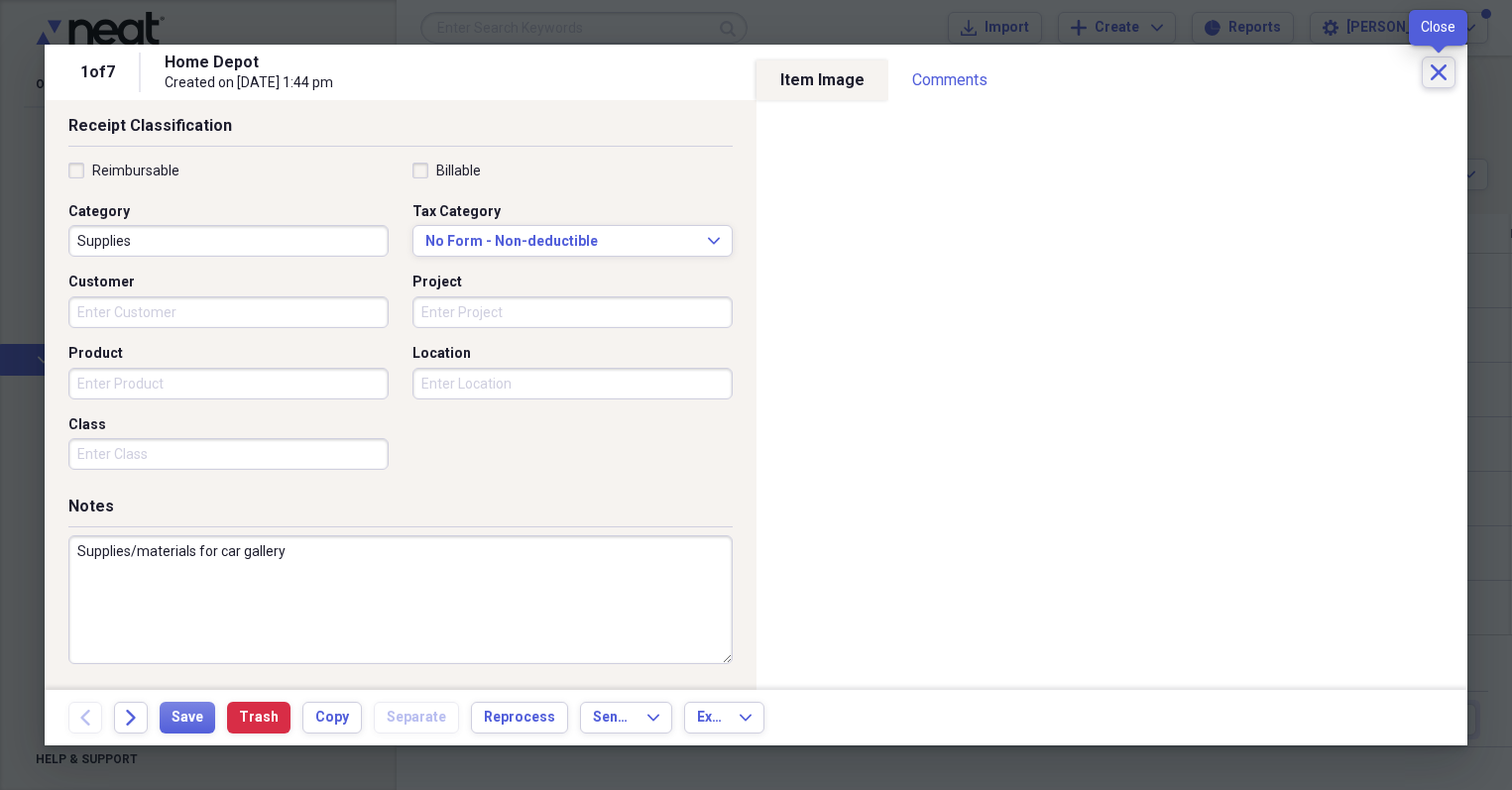 click 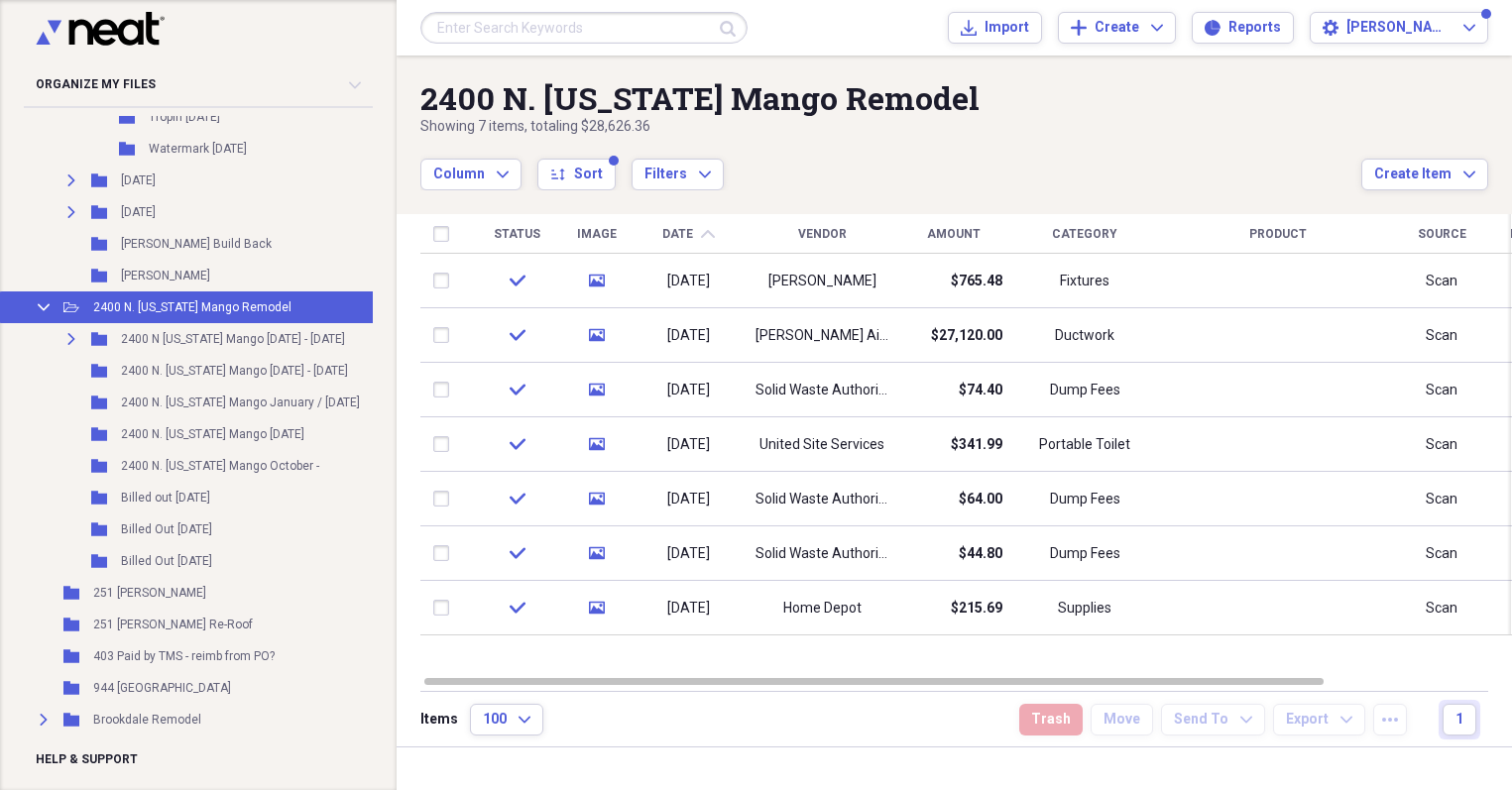 scroll, scrollTop: 2123, scrollLeft: 0, axis: vertical 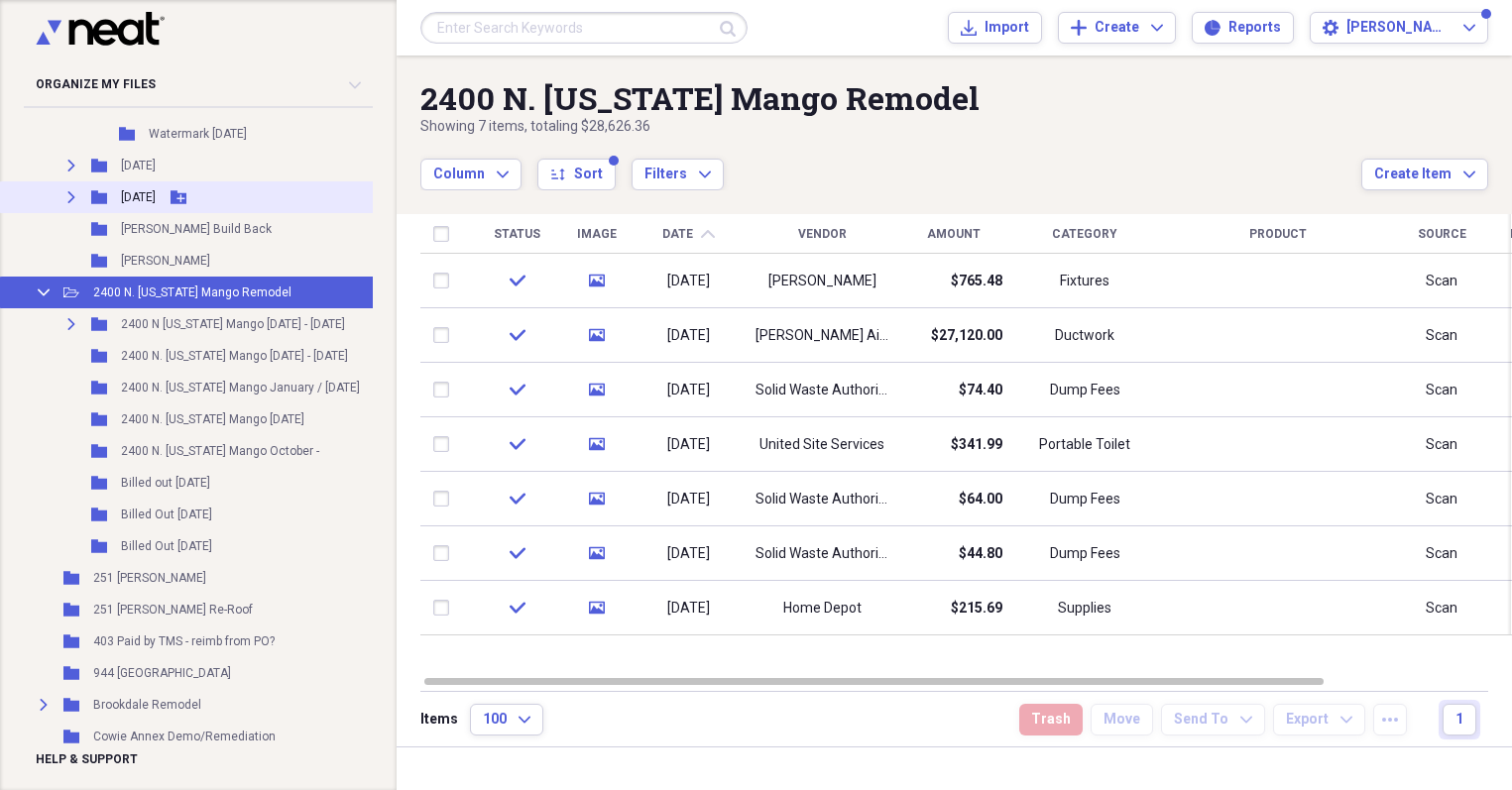 click on "Expand" at bounding box center (71, 197) 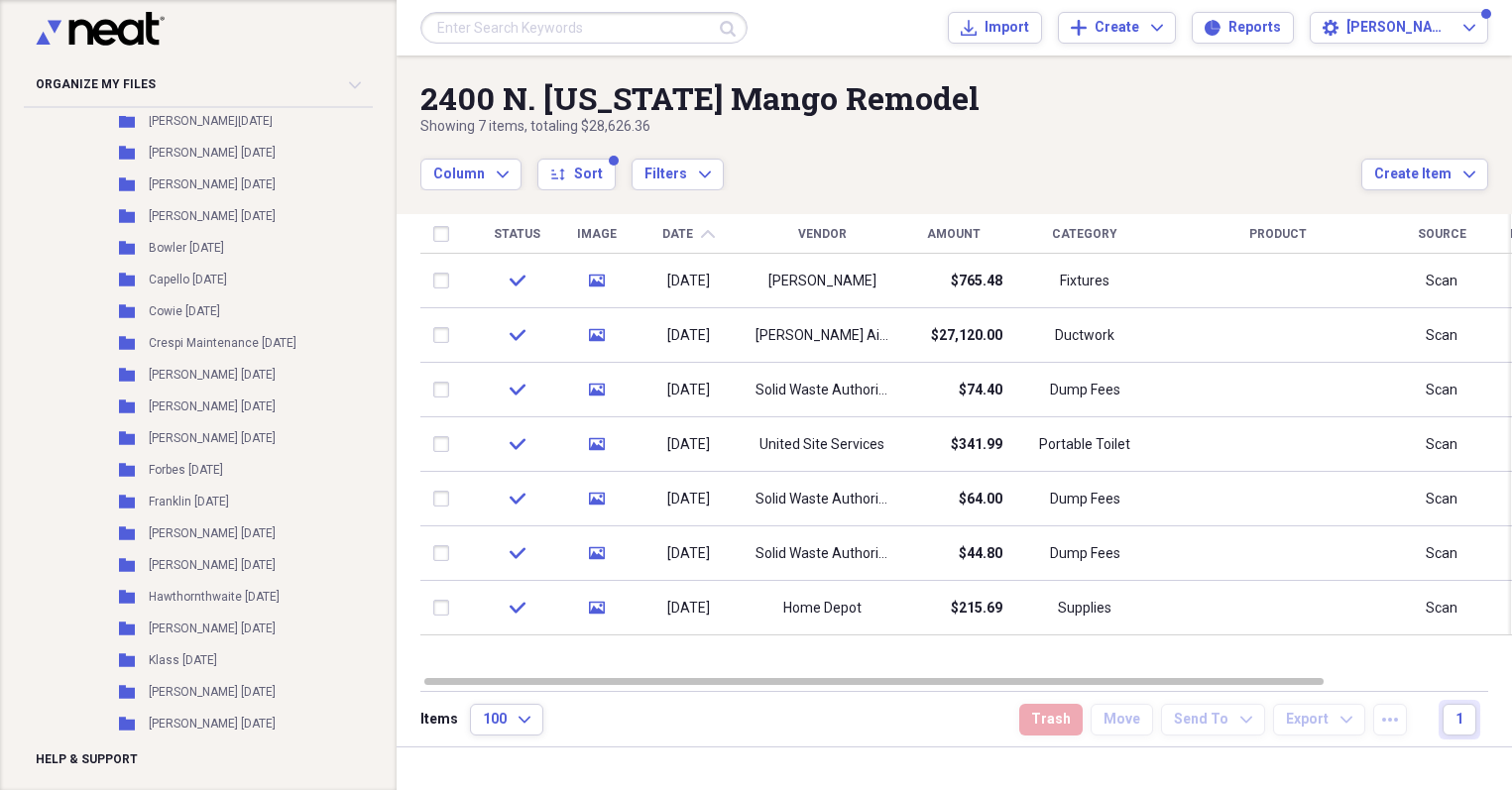 scroll, scrollTop: 2709, scrollLeft: 0, axis: vertical 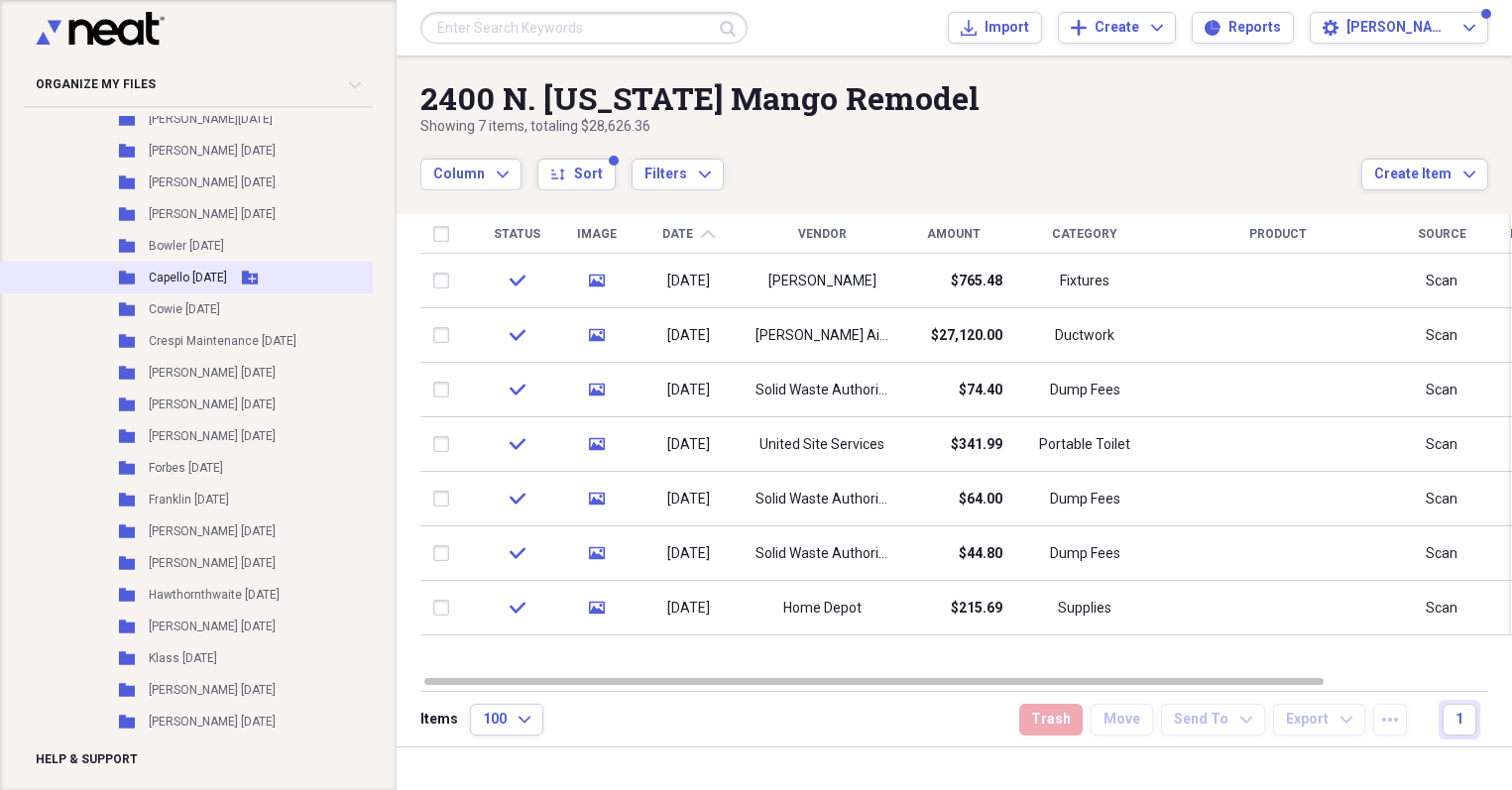 click on "Capello [DATE]" at bounding box center (187, 278) 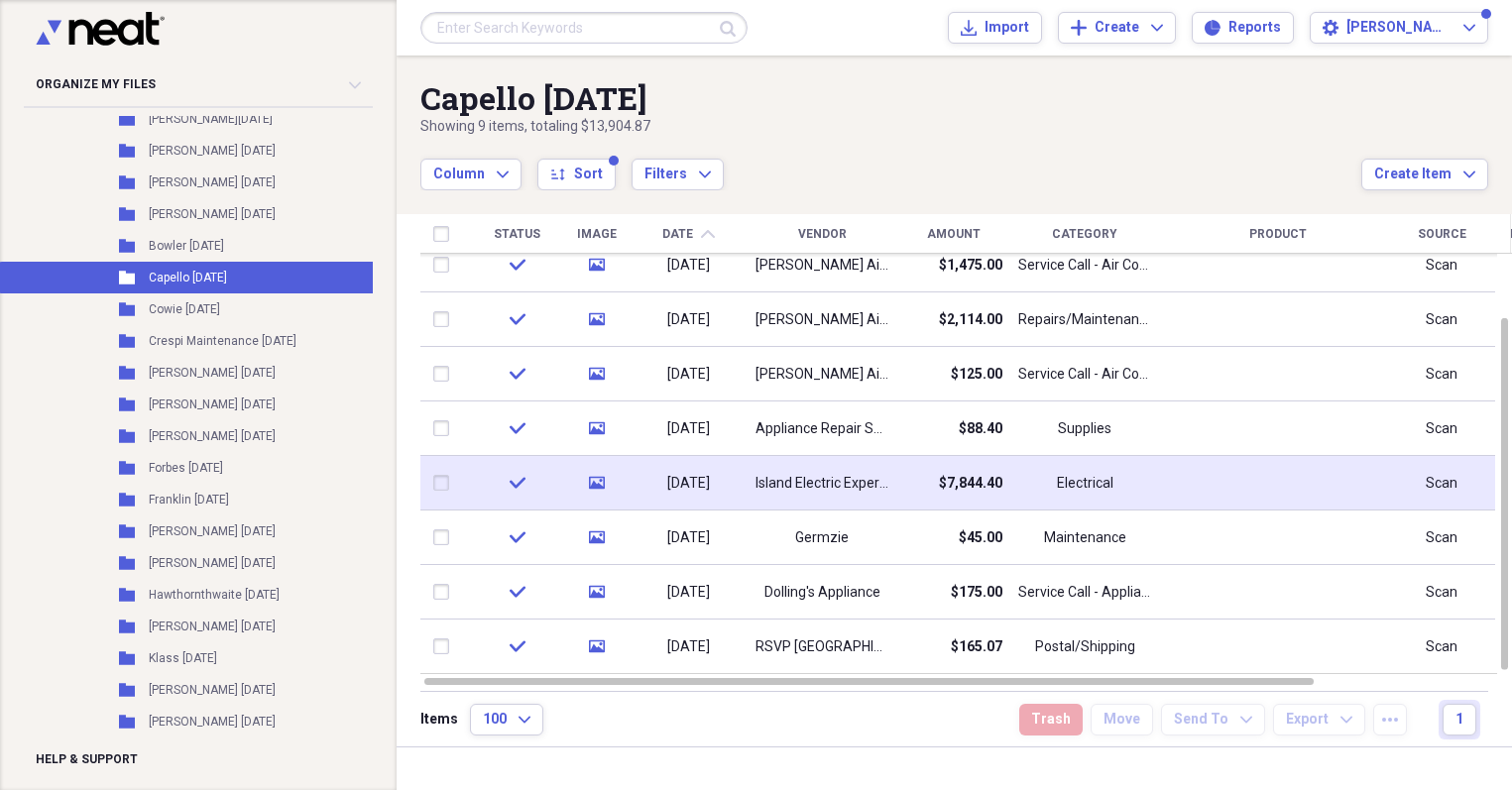 click on "Island Electric Expertise, LLC" at bounding box center (822, 483) 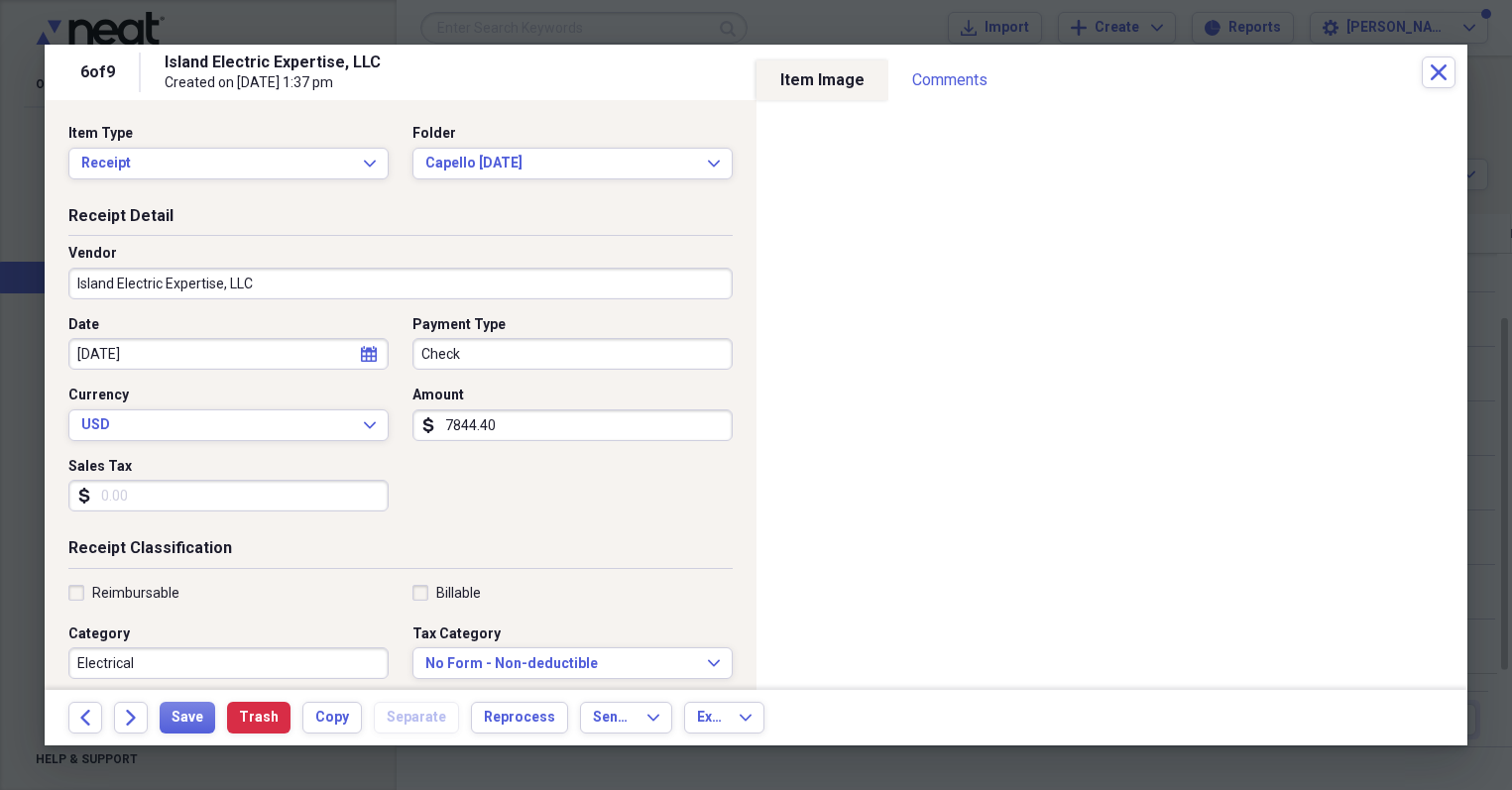 scroll, scrollTop: 422, scrollLeft: 0, axis: vertical 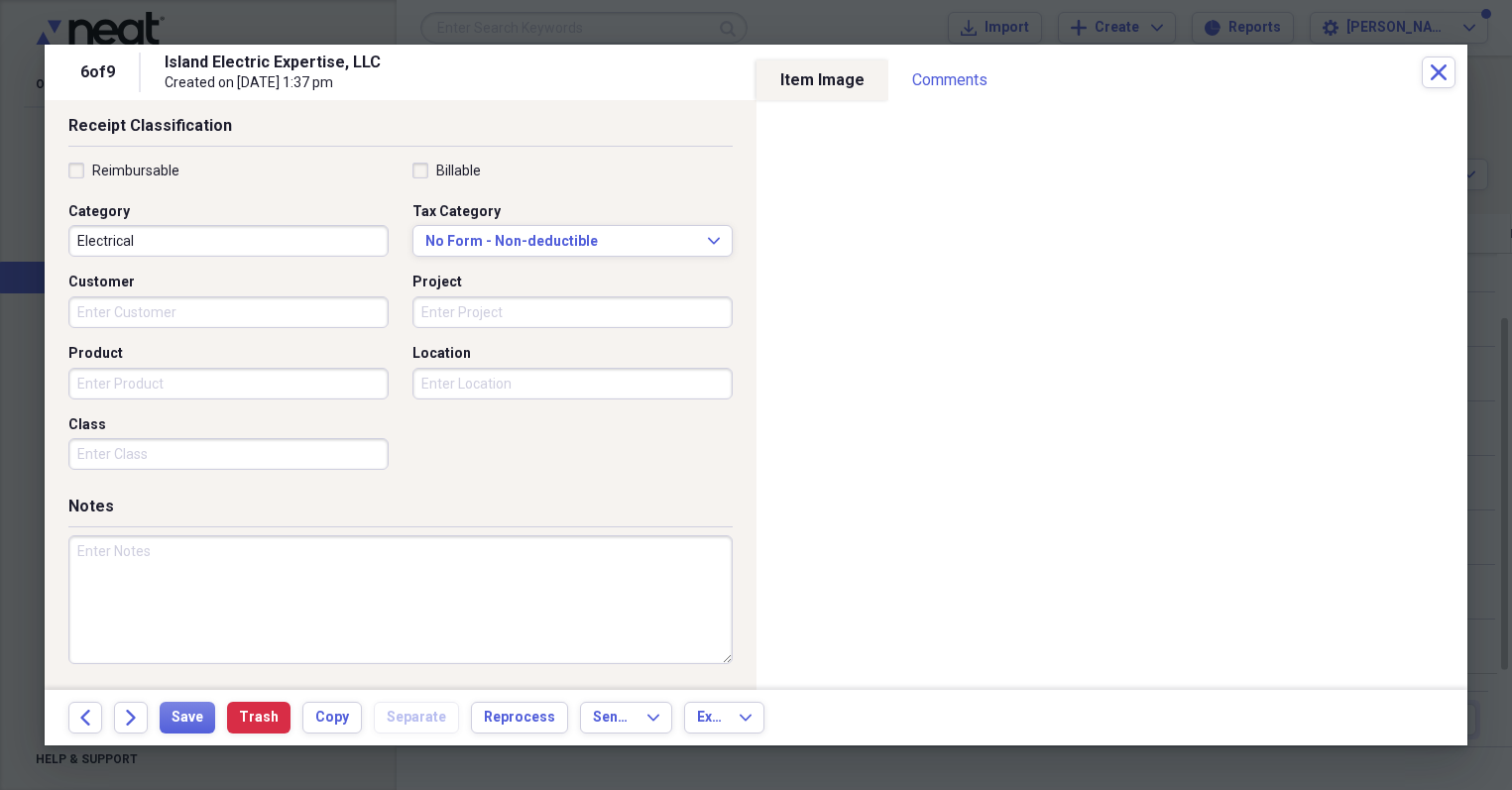 click at bounding box center (401, 600) 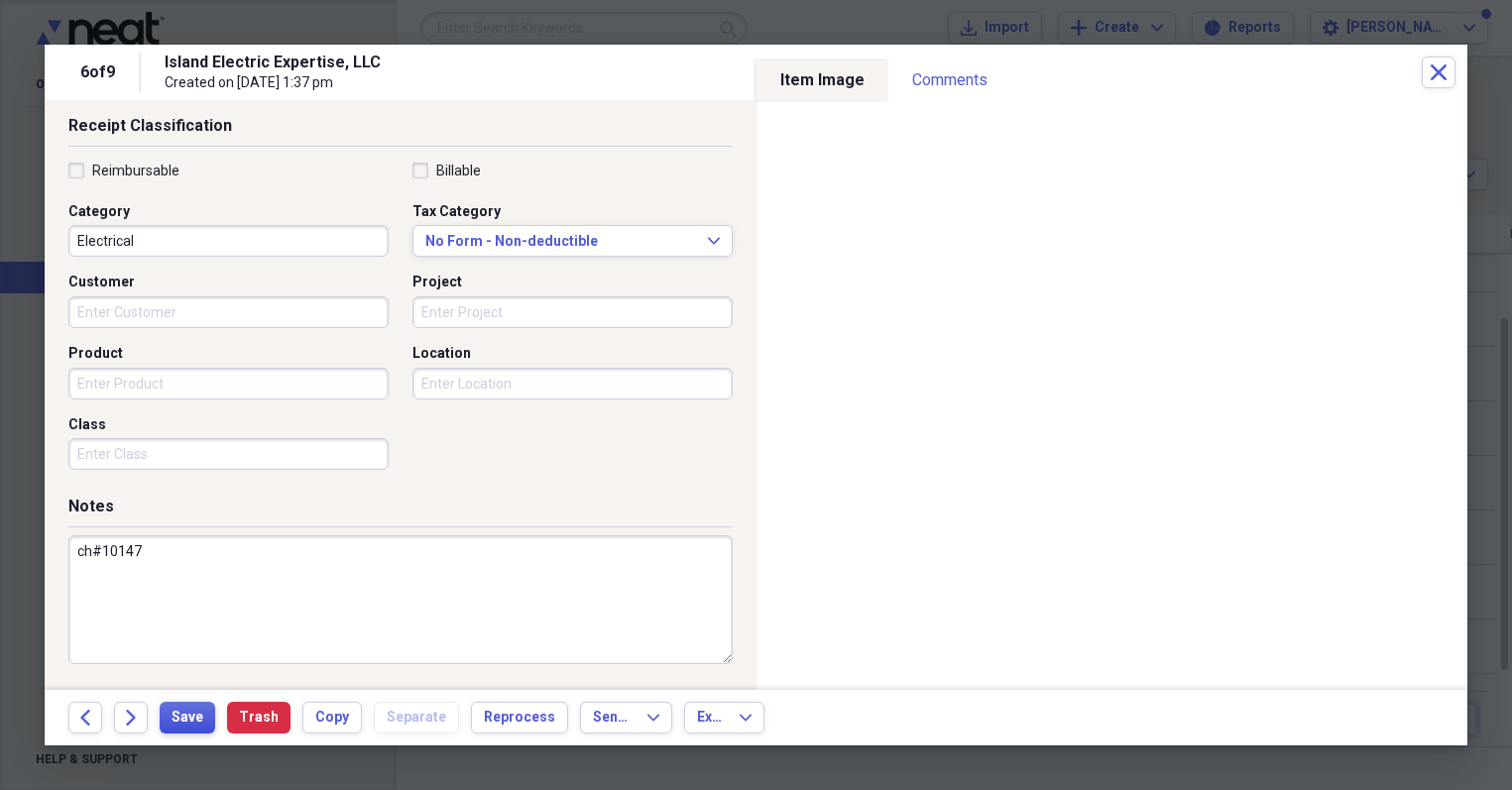 type on "ch#10147" 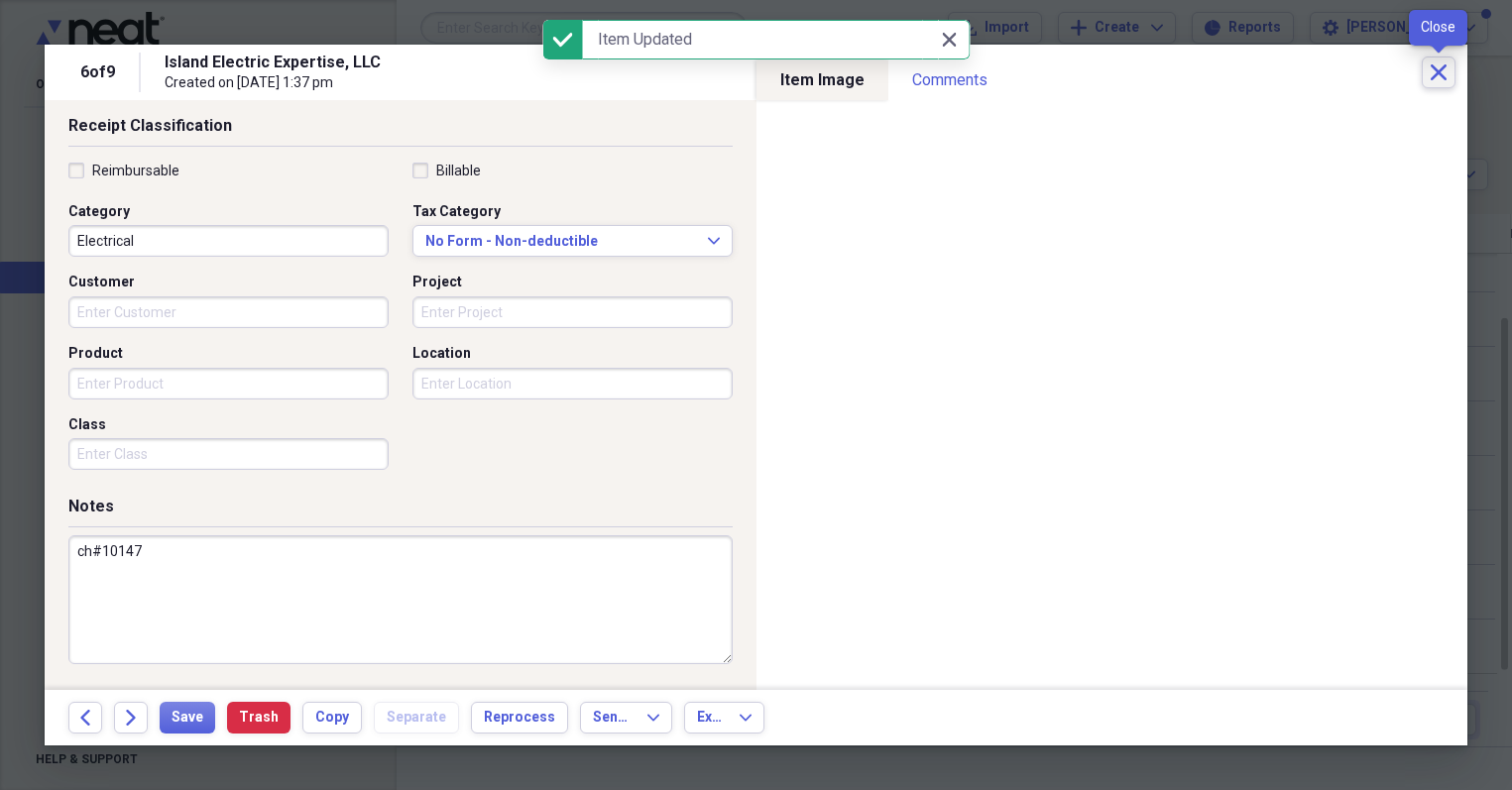 click on "Close" at bounding box center [1439, 72] 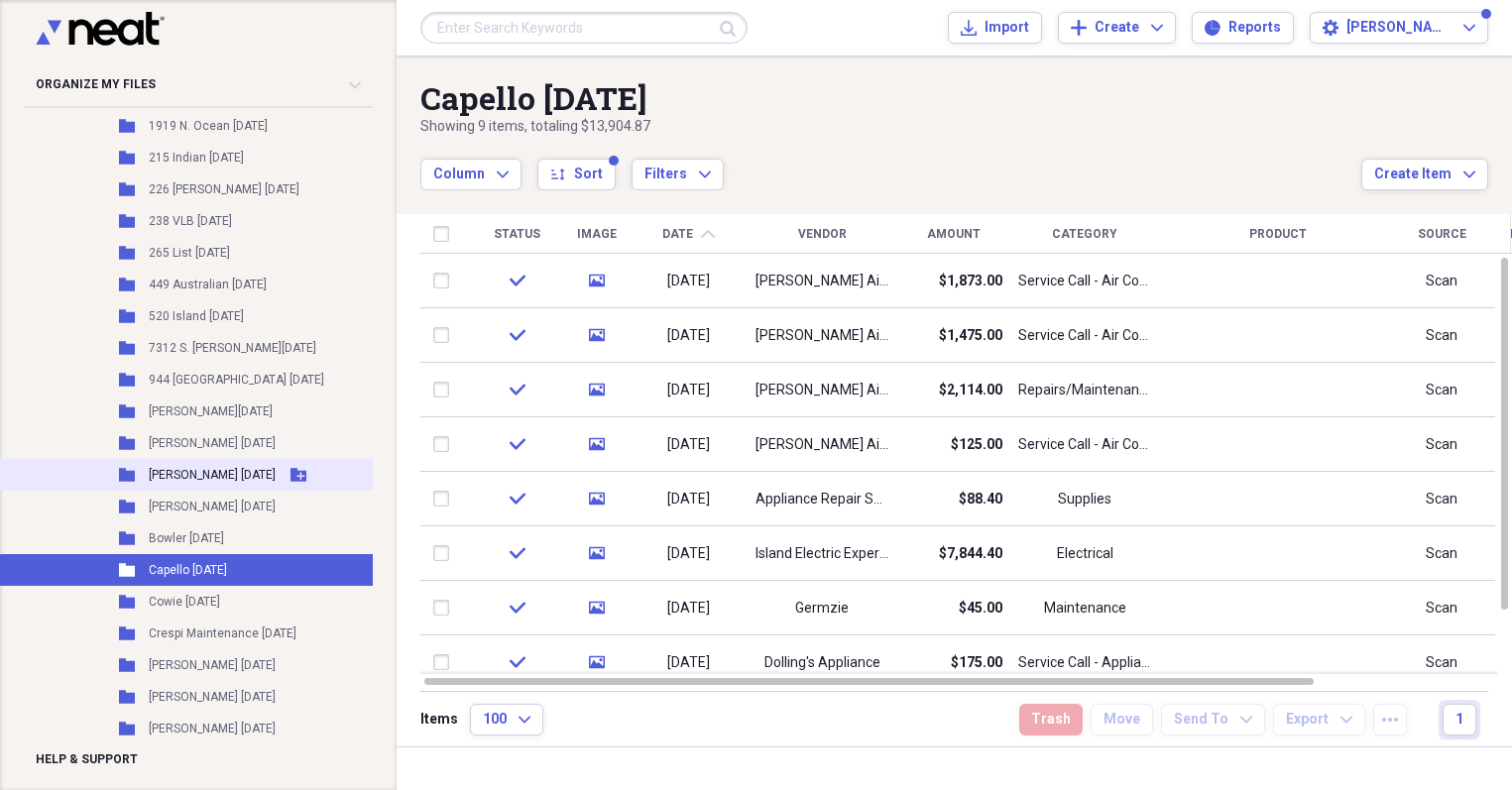 scroll, scrollTop: 2402, scrollLeft: 0, axis: vertical 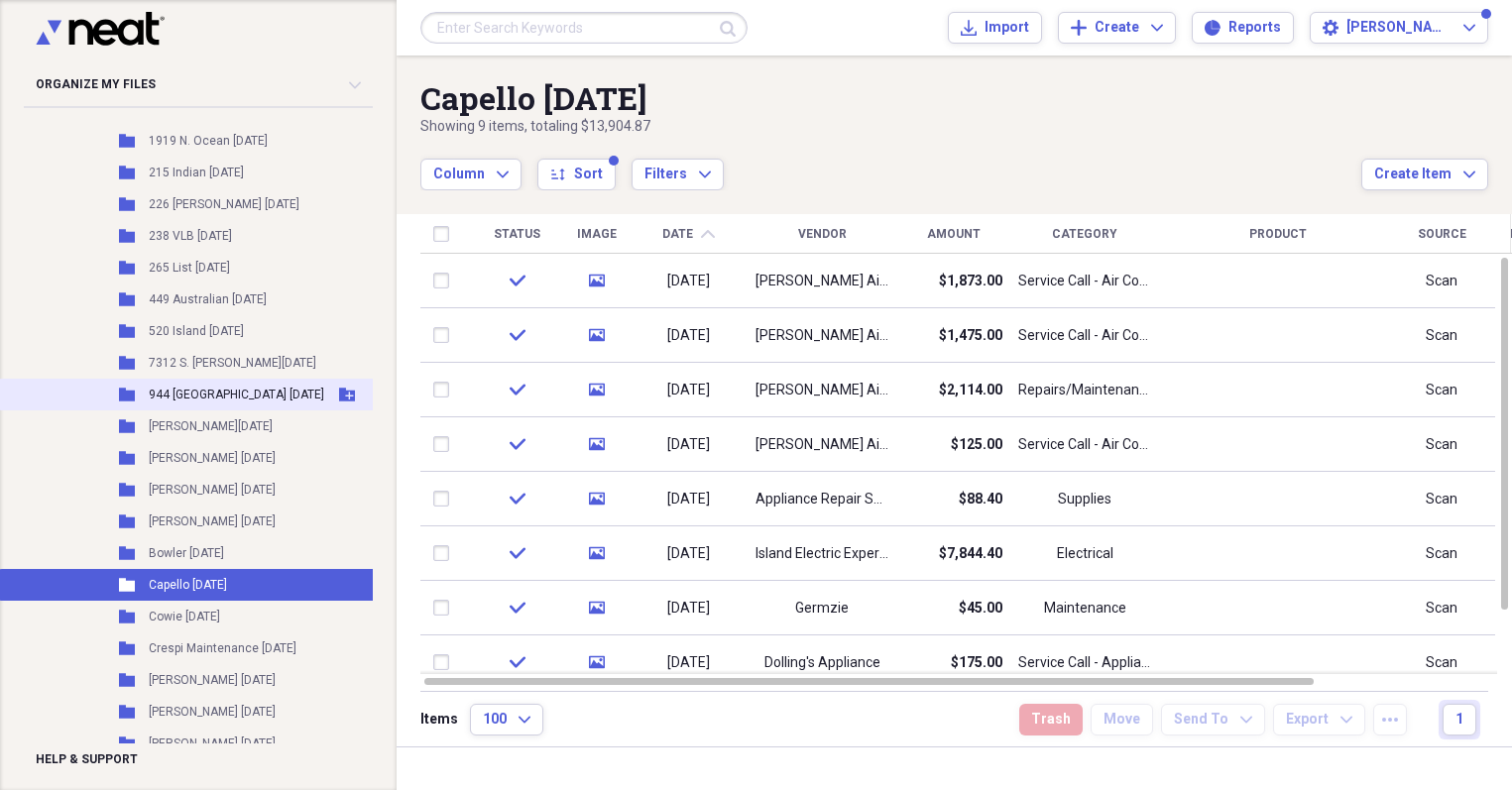click on "944 [GEOGRAPHIC_DATA] [DATE]" at bounding box center [236, 395] 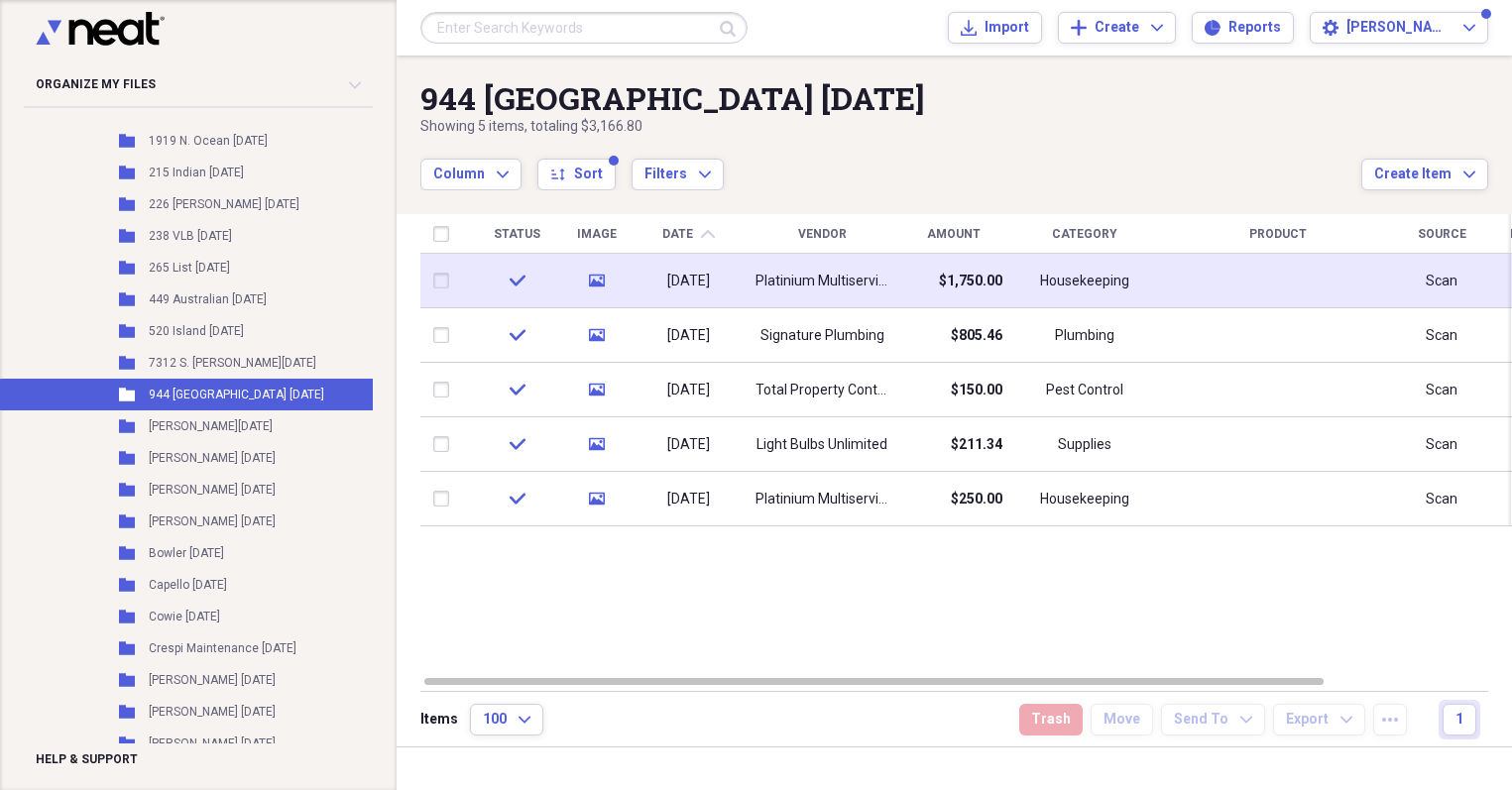 click on "[DATE]" at bounding box center (688, 282) 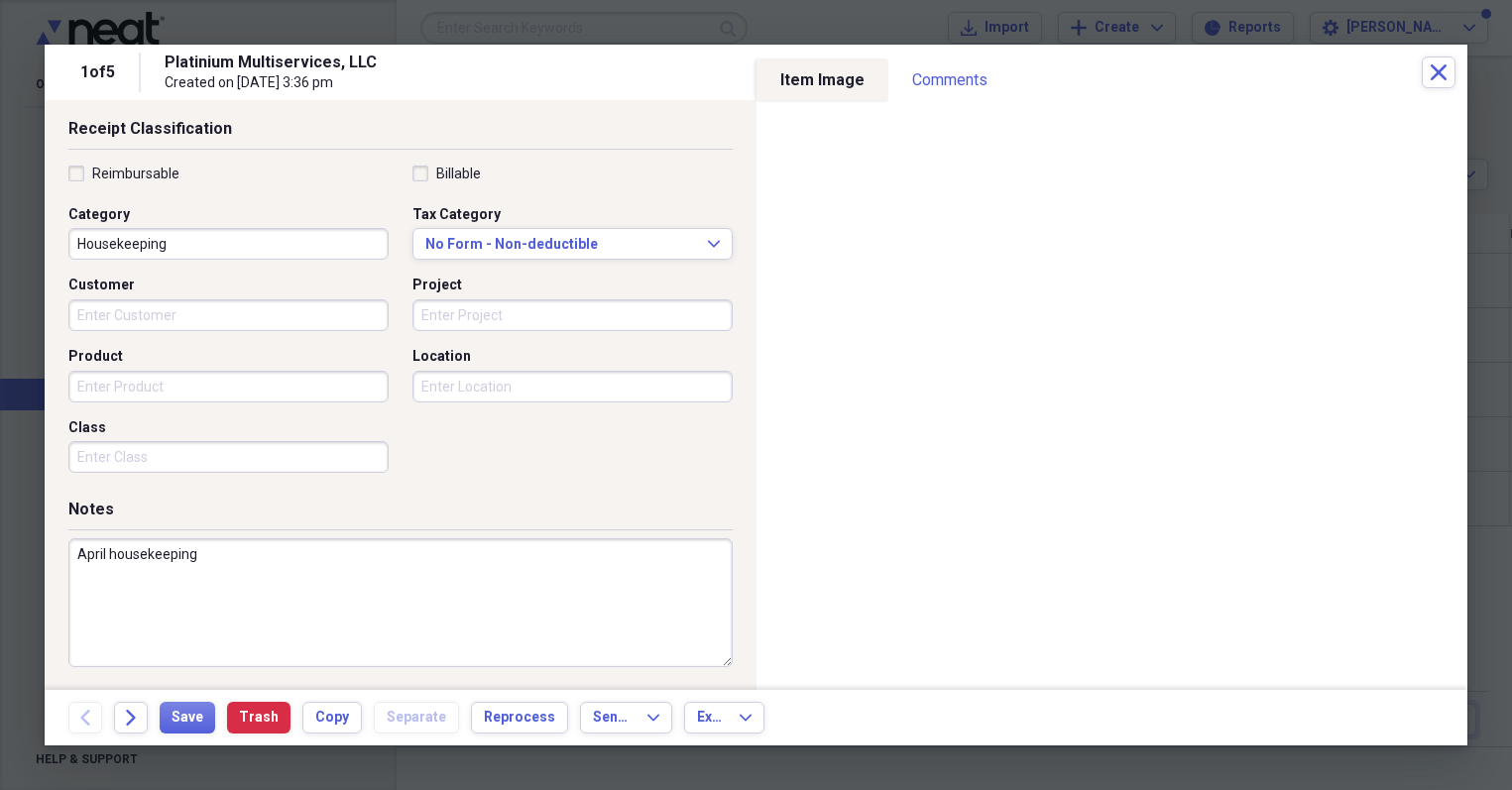 scroll, scrollTop: 422, scrollLeft: 0, axis: vertical 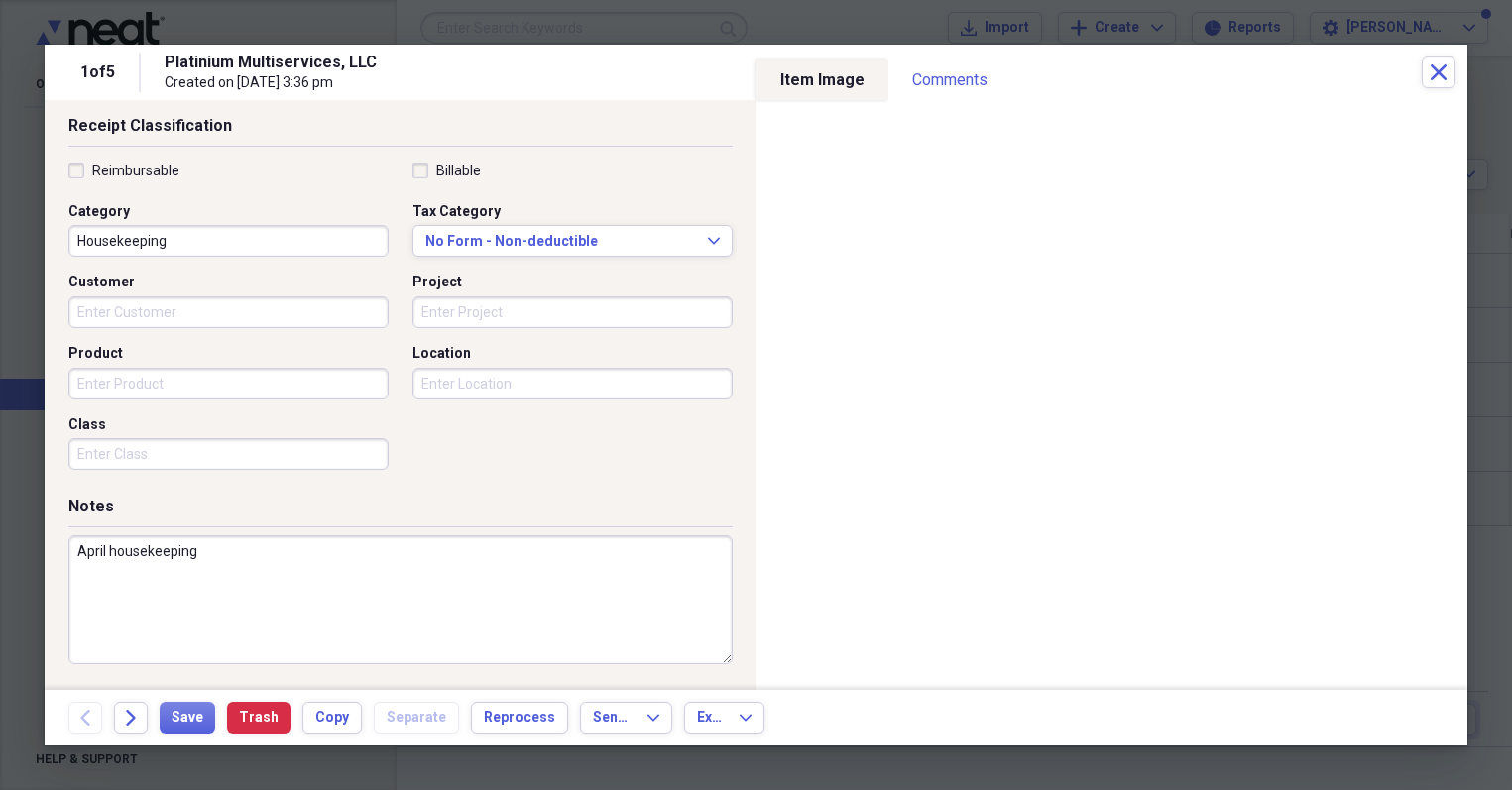 click on "April housekeeping" at bounding box center [401, 600] 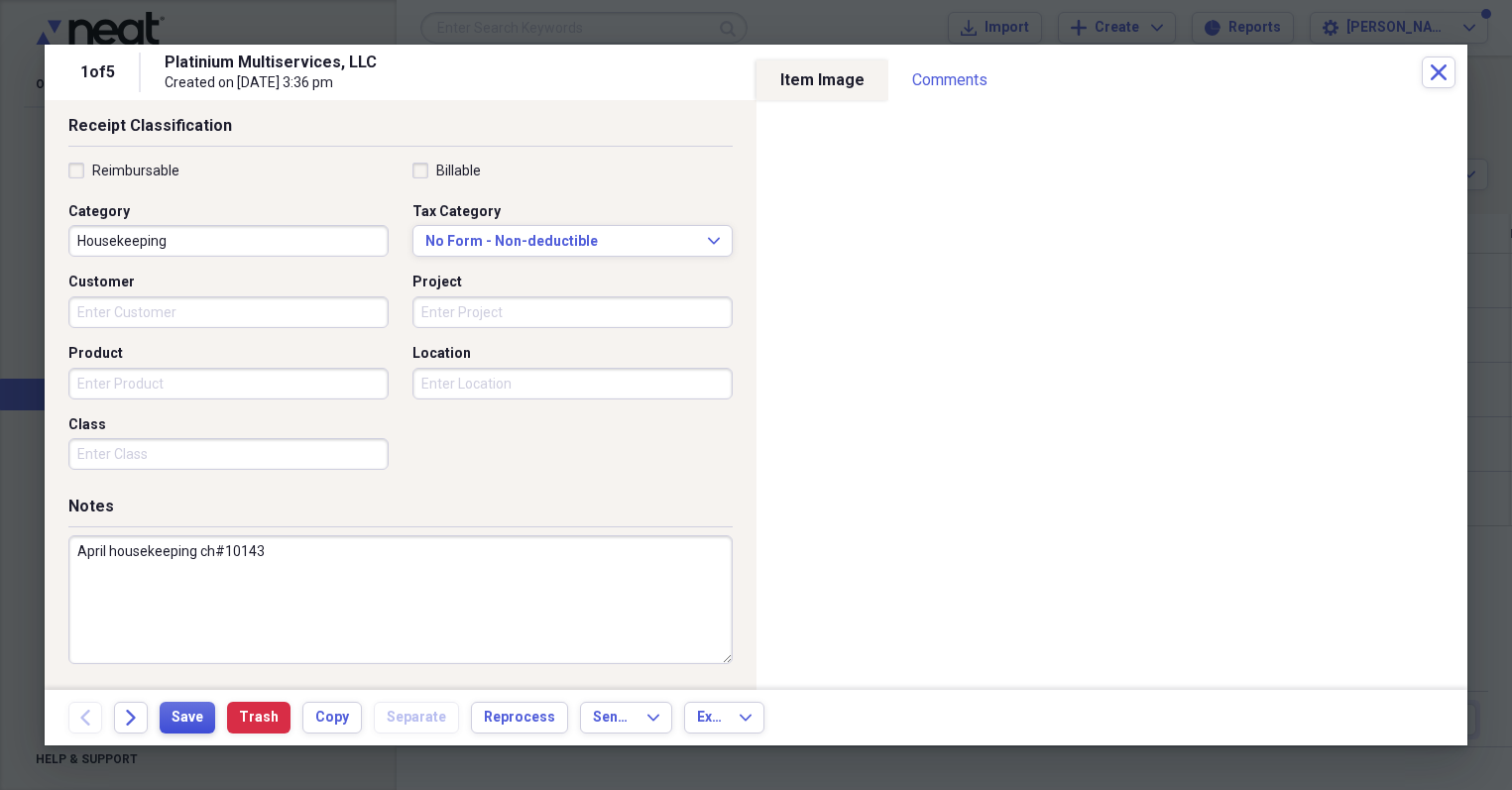 type on "April housekeeping ch#10143" 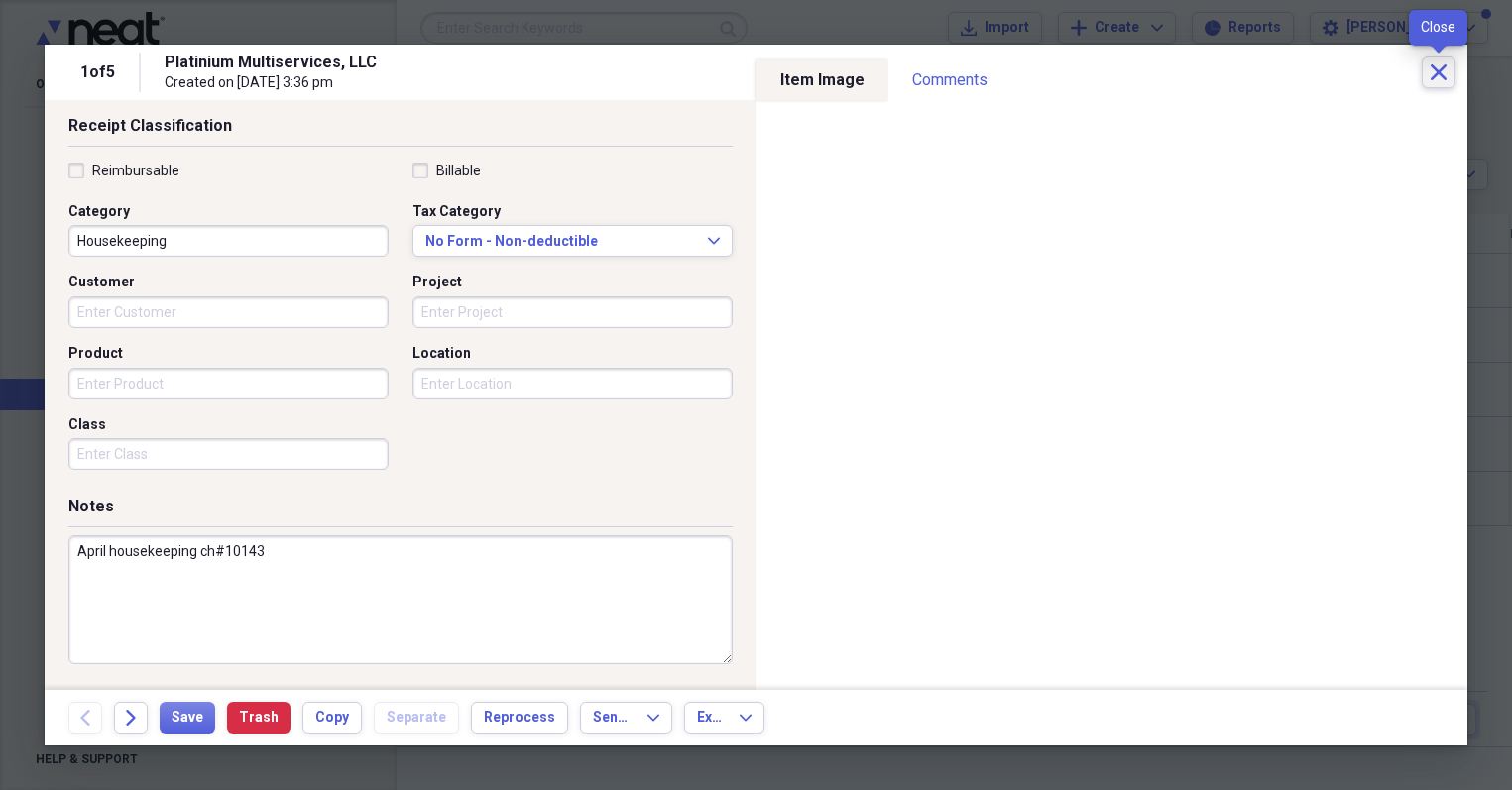 click on "Close" at bounding box center [1439, 72] 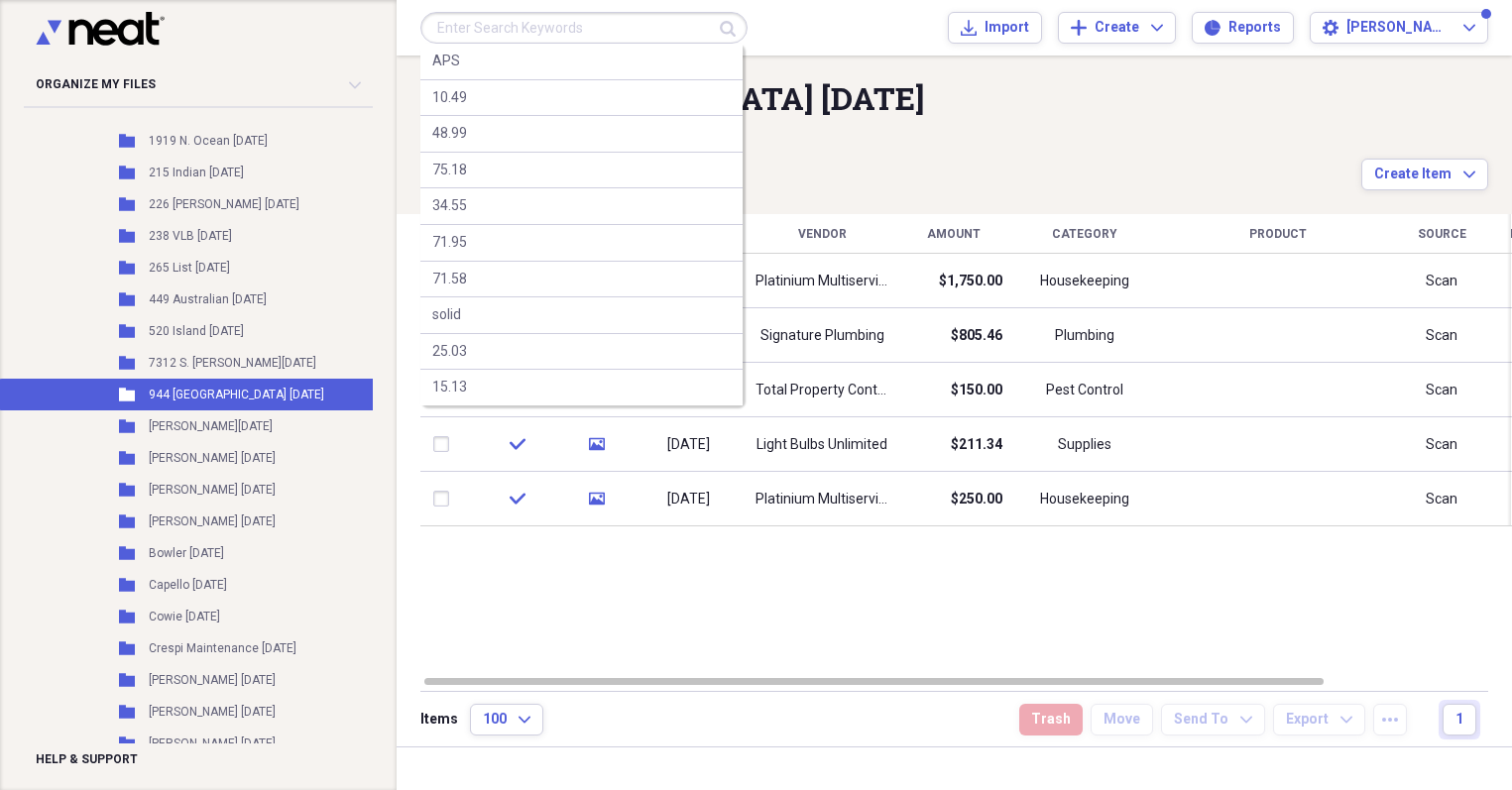 click at bounding box center (584, 28) 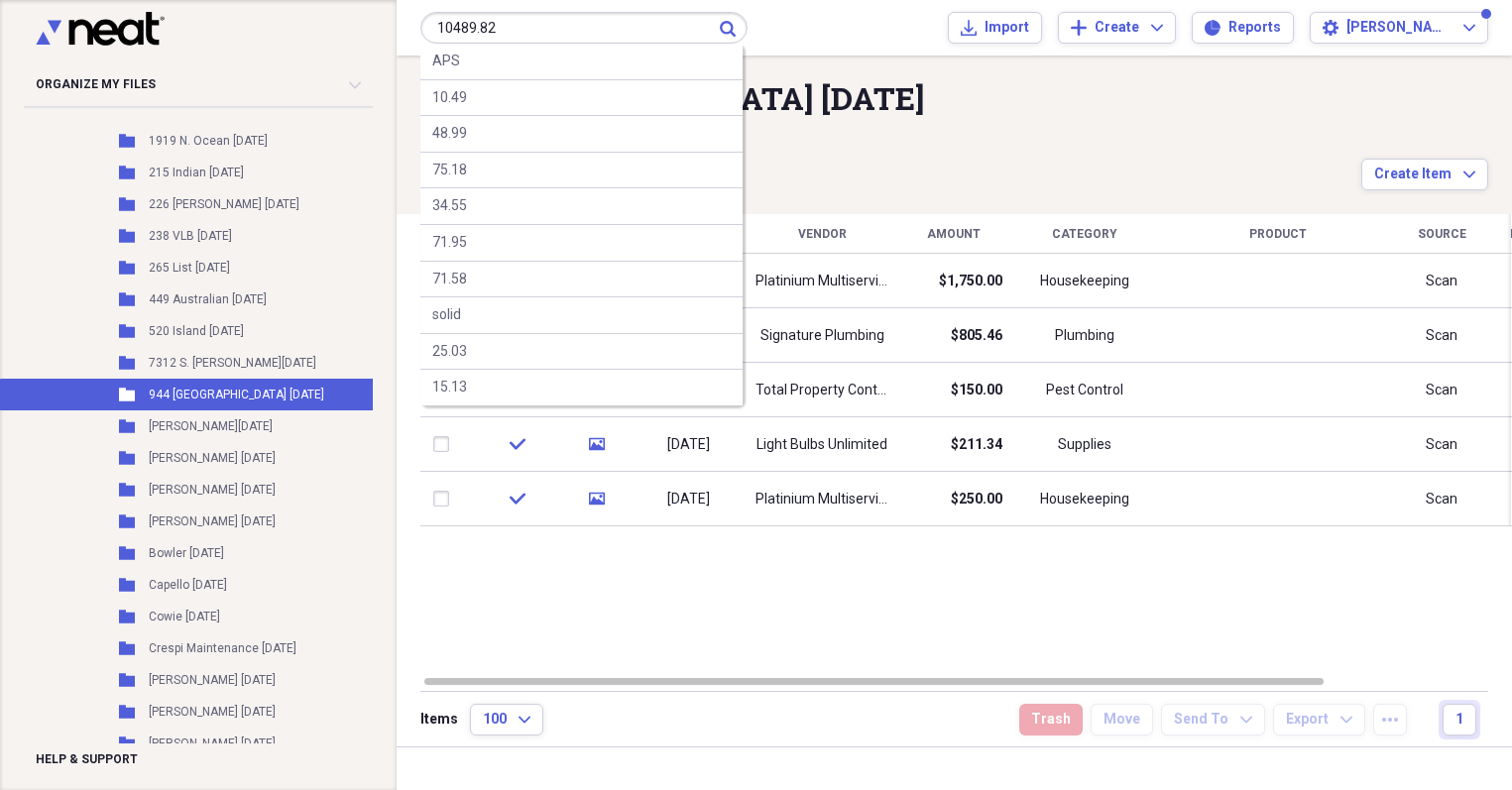 type on "10489.82" 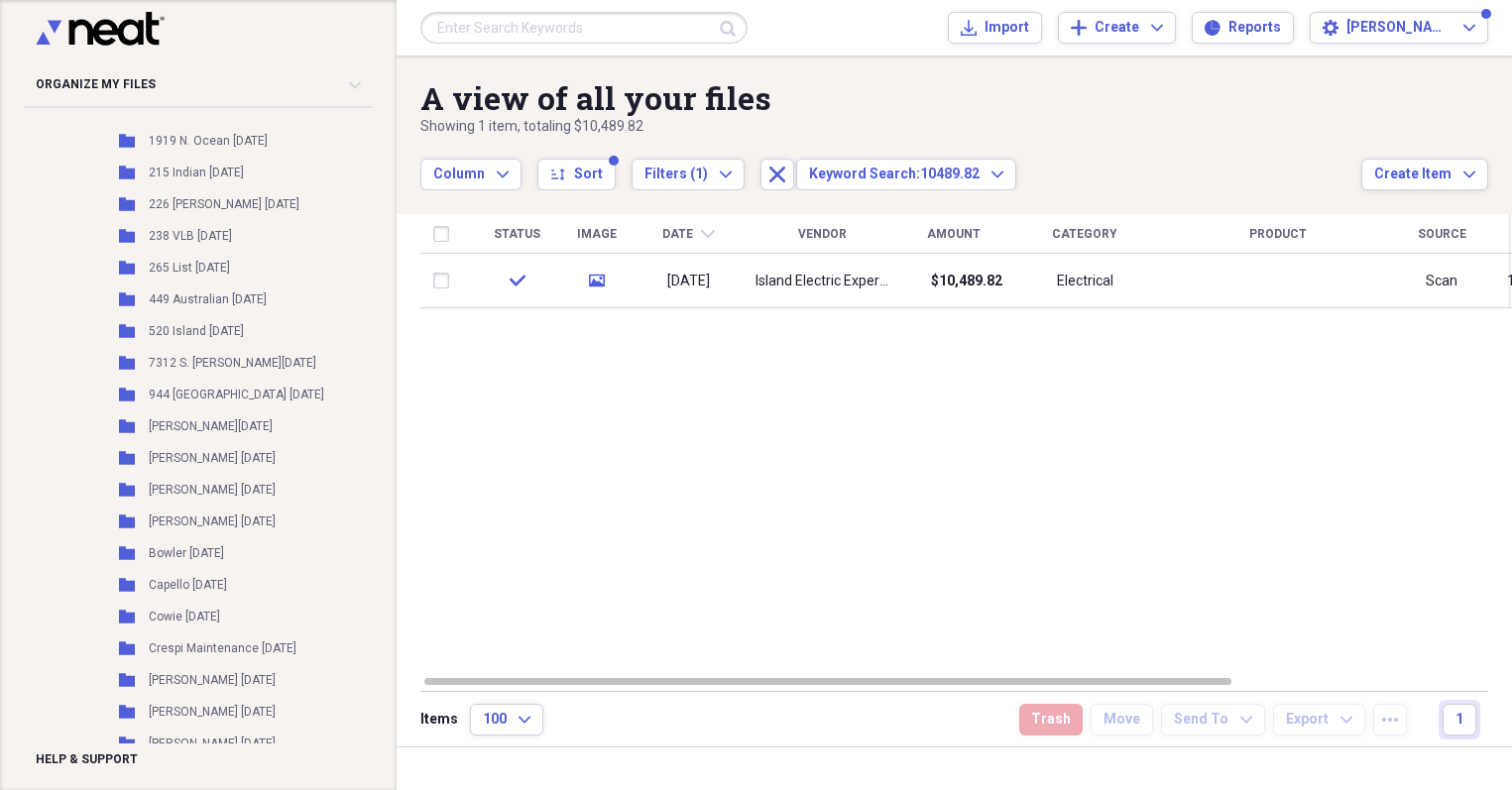 drag, startPoint x: 772, startPoint y: 287, endPoint x: 370, endPoint y: 330, distance: 404.29321 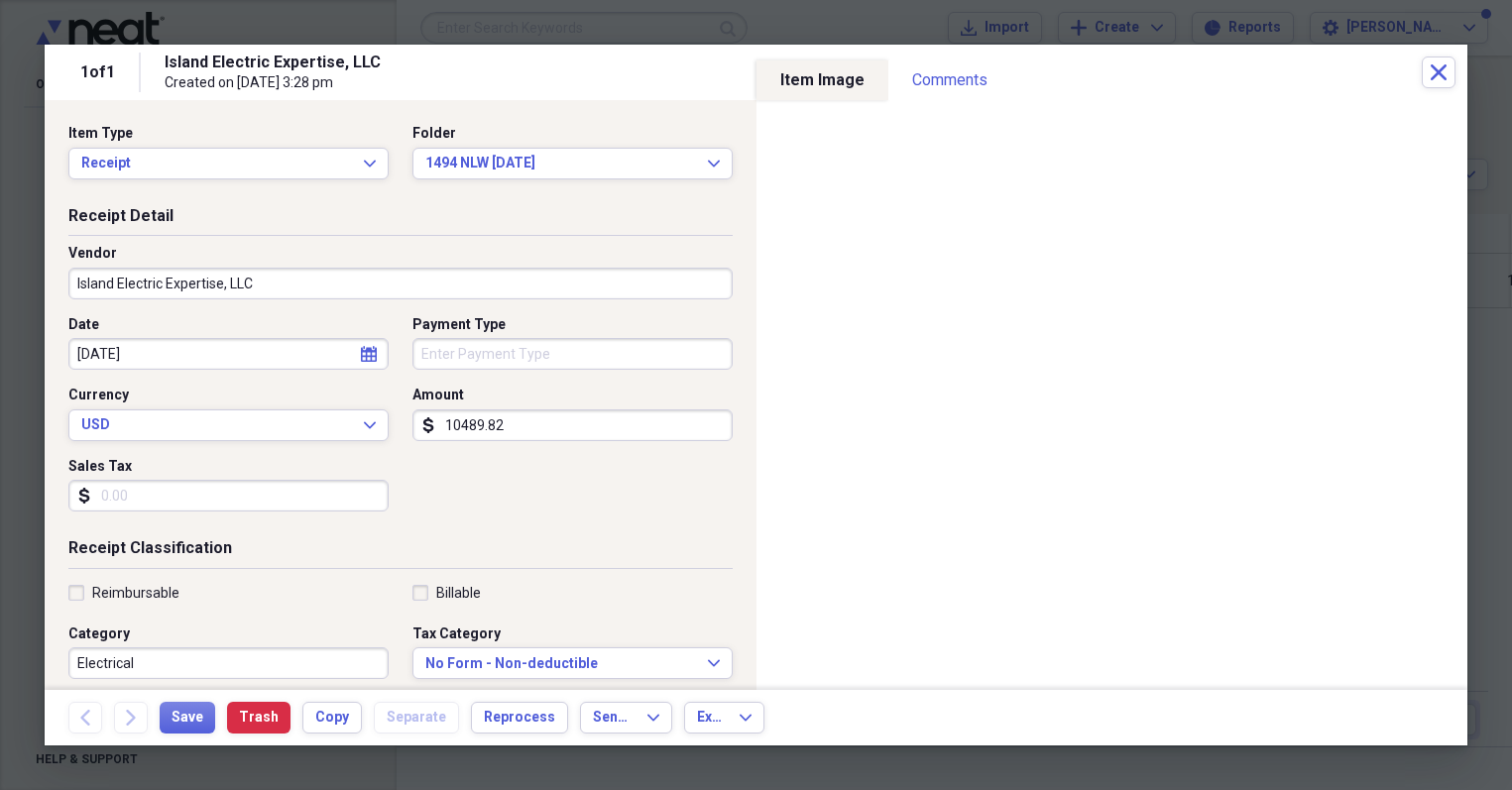 scroll, scrollTop: 422, scrollLeft: 0, axis: vertical 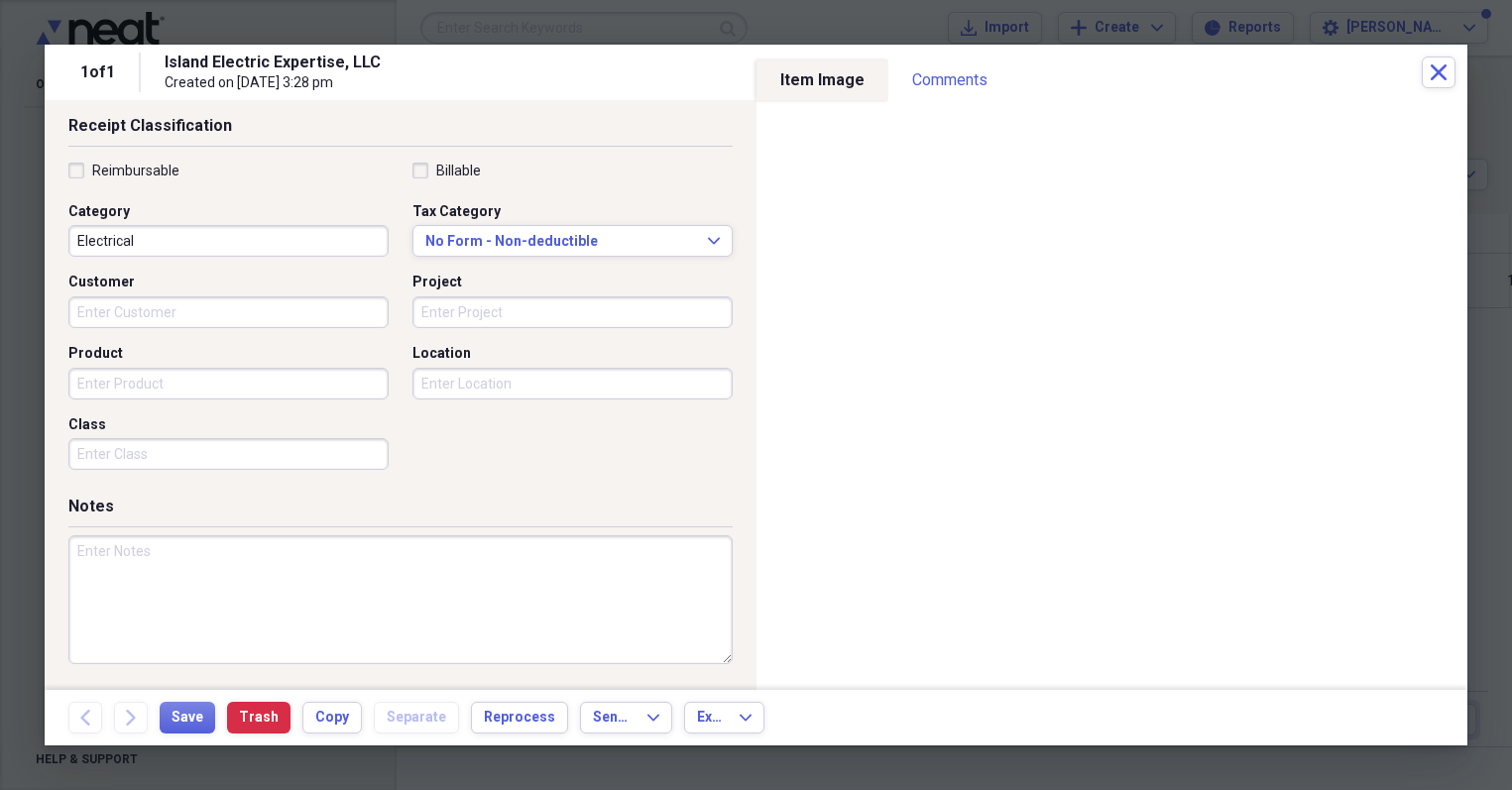 click at bounding box center (401, 600) 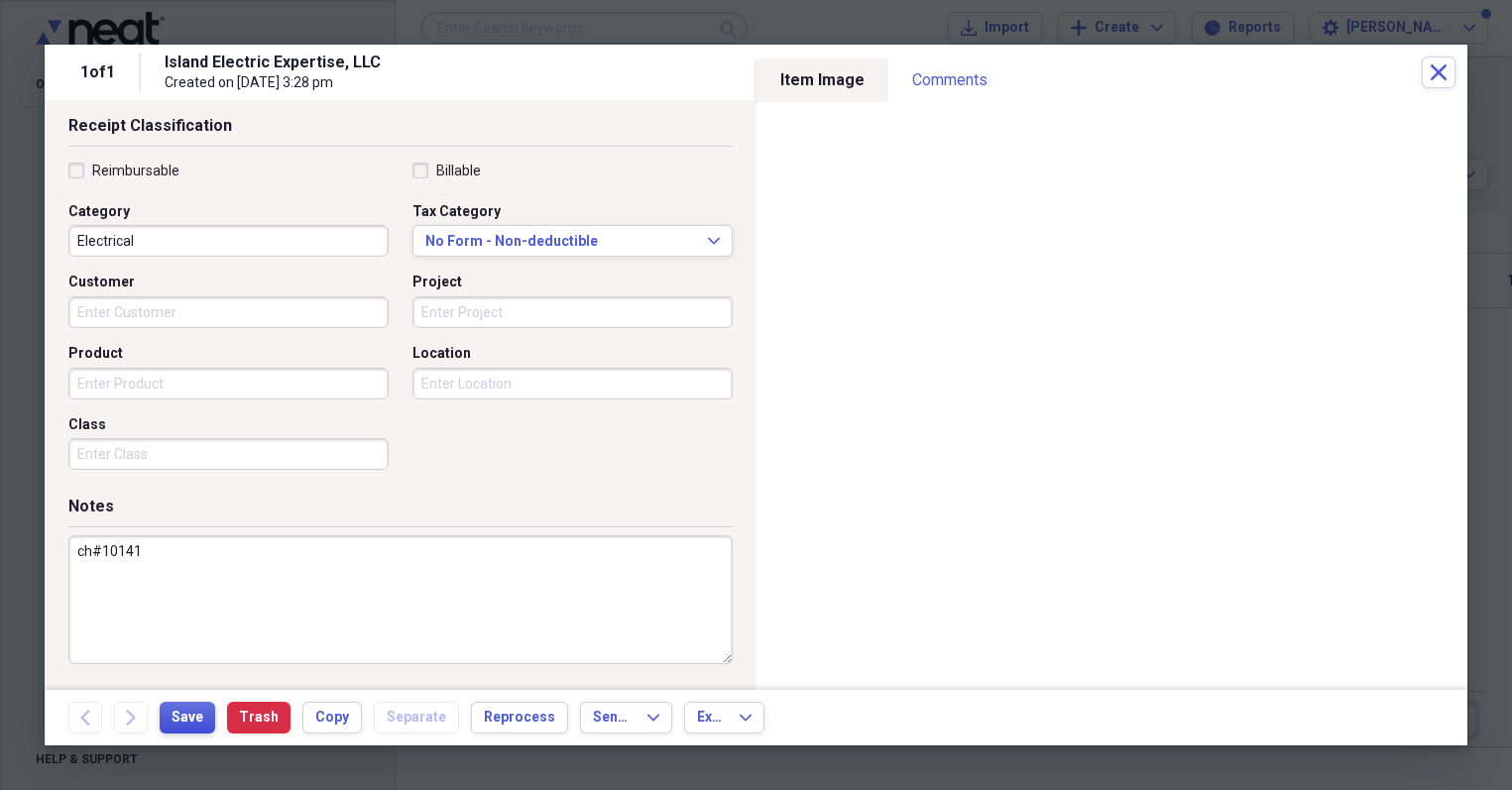 type on "ch#10141" 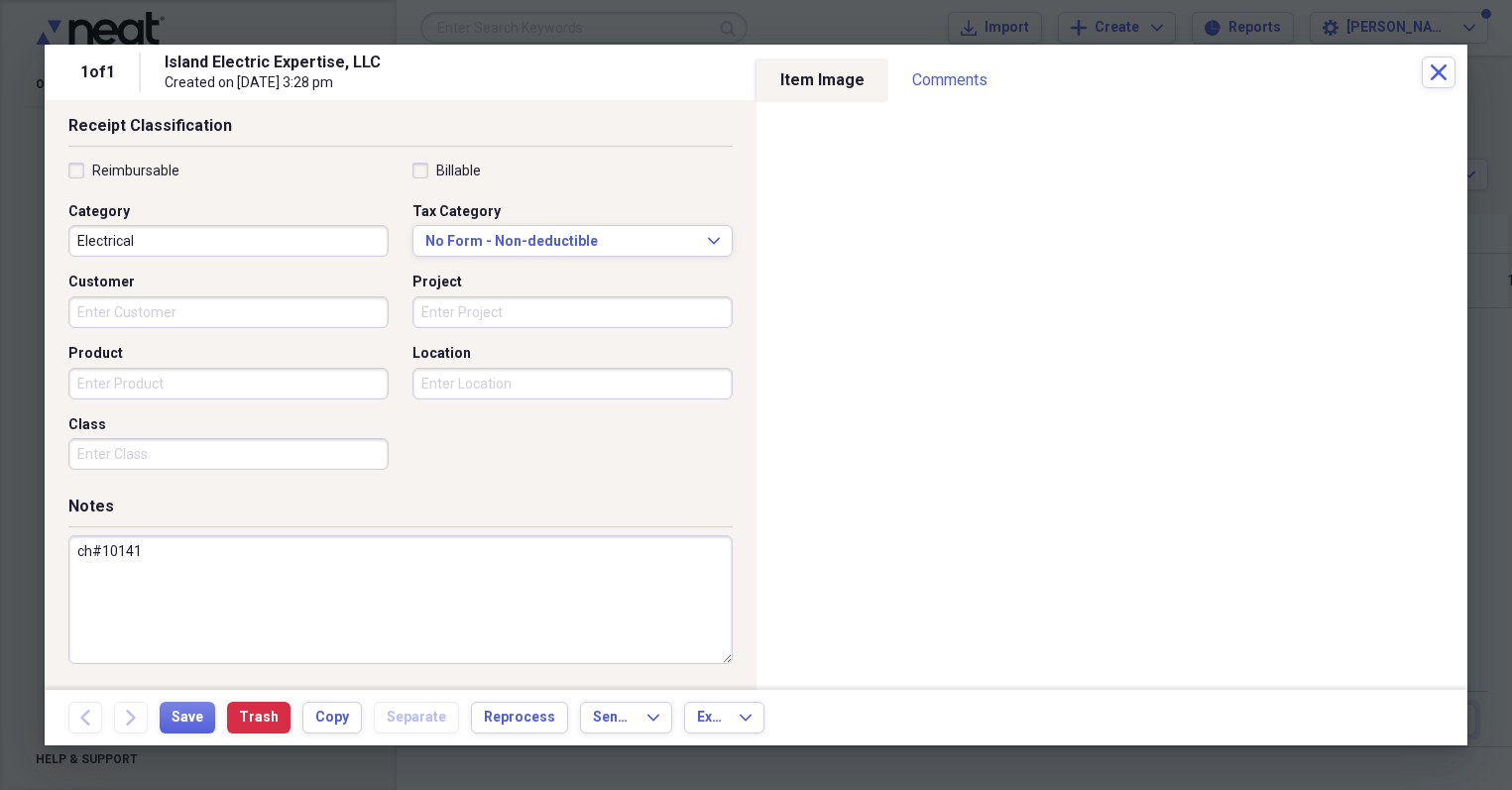 click on "Back Forward Save Trash Copy Separate Reprocess Send To Expand Export Expand" at bounding box center (756, 718) 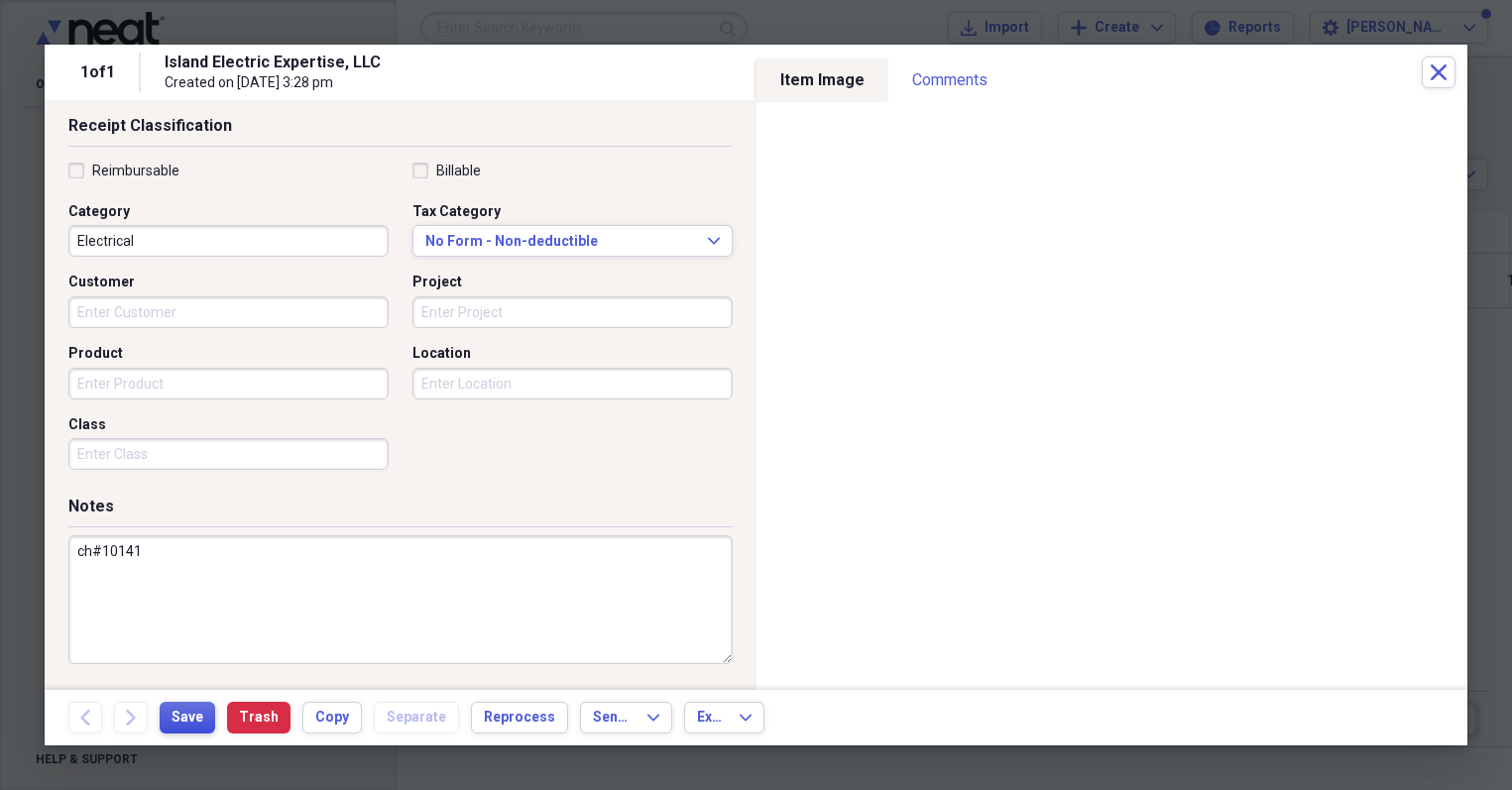 click on "Save" at bounding box center (187, 718) 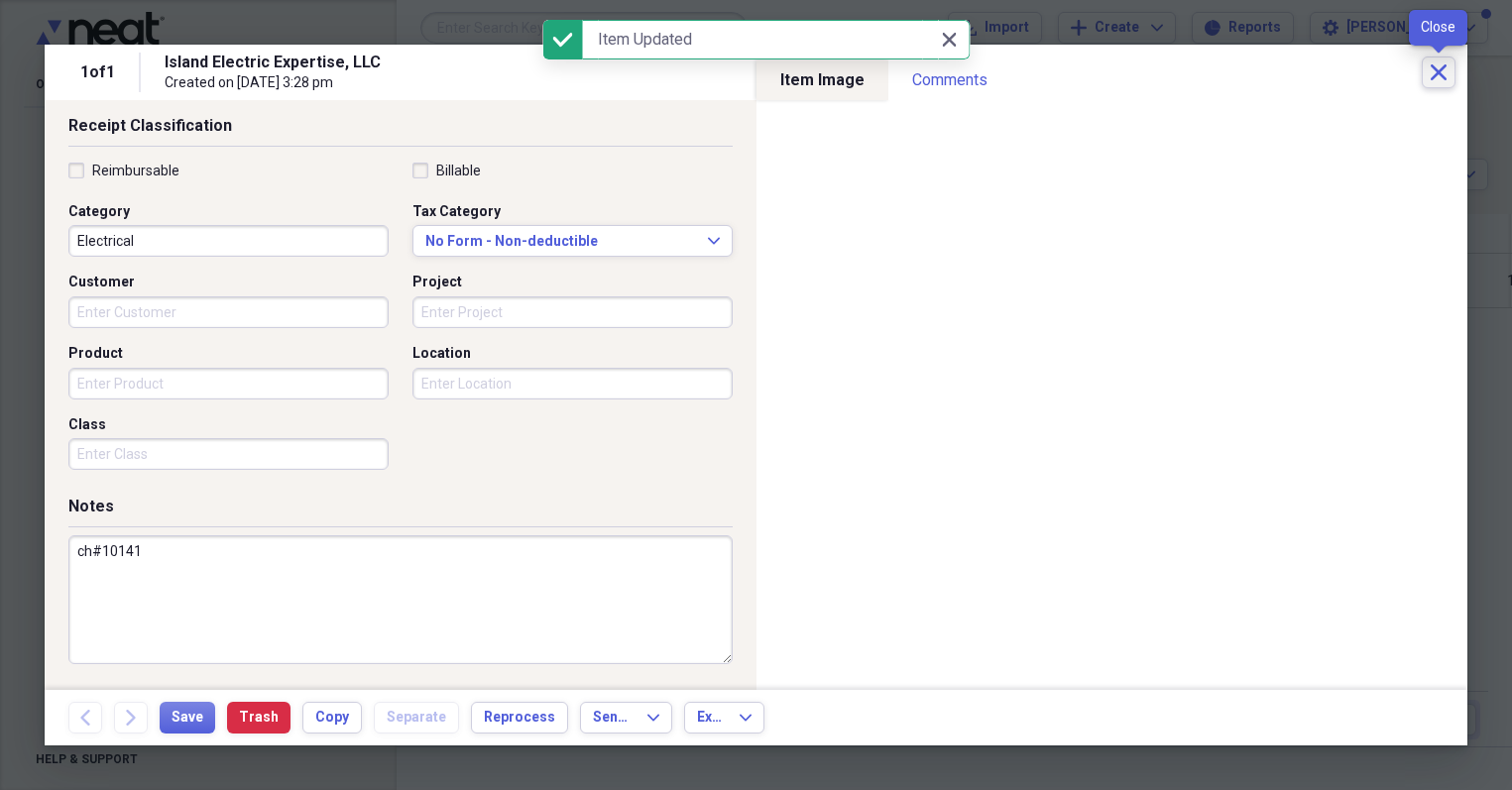 click on "Close" 